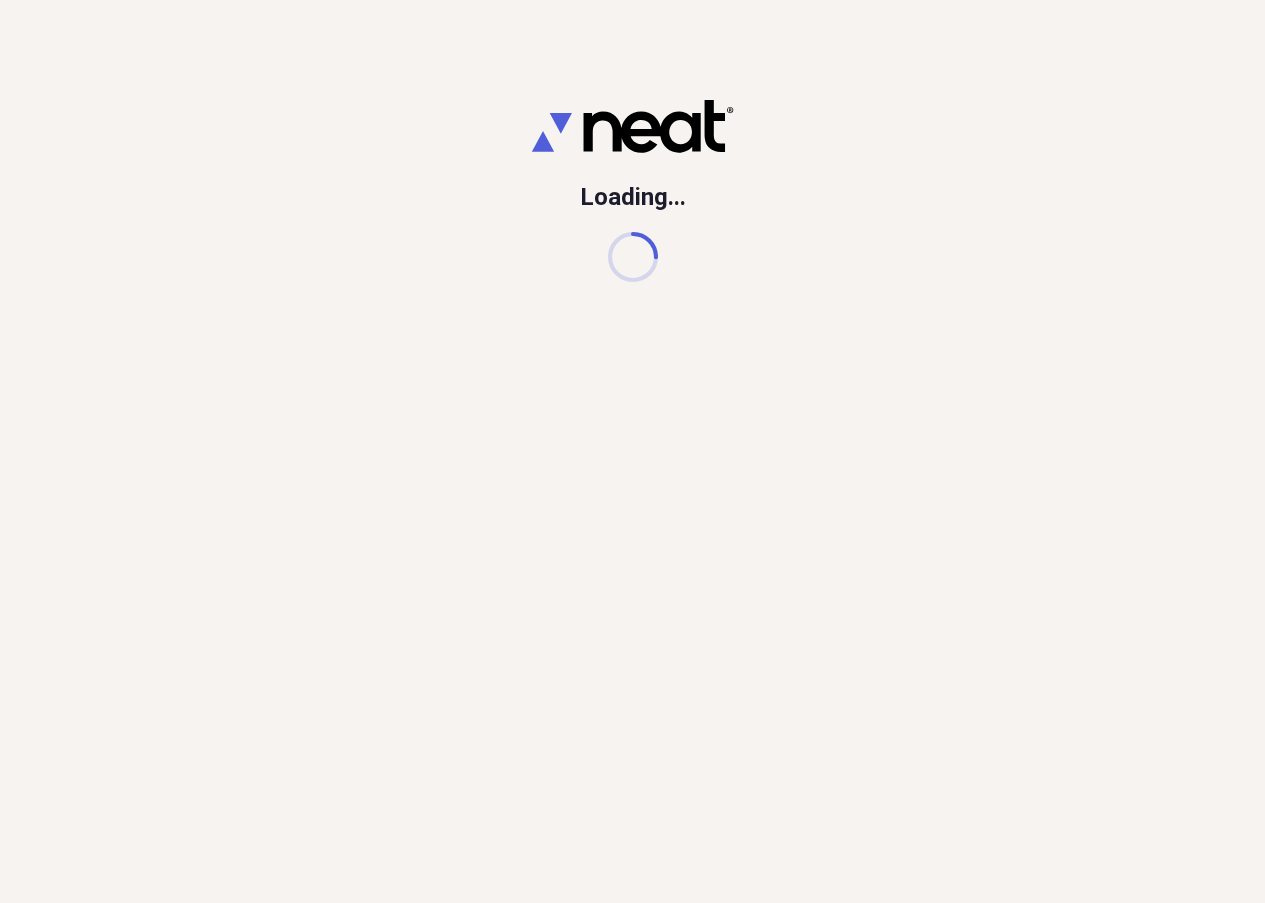 scroll, scrollTop: 0, scrollLeft: 0, axis: both 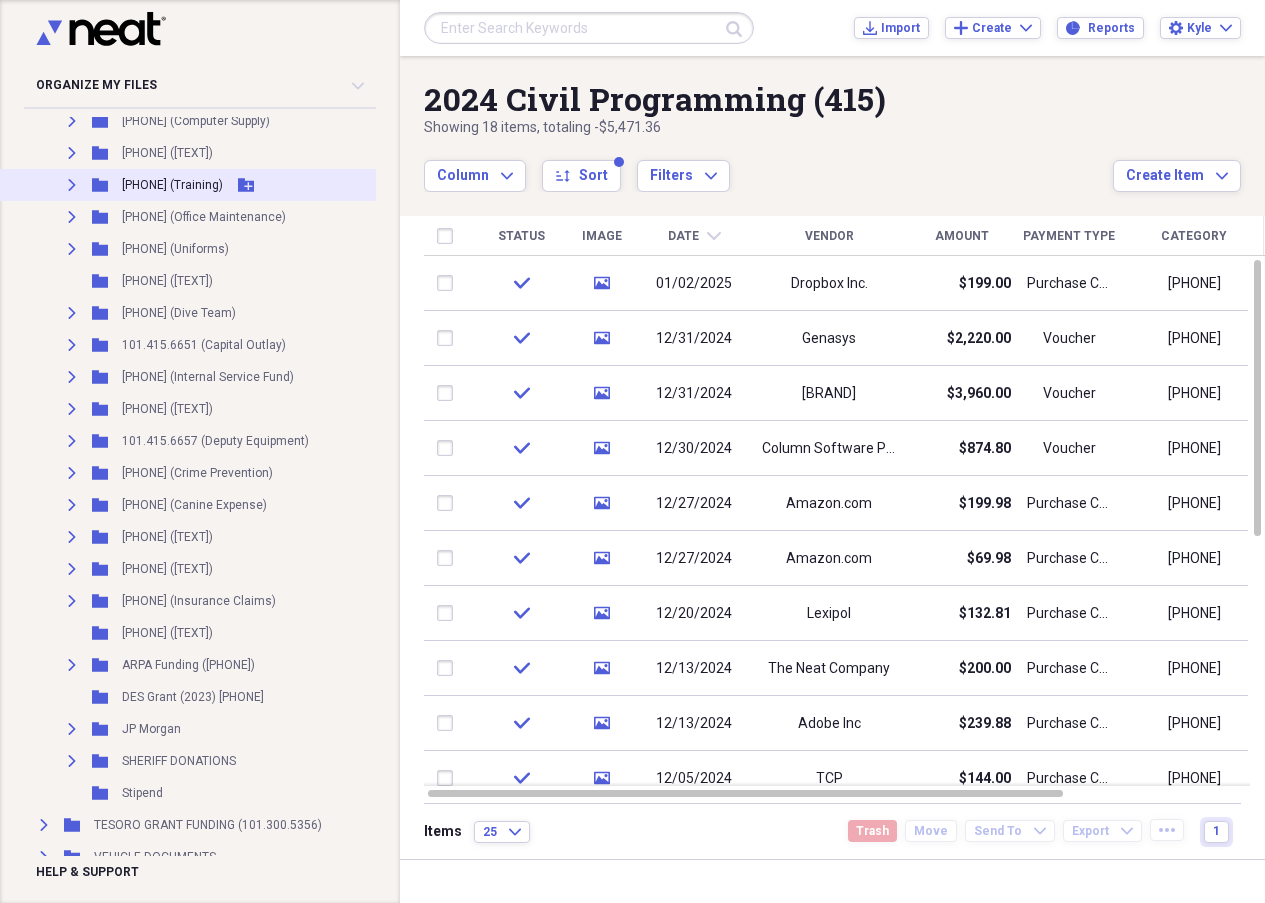 click on "[PHONE] (Training)" at bounding box center [172, 185] 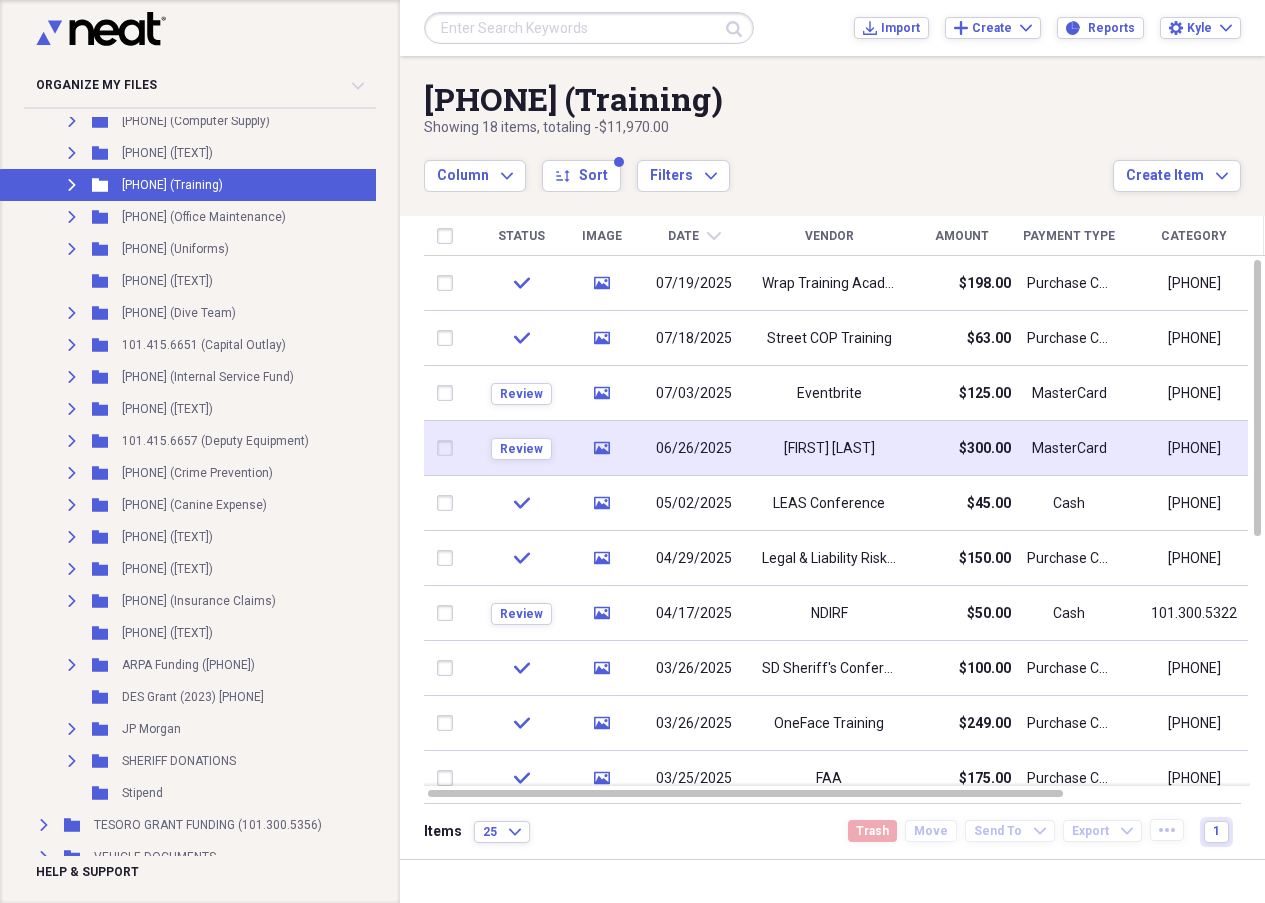 click on "[FIRST] [LAST]" at bounding box center (829, 449) 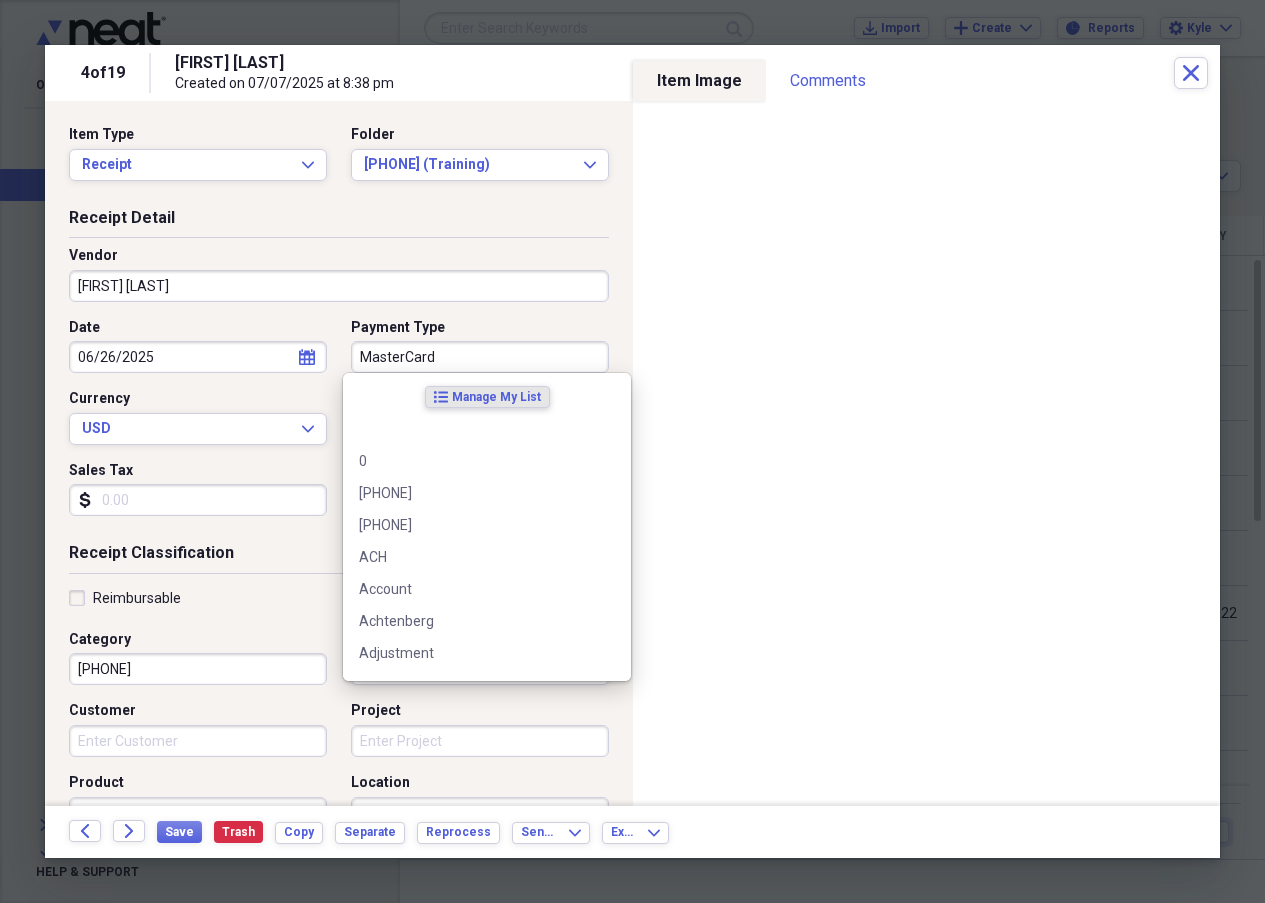 click on "MasterCard" at bounding box center [480, 357] 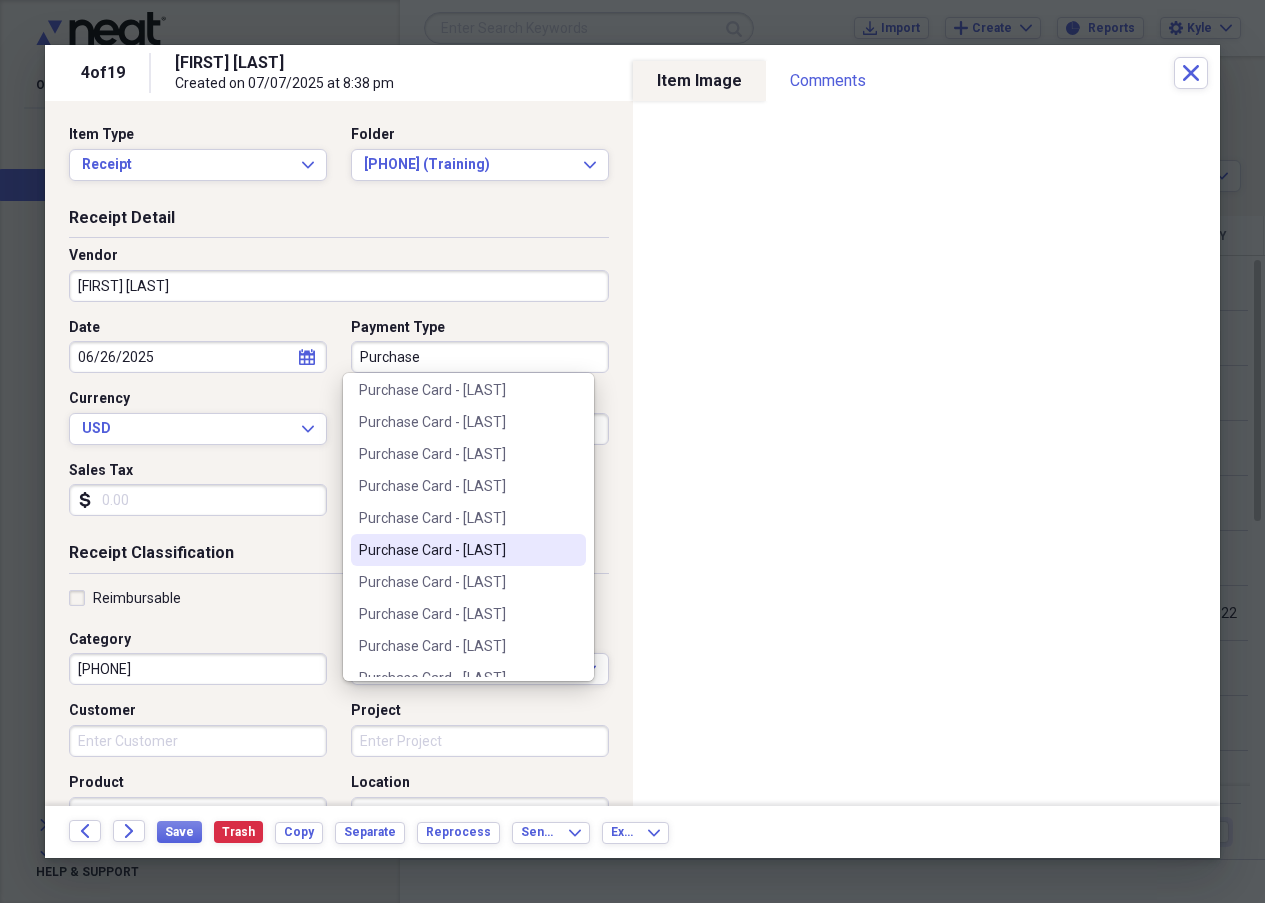 scroll, scrollTop: 600, scrollLeft: 0, axis: vertical 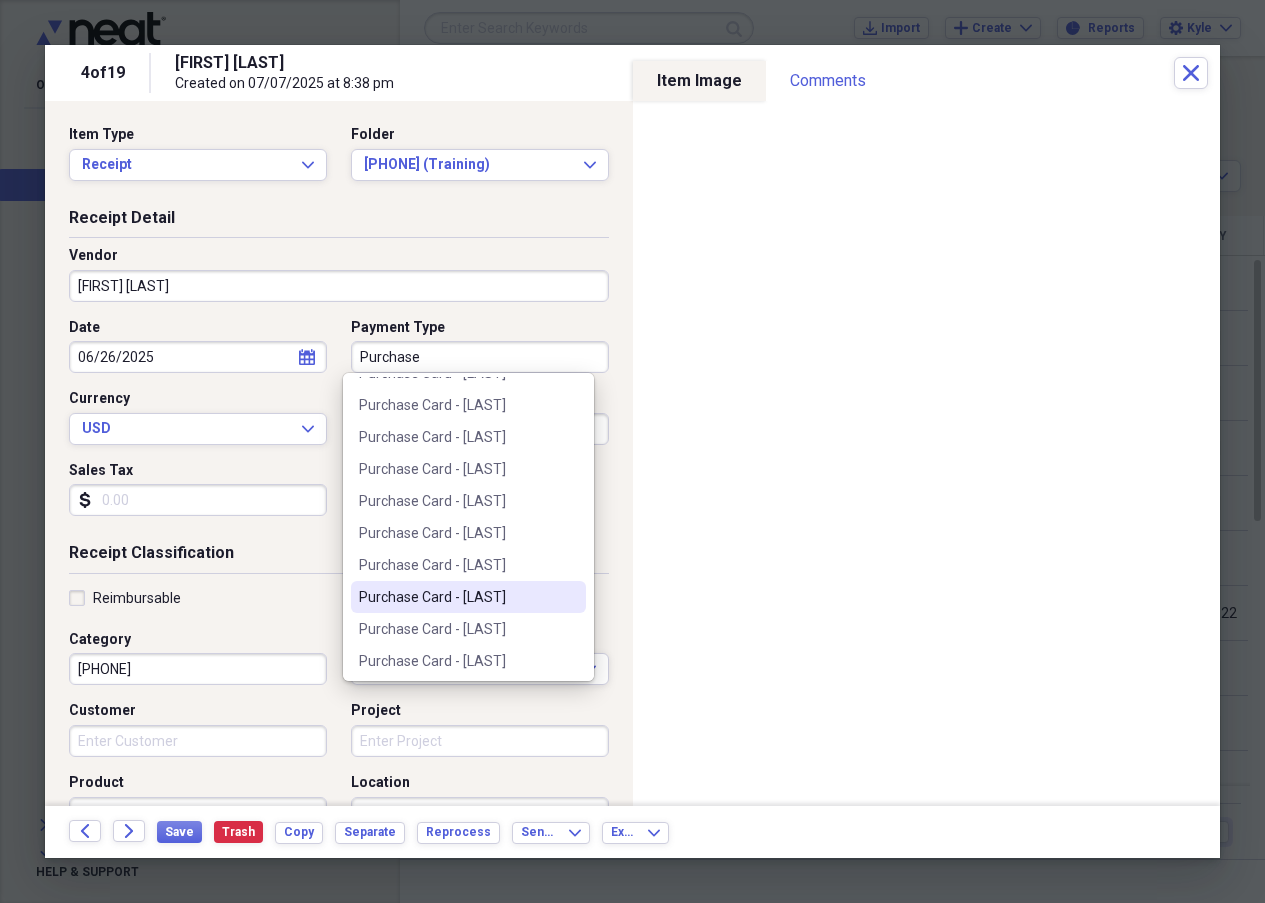 click on "Purchase Card - [LAST]" at bounding box center [456, 597] 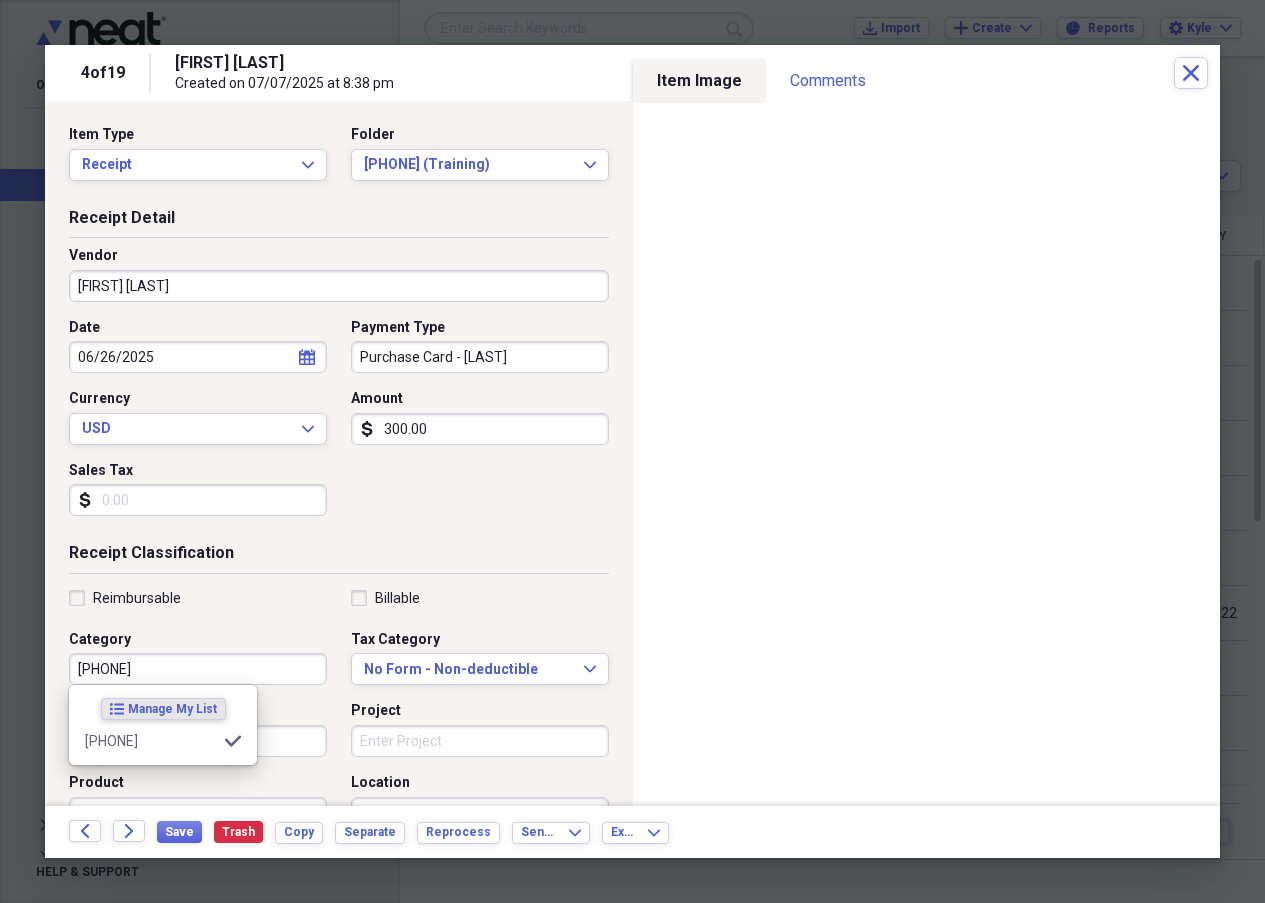 type on "[PHONE]" 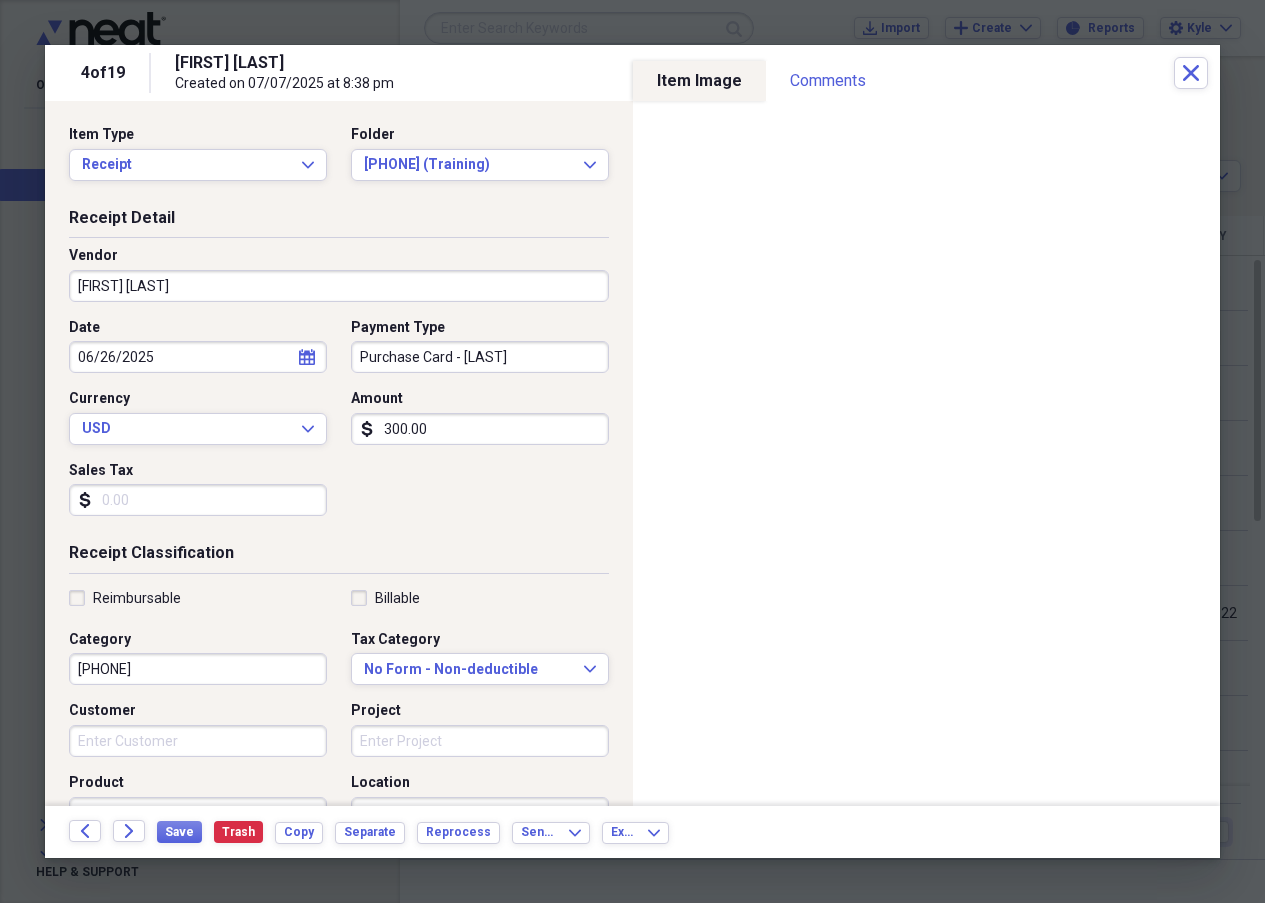 drag, startPoint x: 623, startPoint y: 560, endPoint x: 325, endPoint y: 542, distance: 298.54312 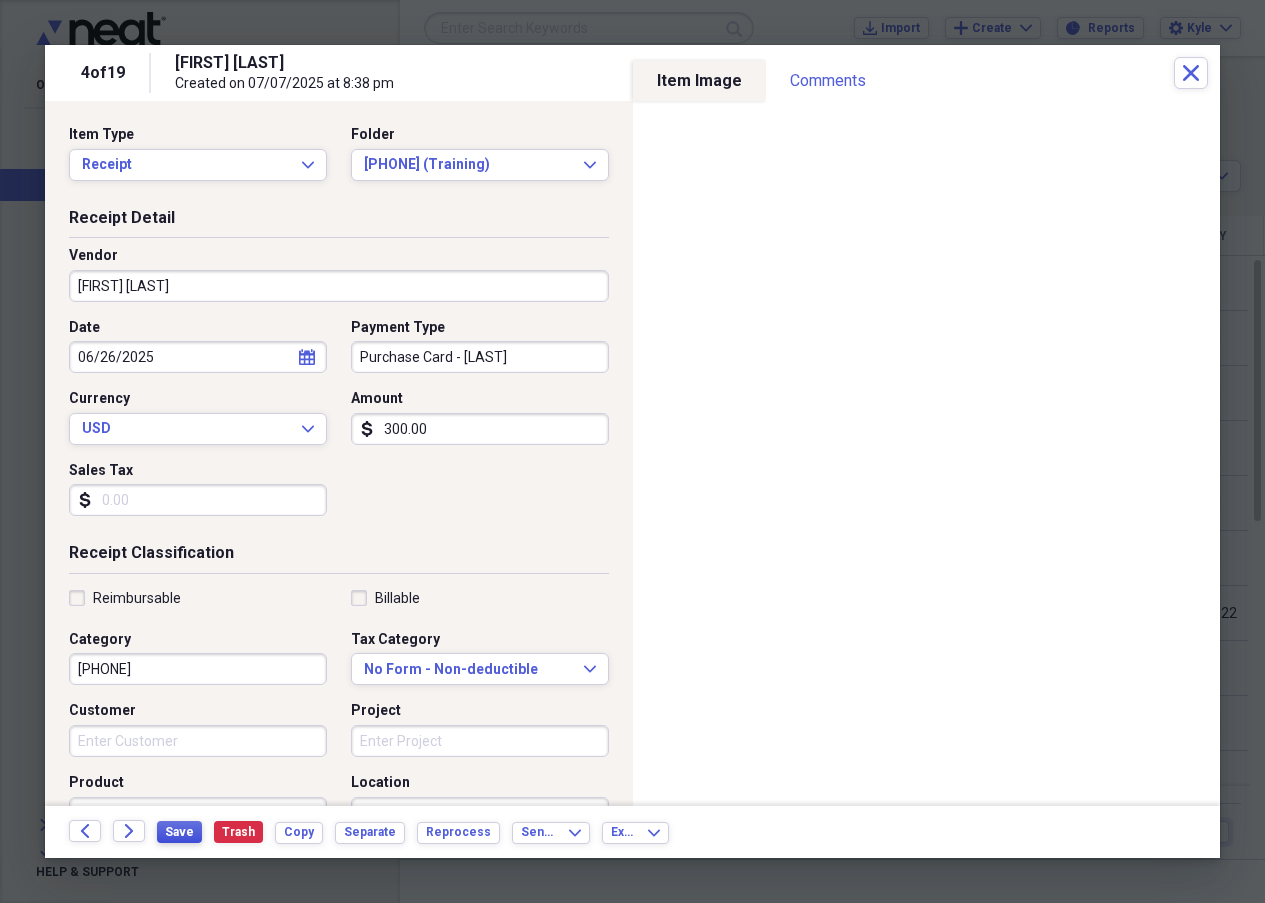 drag, startPoint x: 179, startPoint y: 843, endPoint x: 132, endPoint y: 754, distance: 100.6479 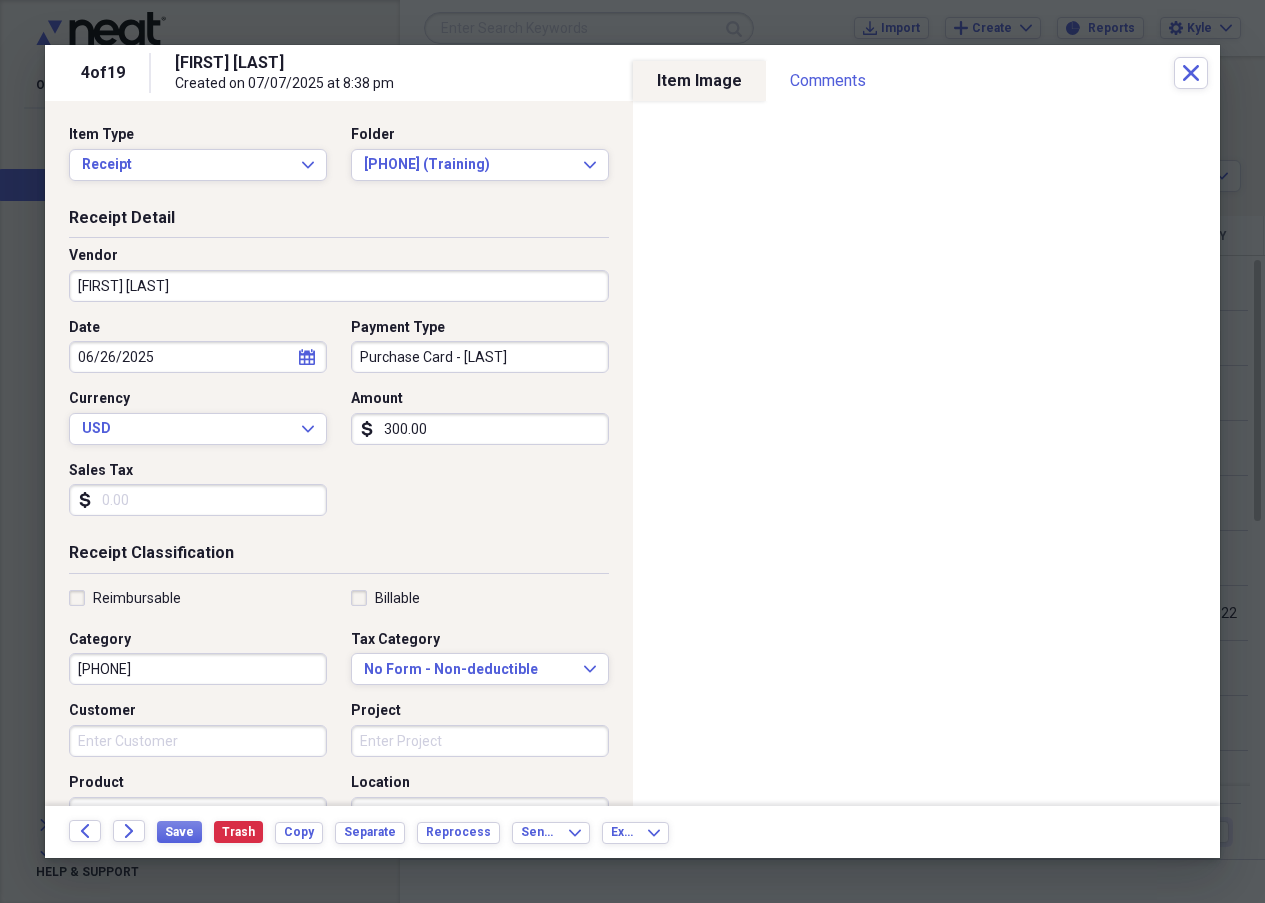 click on "Customer" at bounding box center (198, 741) 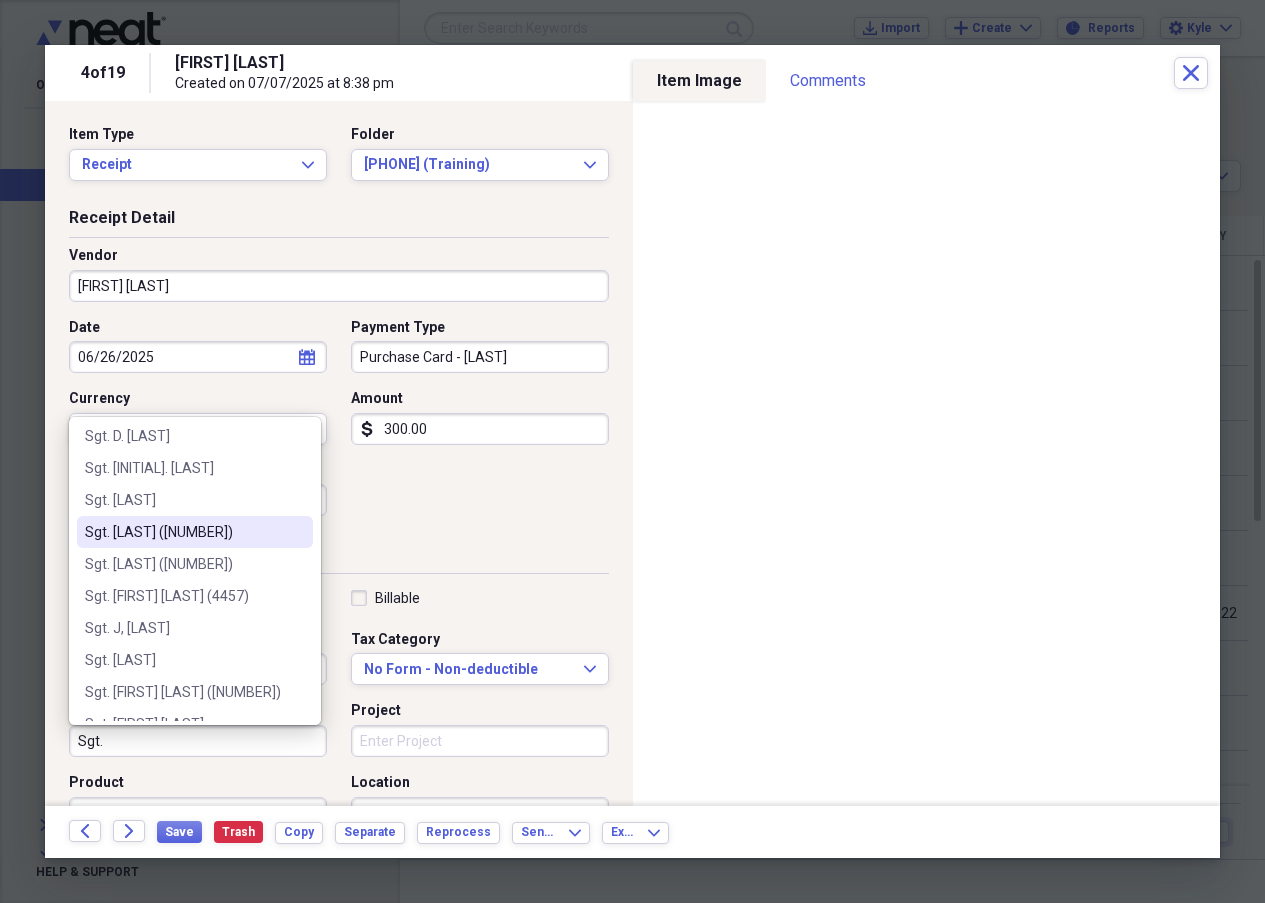 scroll, scrollTop: 0, scrollLeft: 0, axis: both 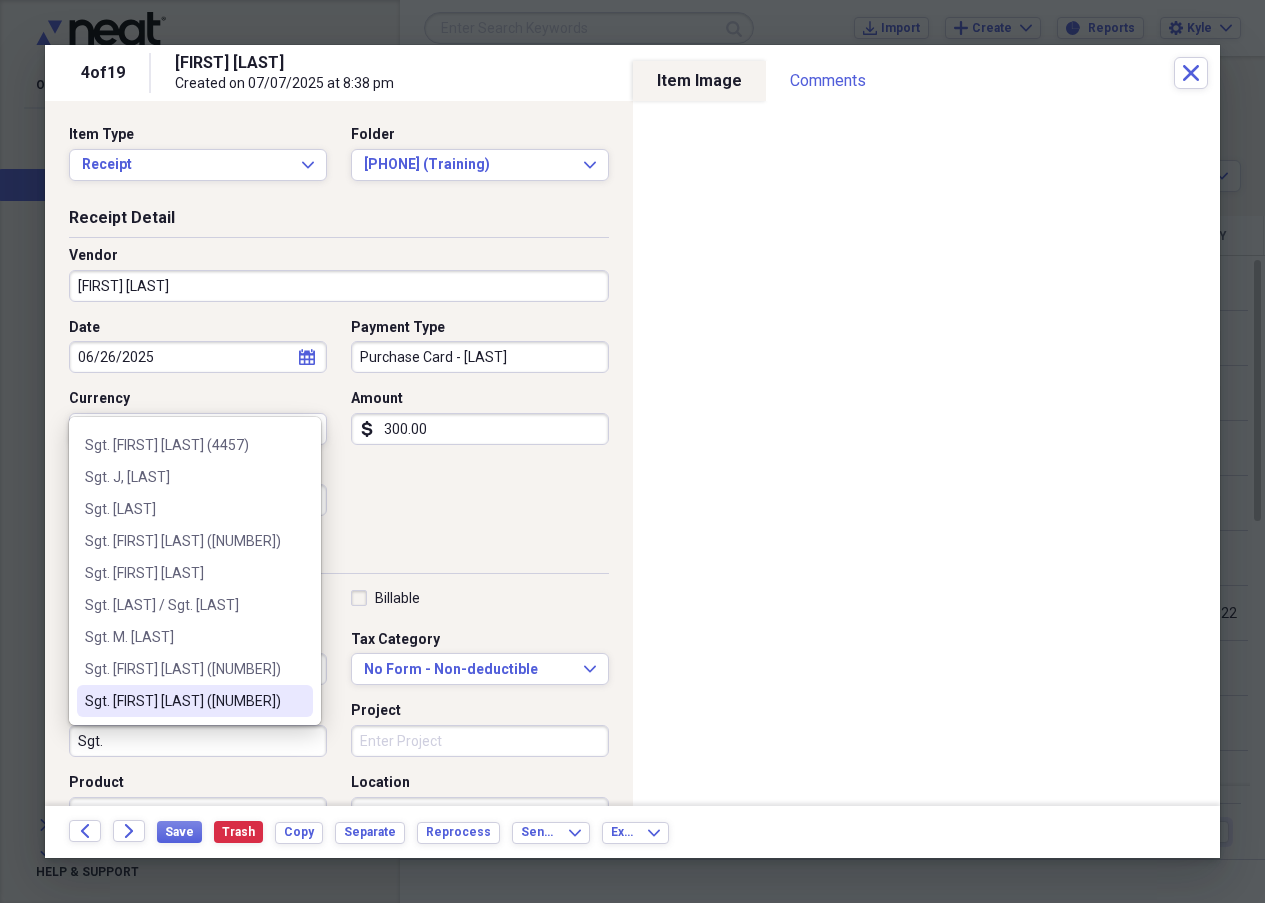 click on "Sgt. [FIRST] [LAST] ([NUMBER])" at bounding box center [183, 701] 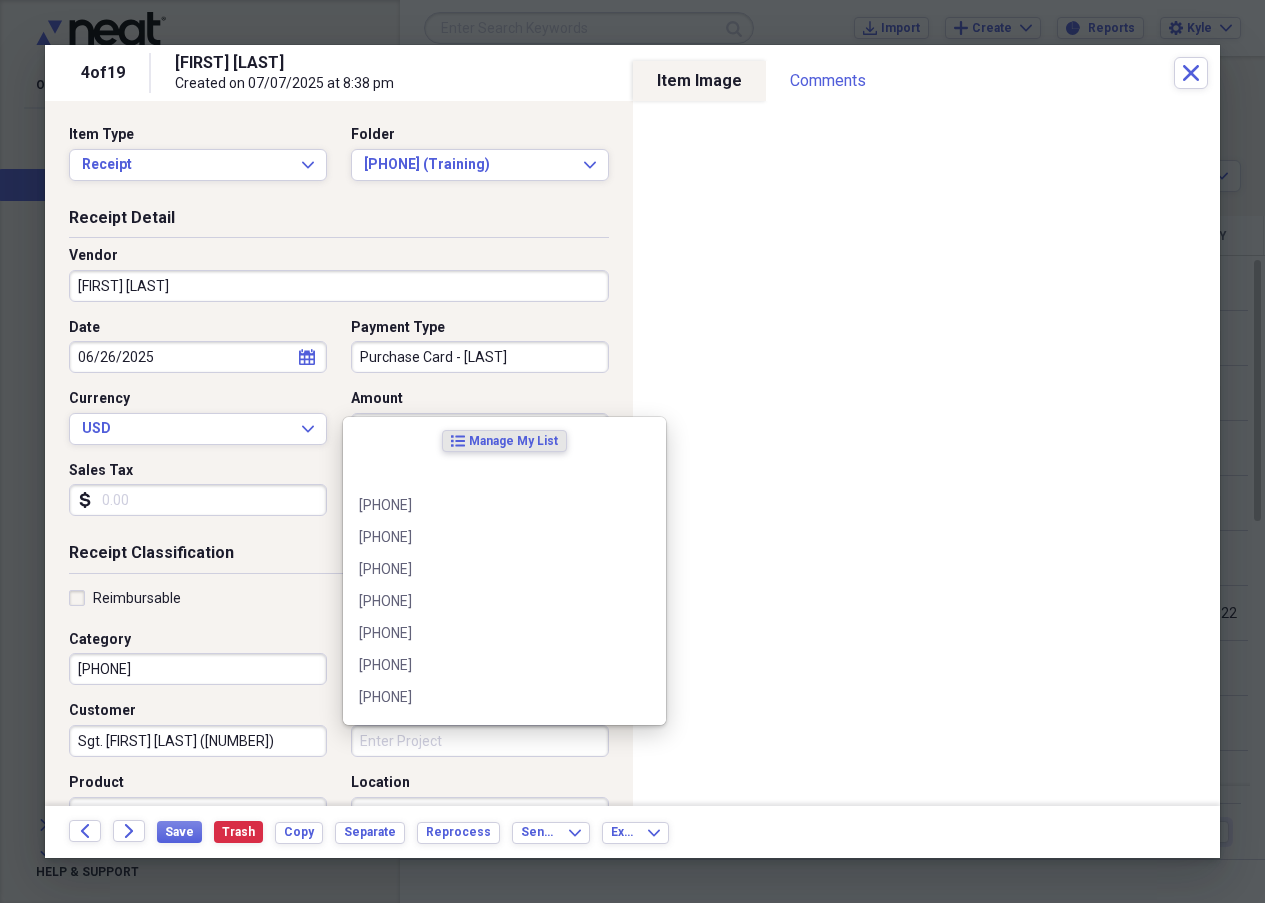 click on "Project" at bounding box center (480, 741) 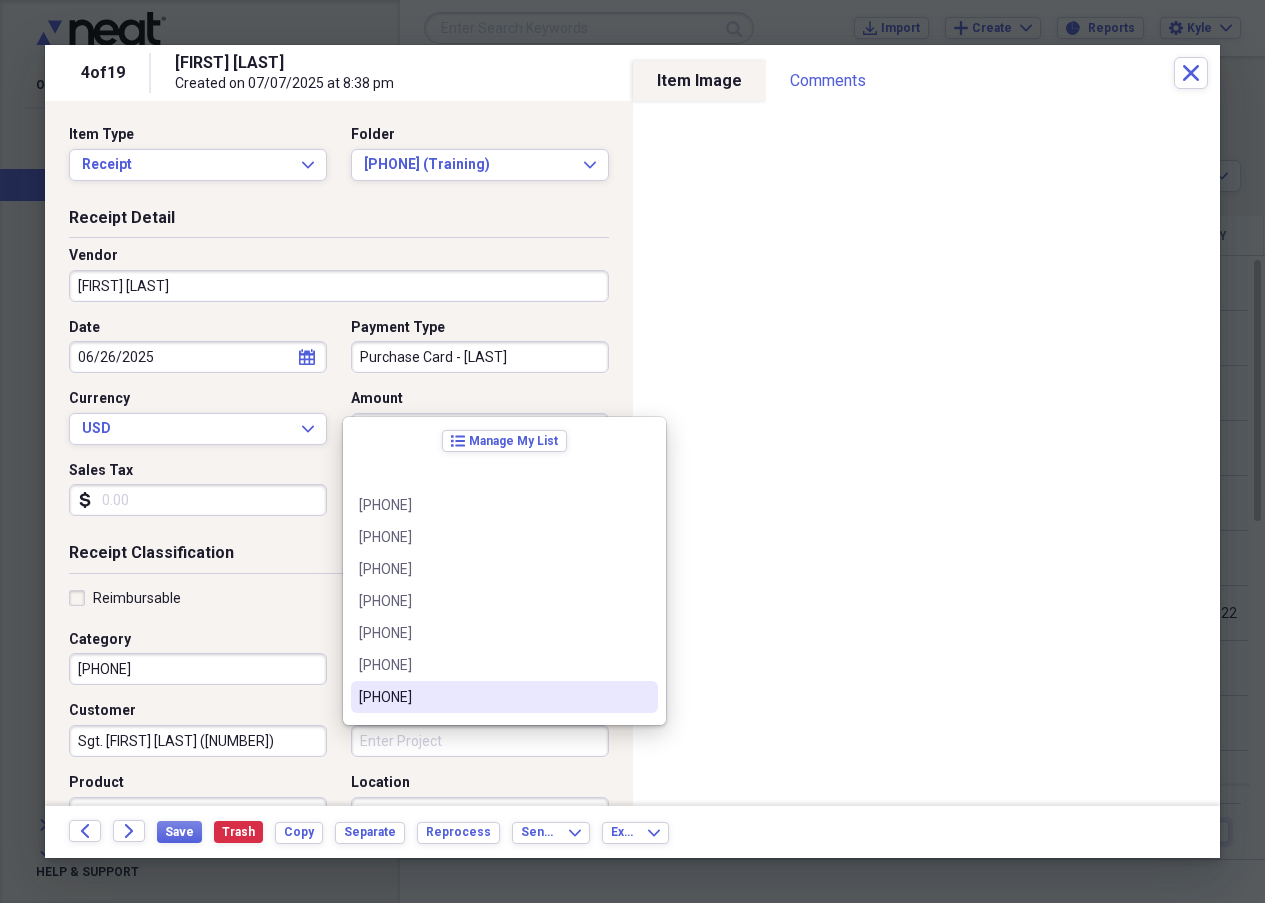 type on "G" 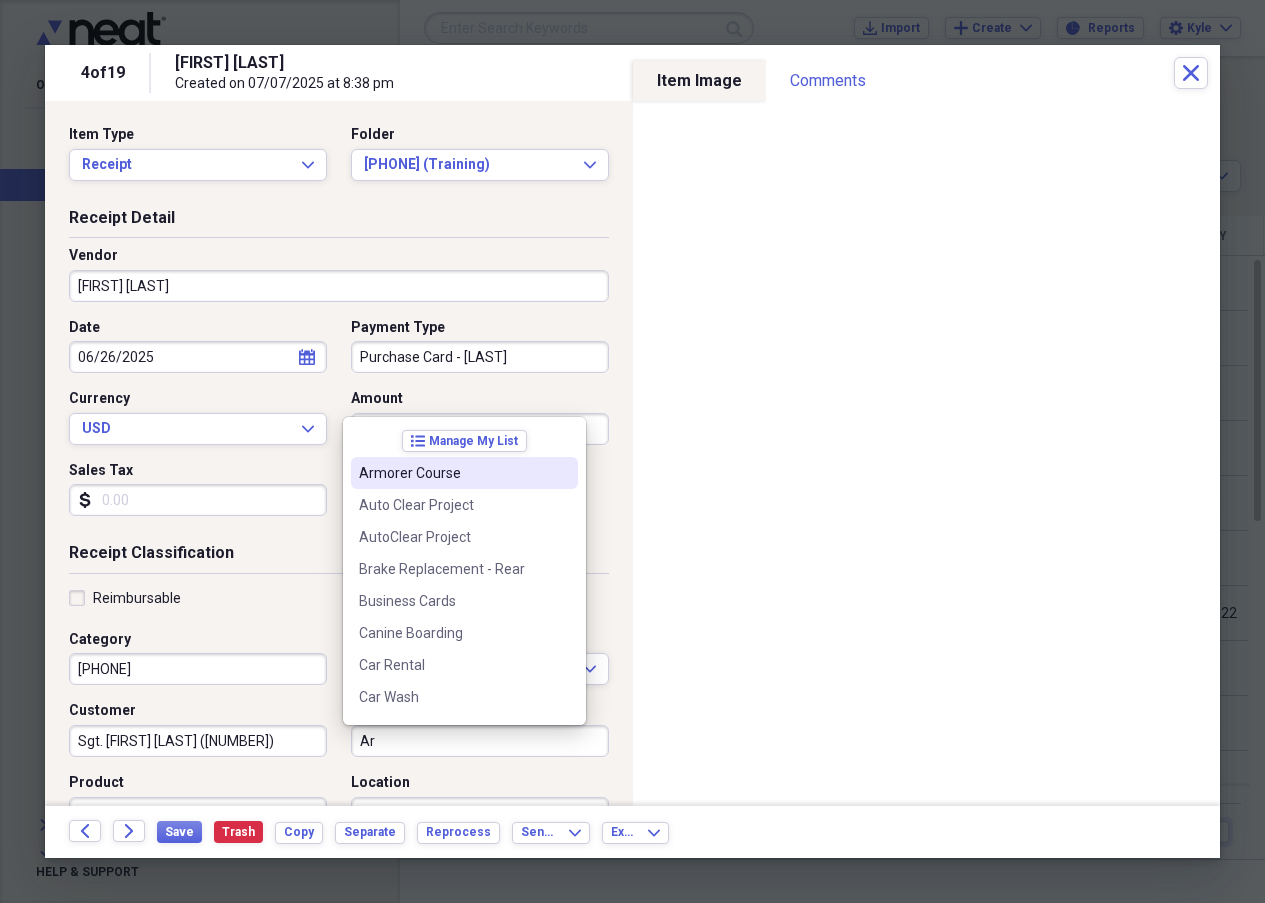 click on "Armorer Course" at bounding box center [452, 473] 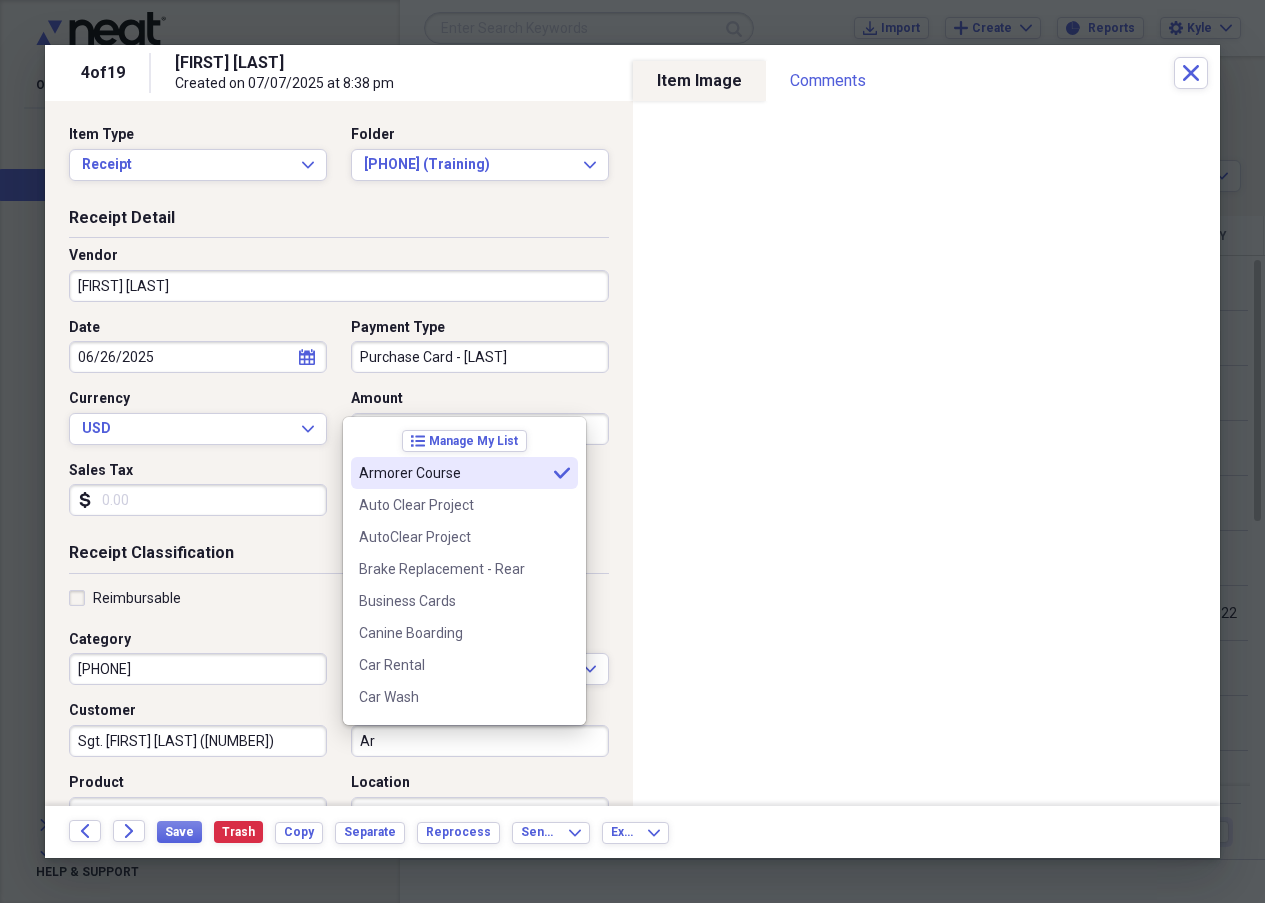 type on "Armorer Course" 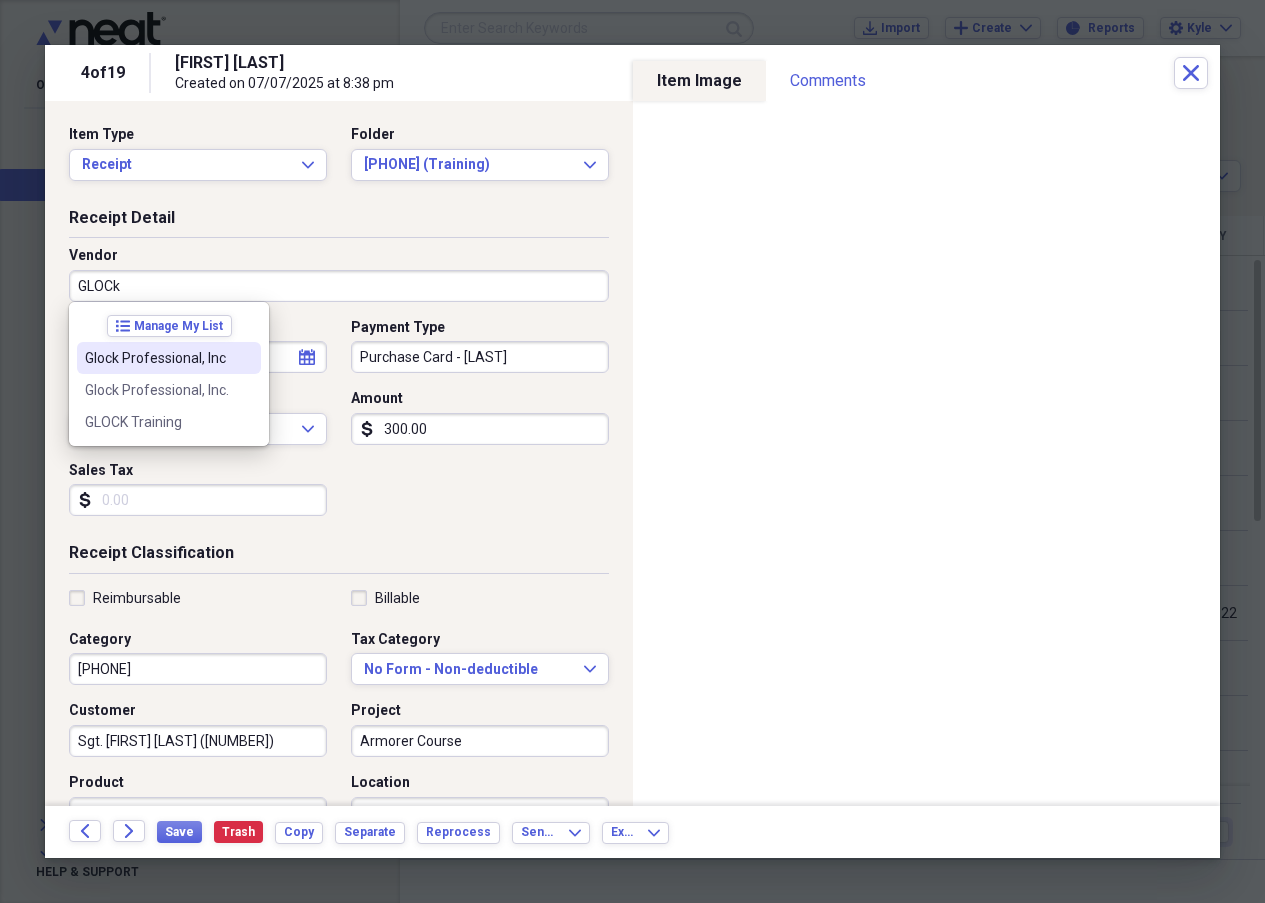 click on "Glock Professional, Inc" at bounding box center [157, 358] 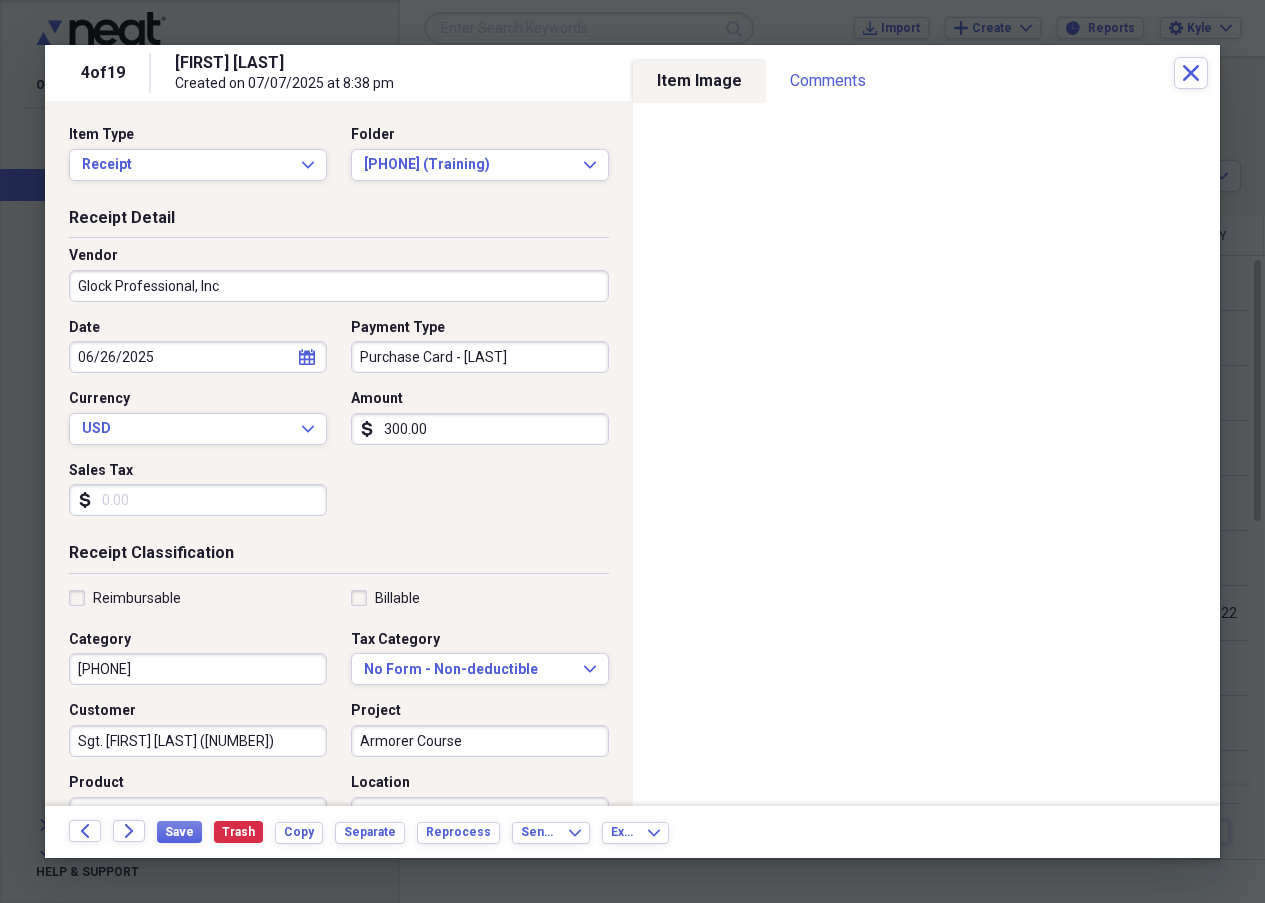 click on "Glock Professional, Inc" at bounding box center [339, 286] 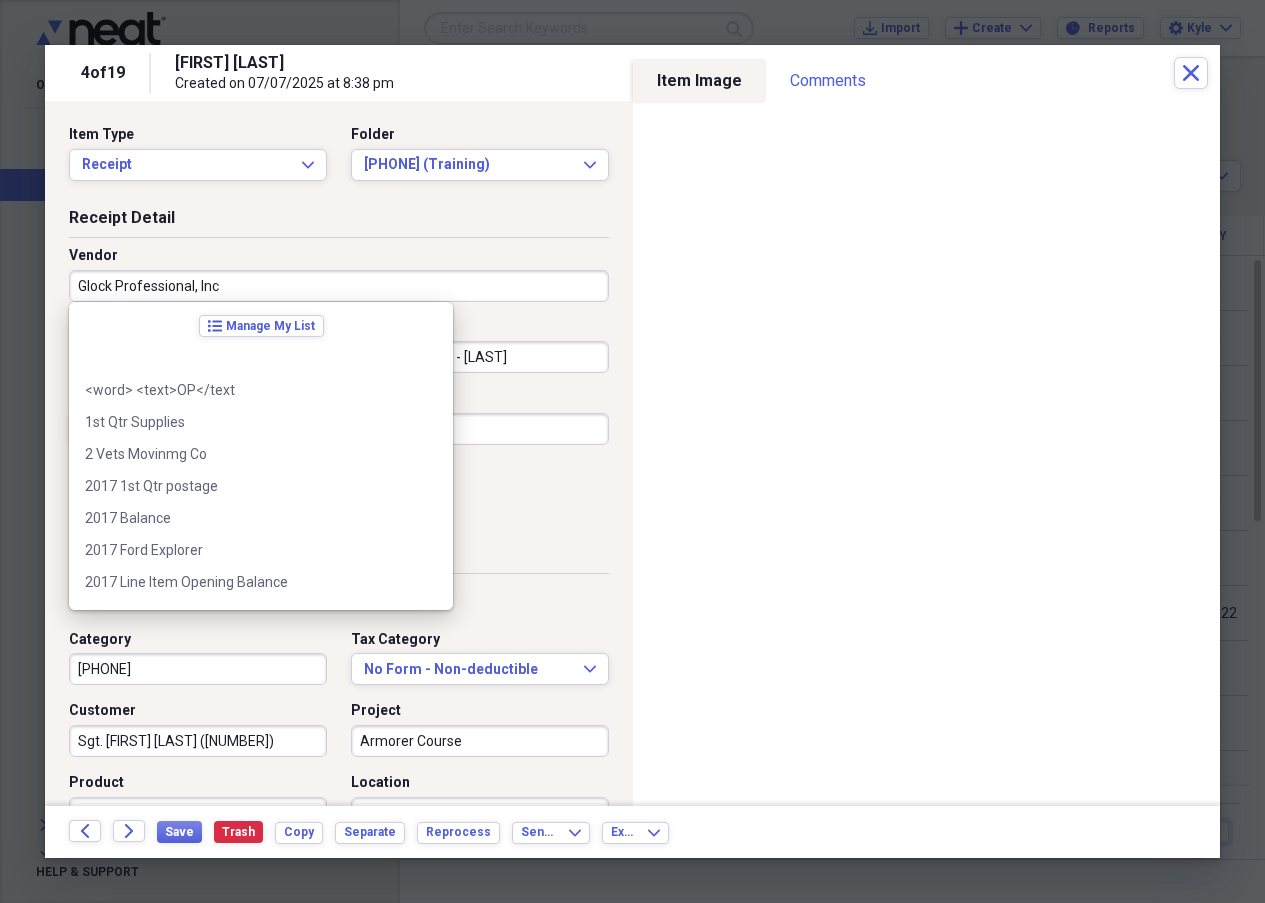 scroll, scrollTop: 15548, scrollLeft: 0, axis: vertical 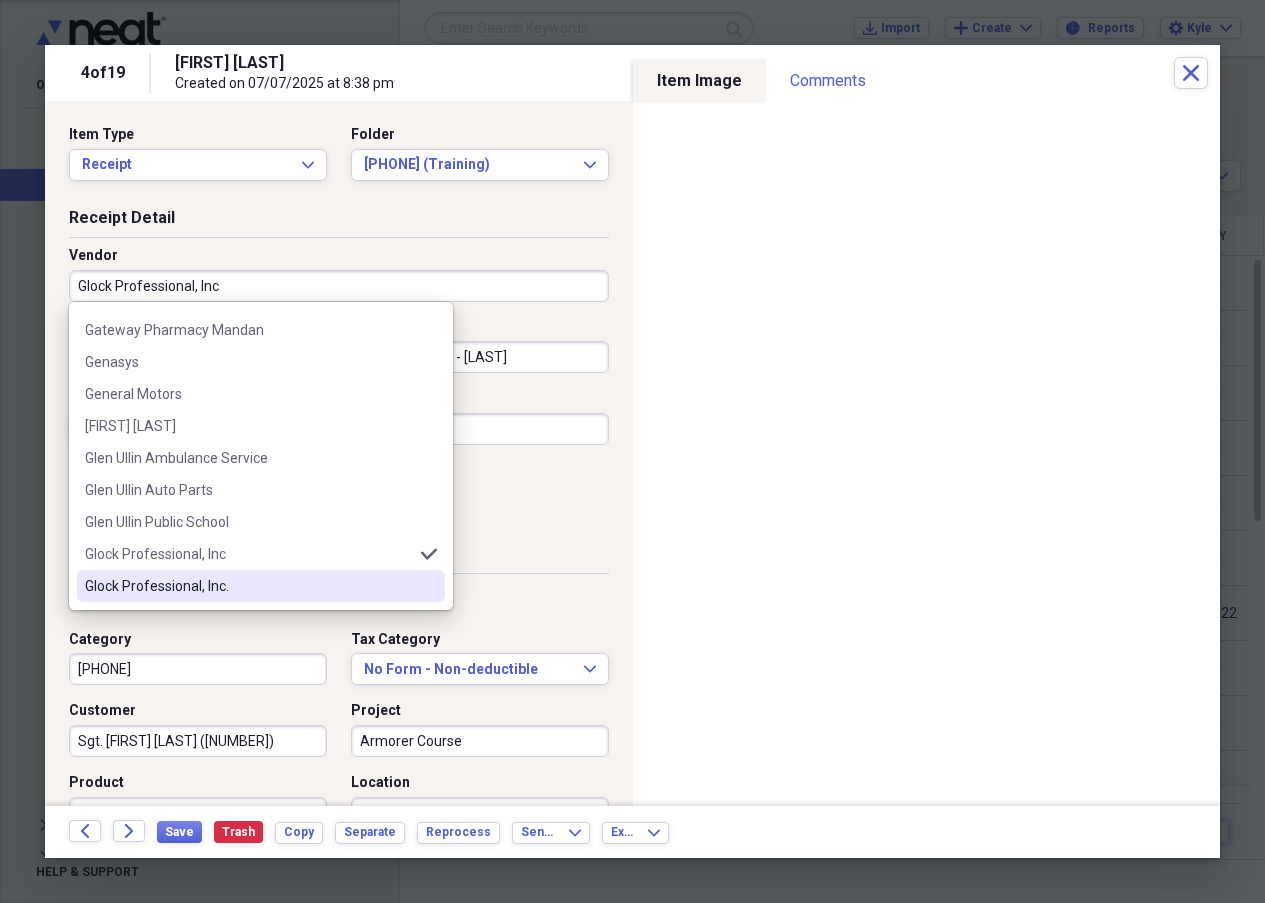 click on "Glock Professional, Inc." at bounding box center [249, 586] 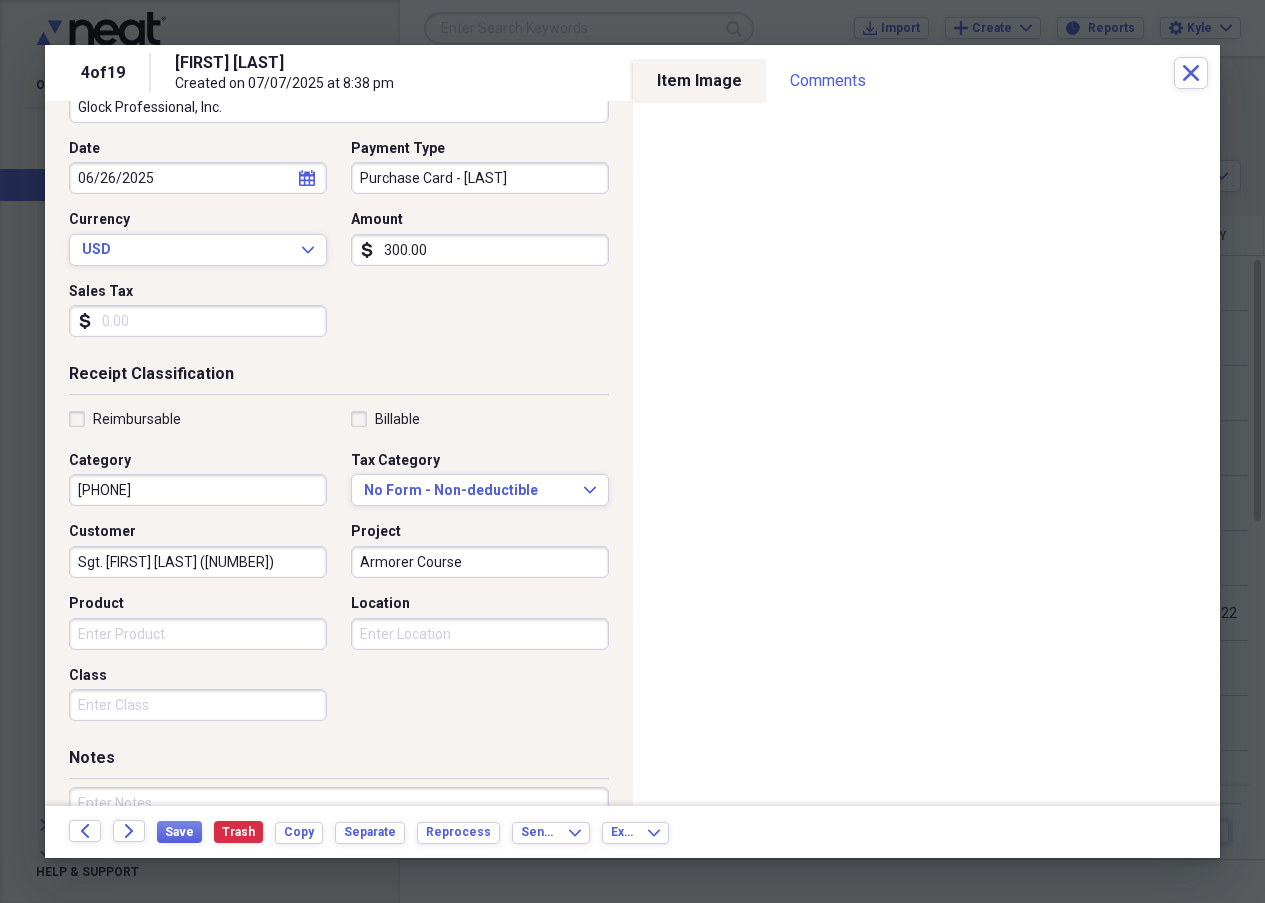 scroll, scrollTop: 200, scrollLeft: 0, axis: vertical 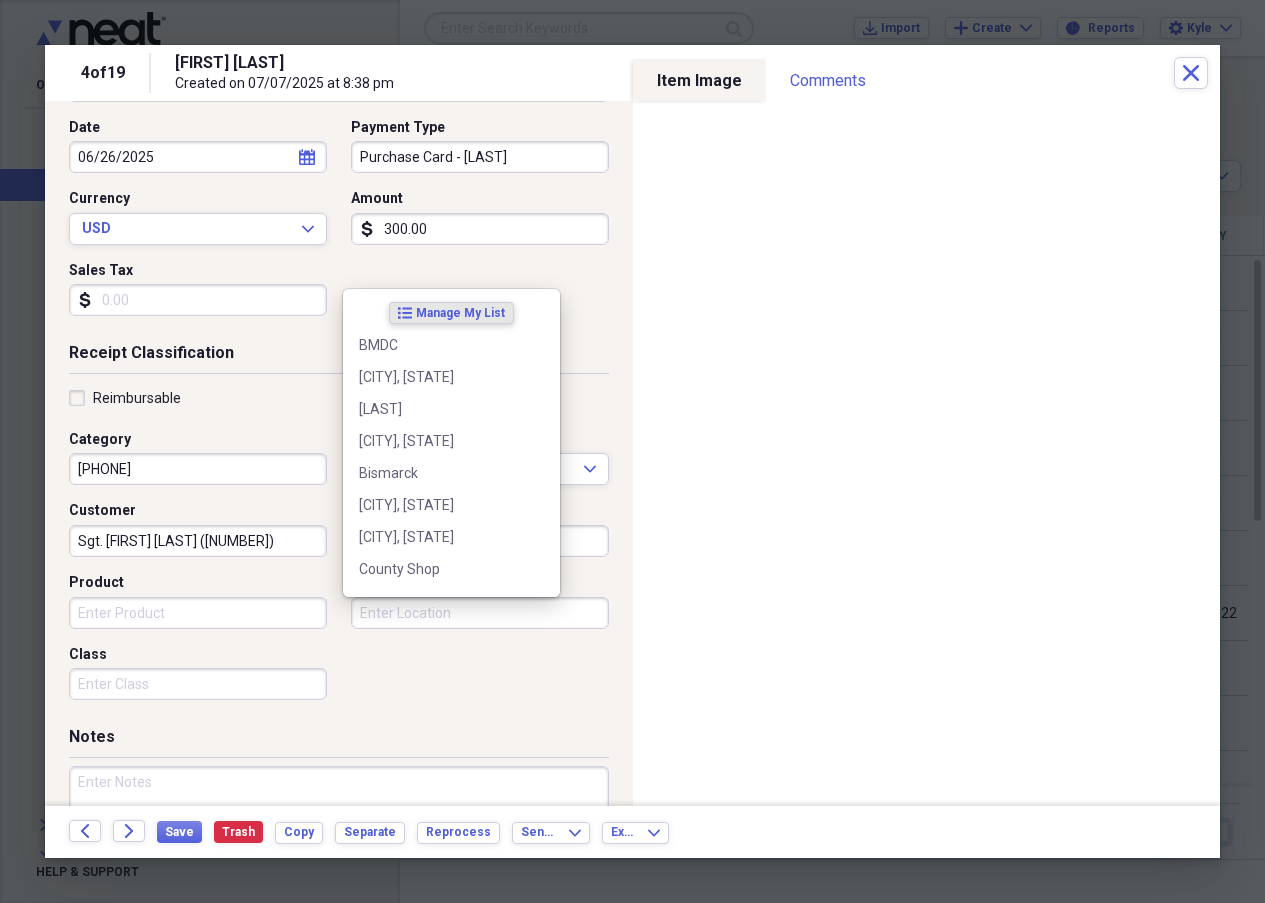 click on "Location" at bounding box center [480, 613] 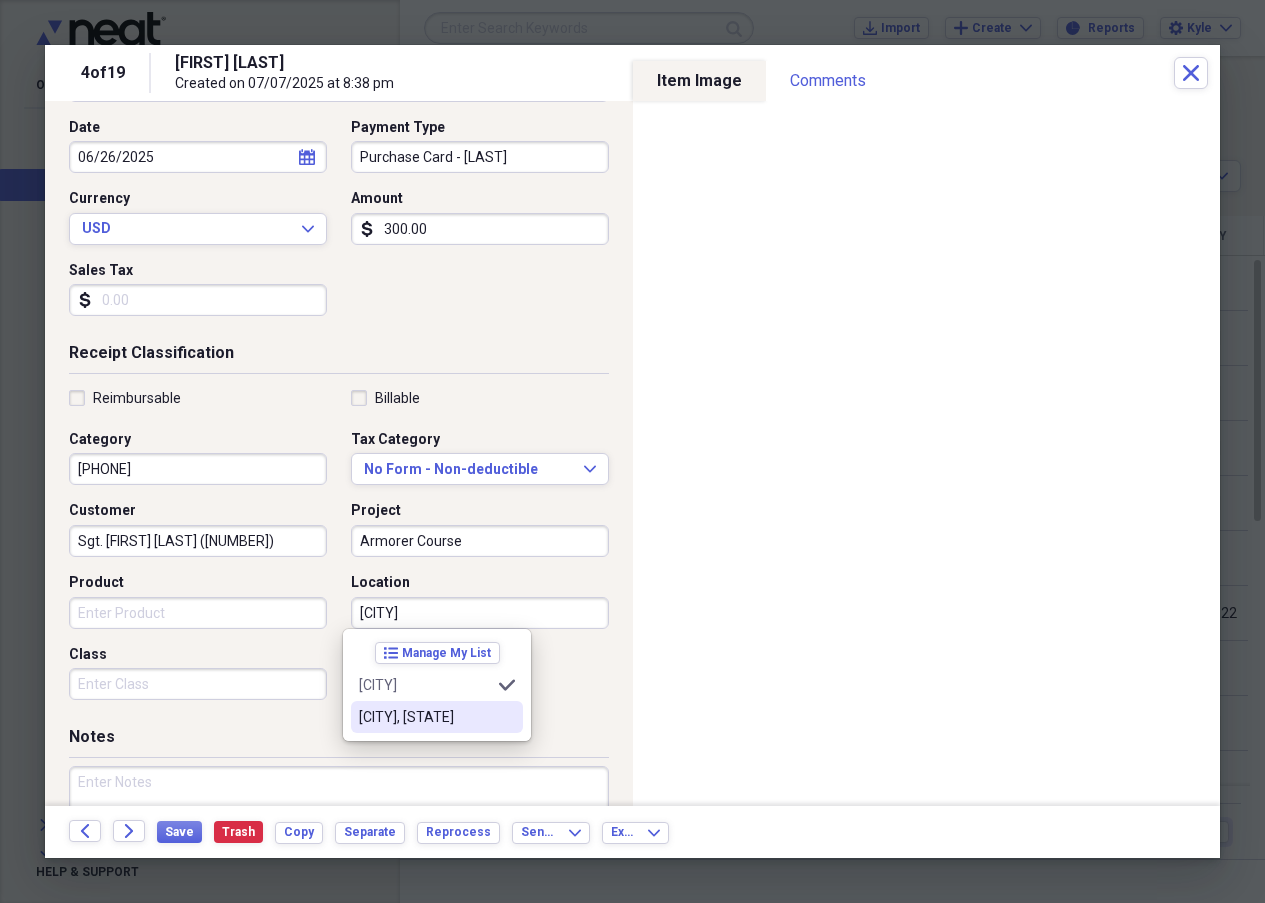click on "[CITY], [STATE]" at bounding box center [425, 717] 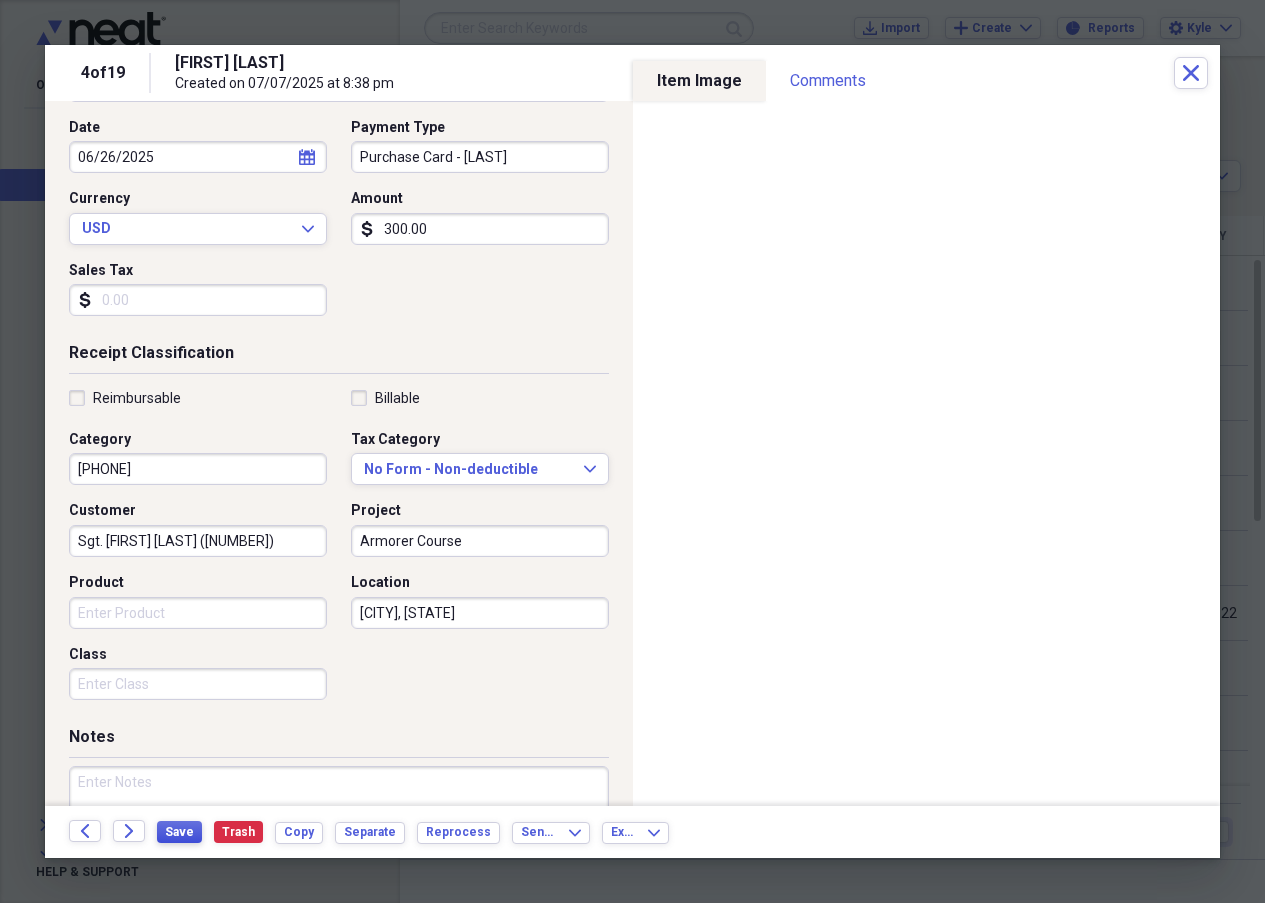 click on "Save" at bounding box center [179, 832] 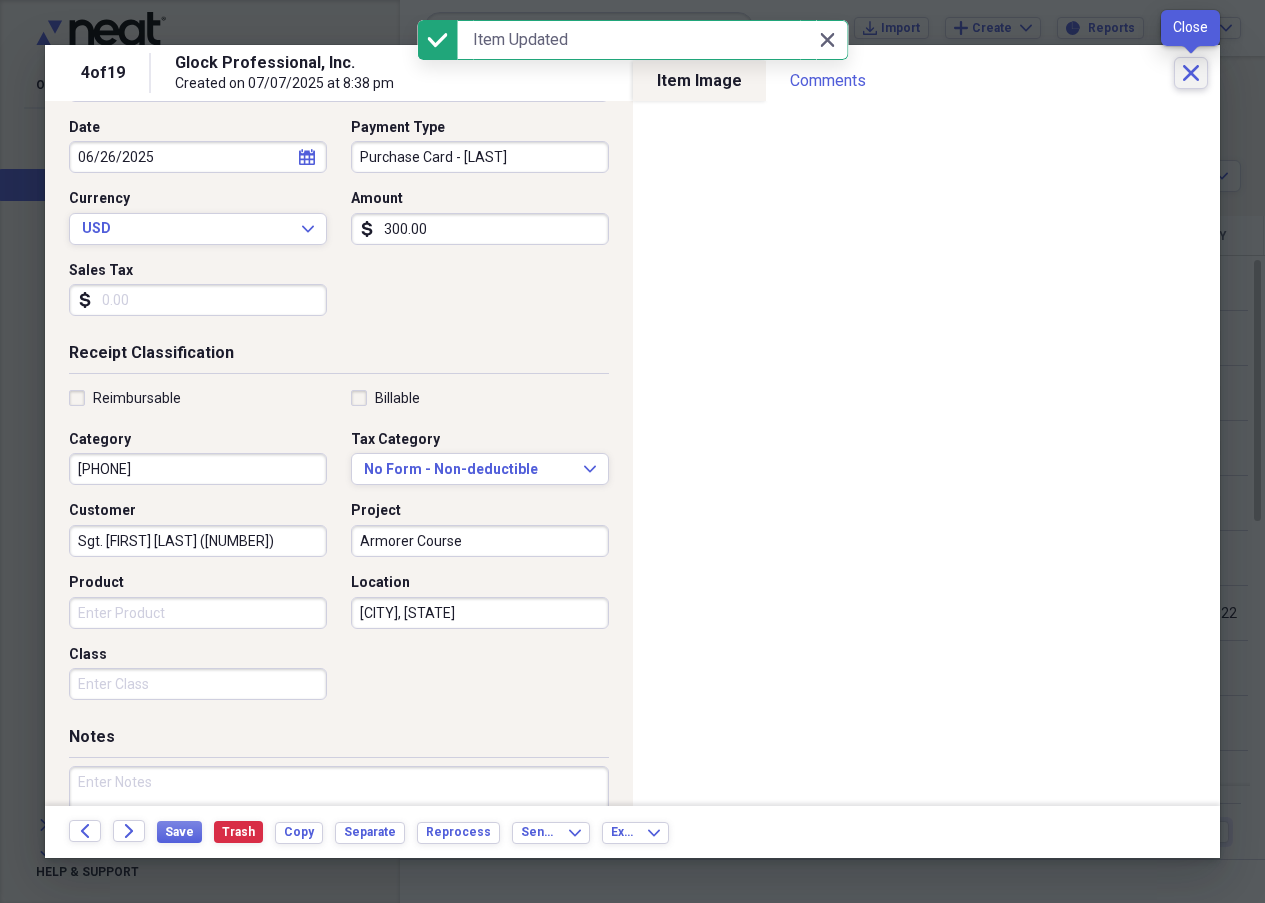 click on "Close" 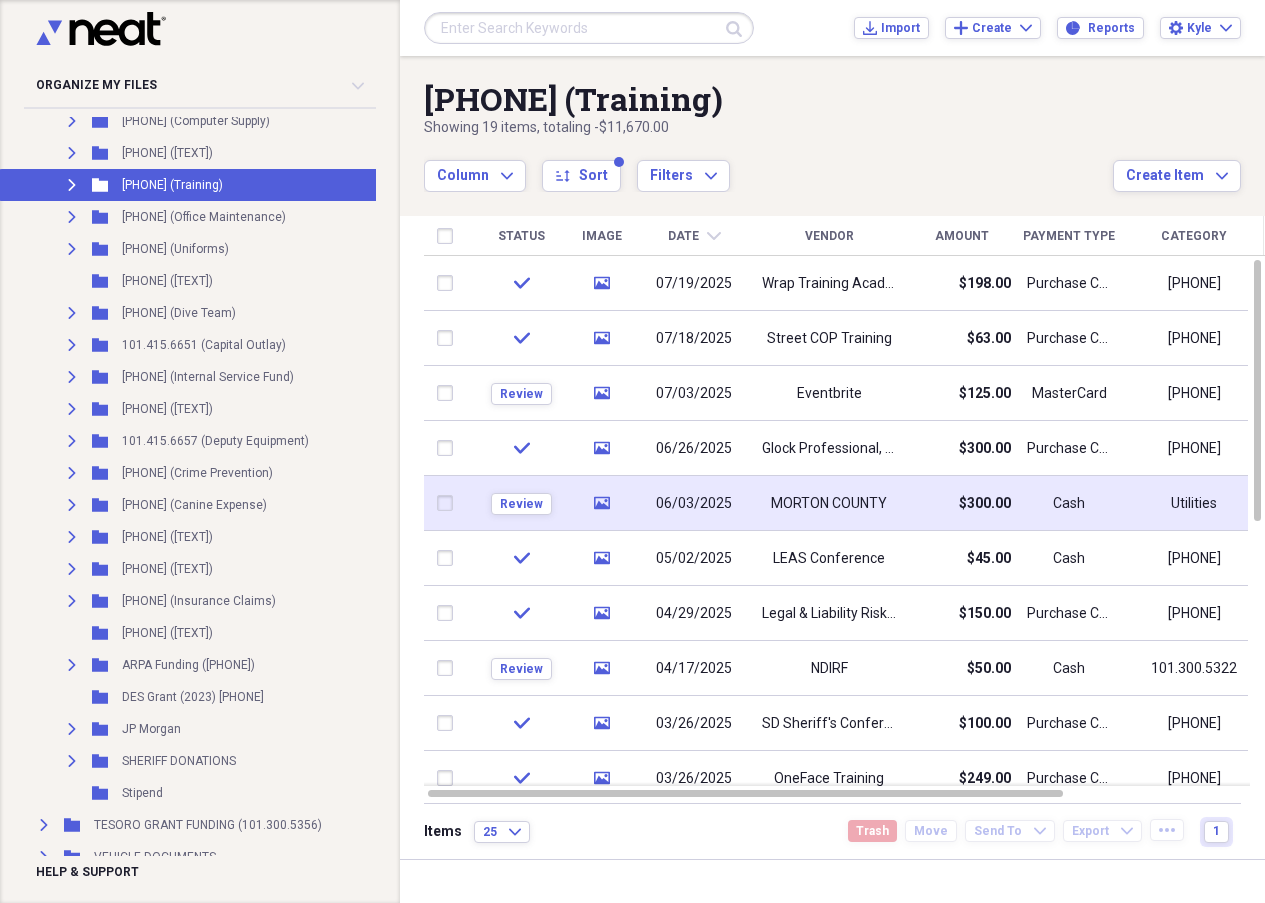 click at bounding box center (449, 503) 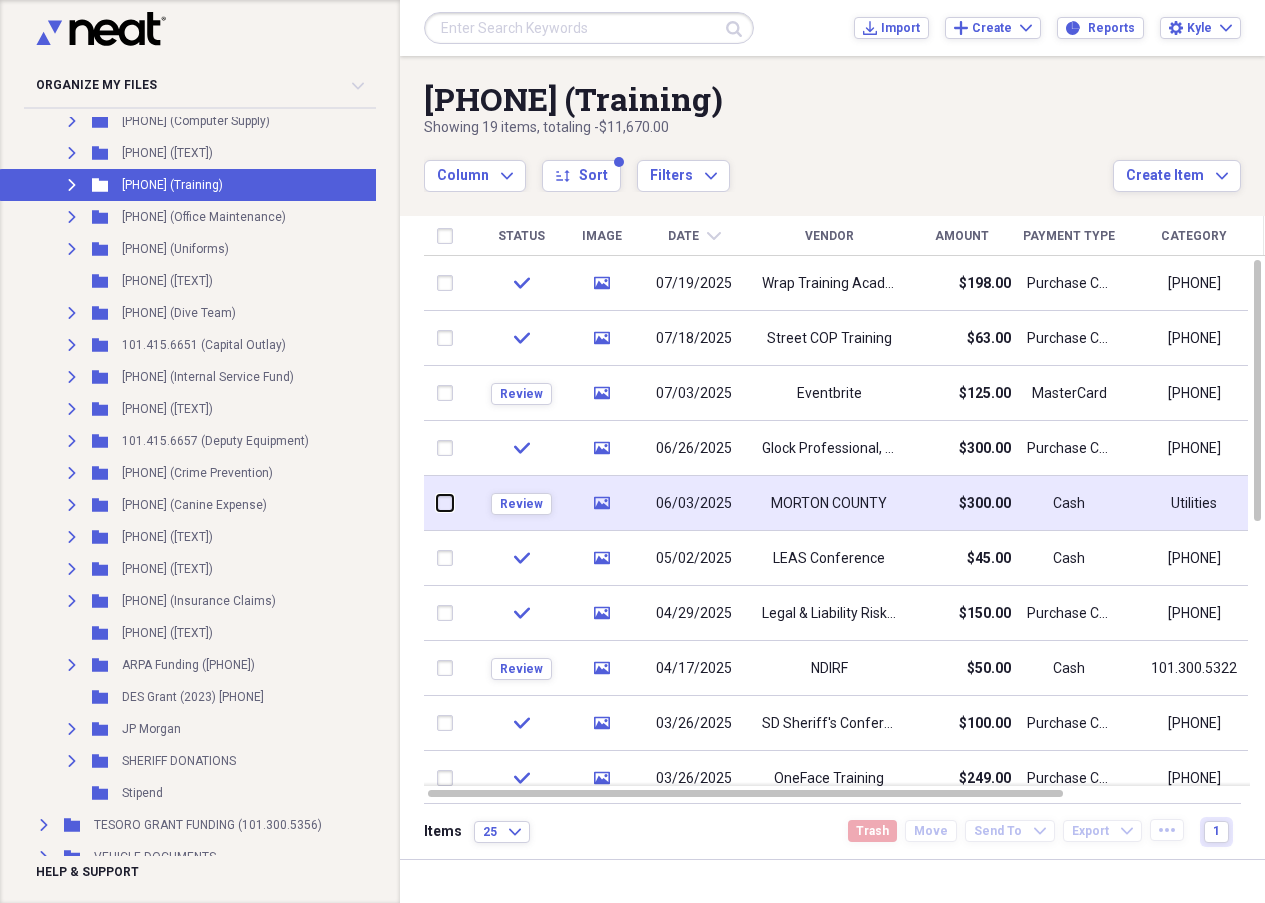 click at bounding box center (437, 503) 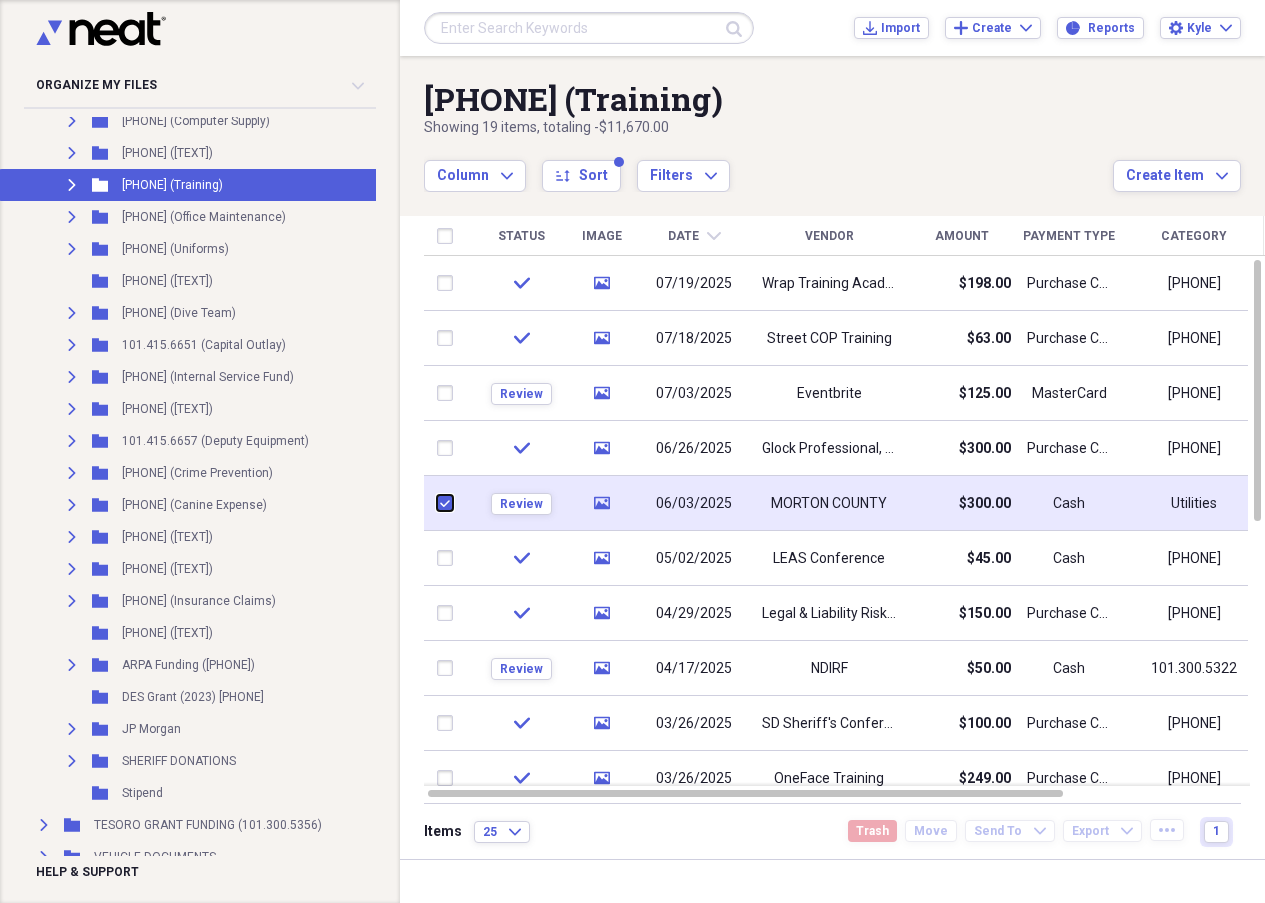 checkbox on "true" 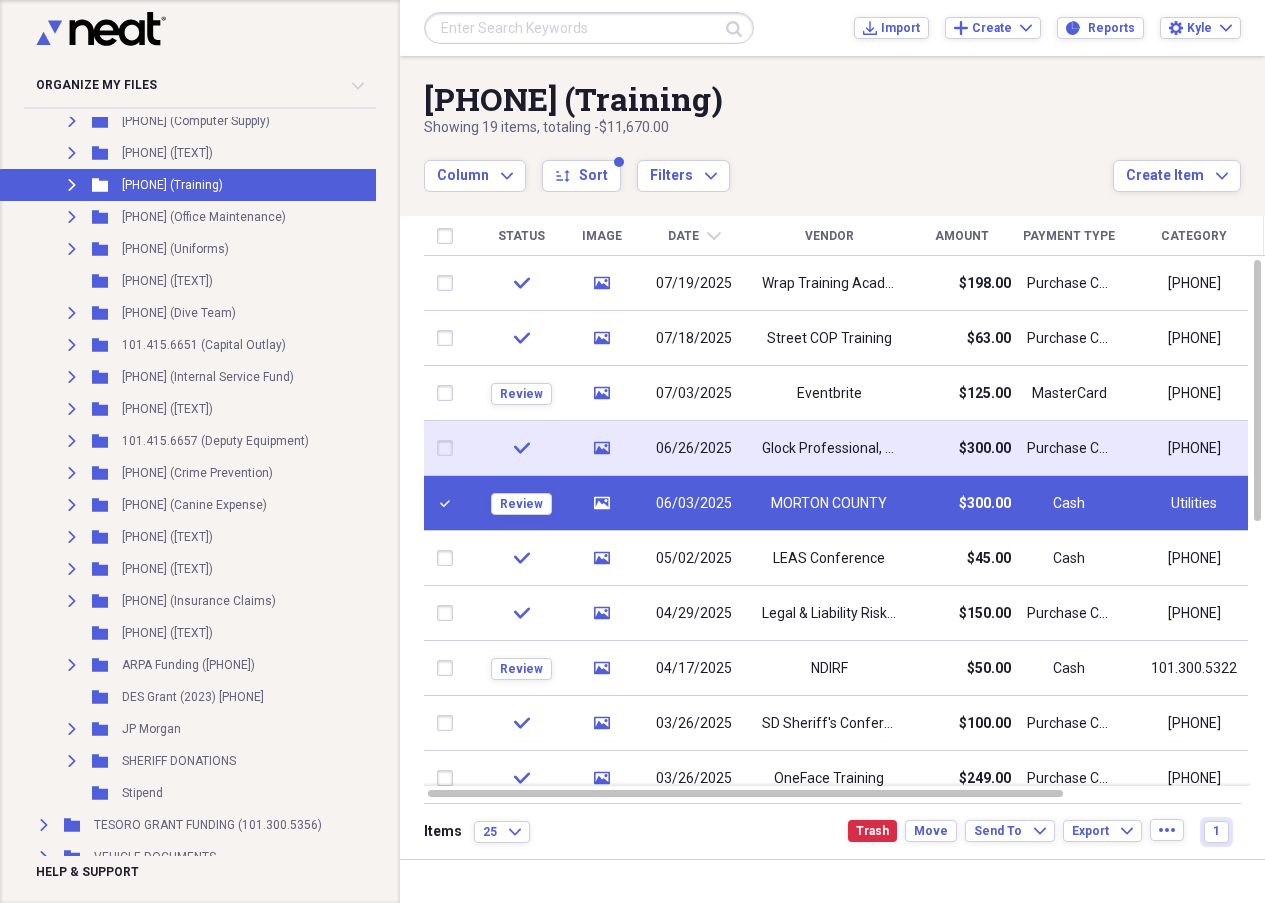 click at bounding box center (449, 448) 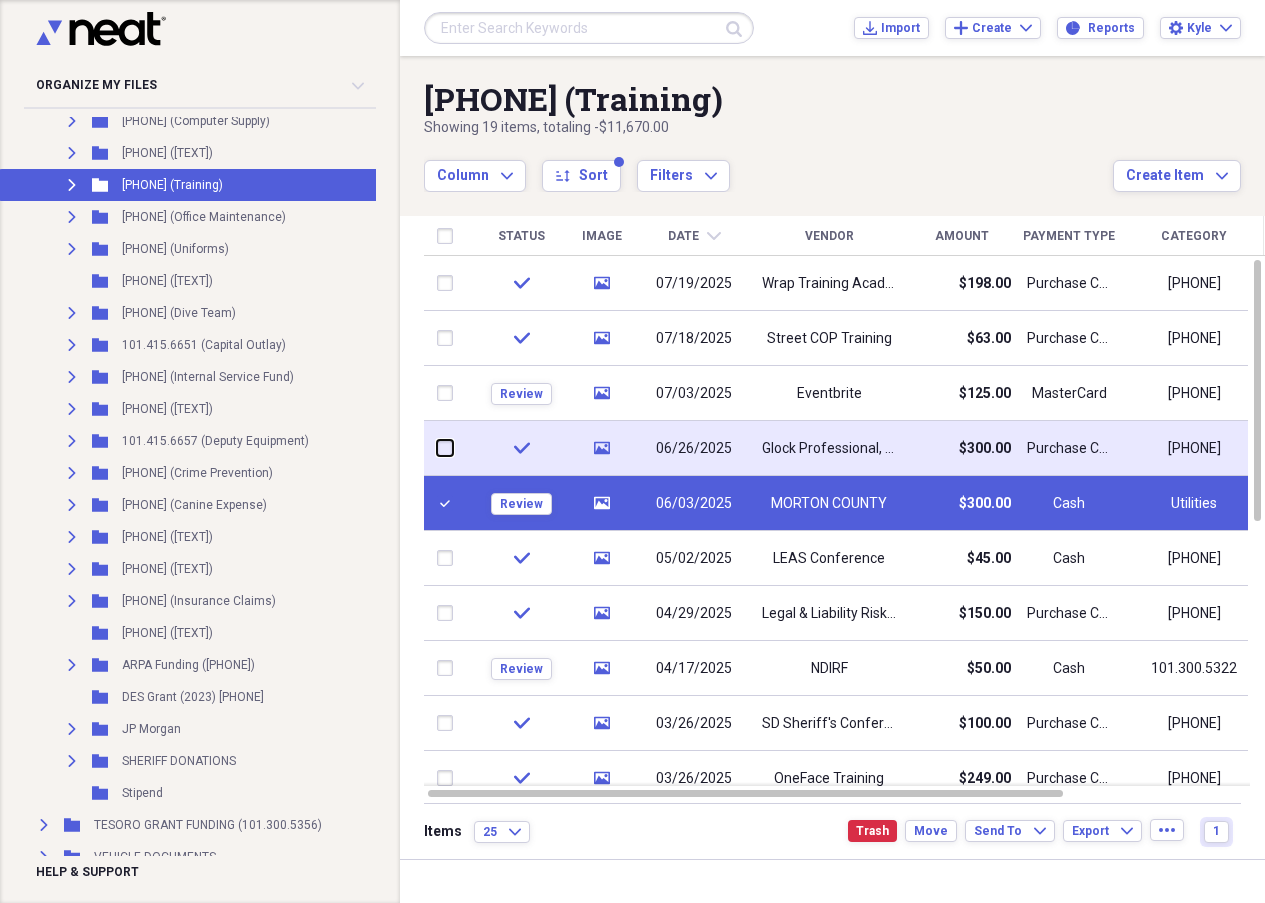 click at bounding box center (437, 448) 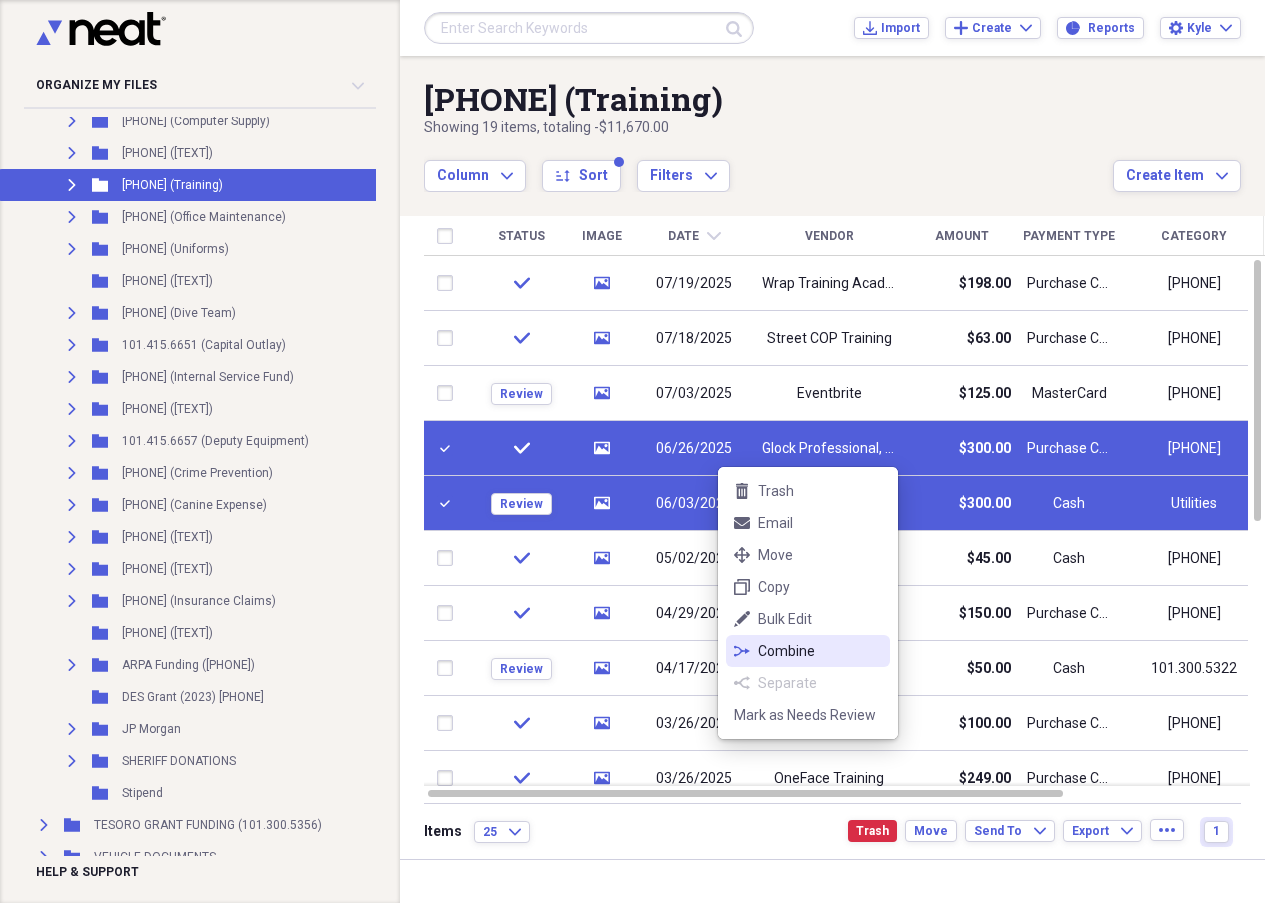 click on "Combine" at bounding box center [820, 651] 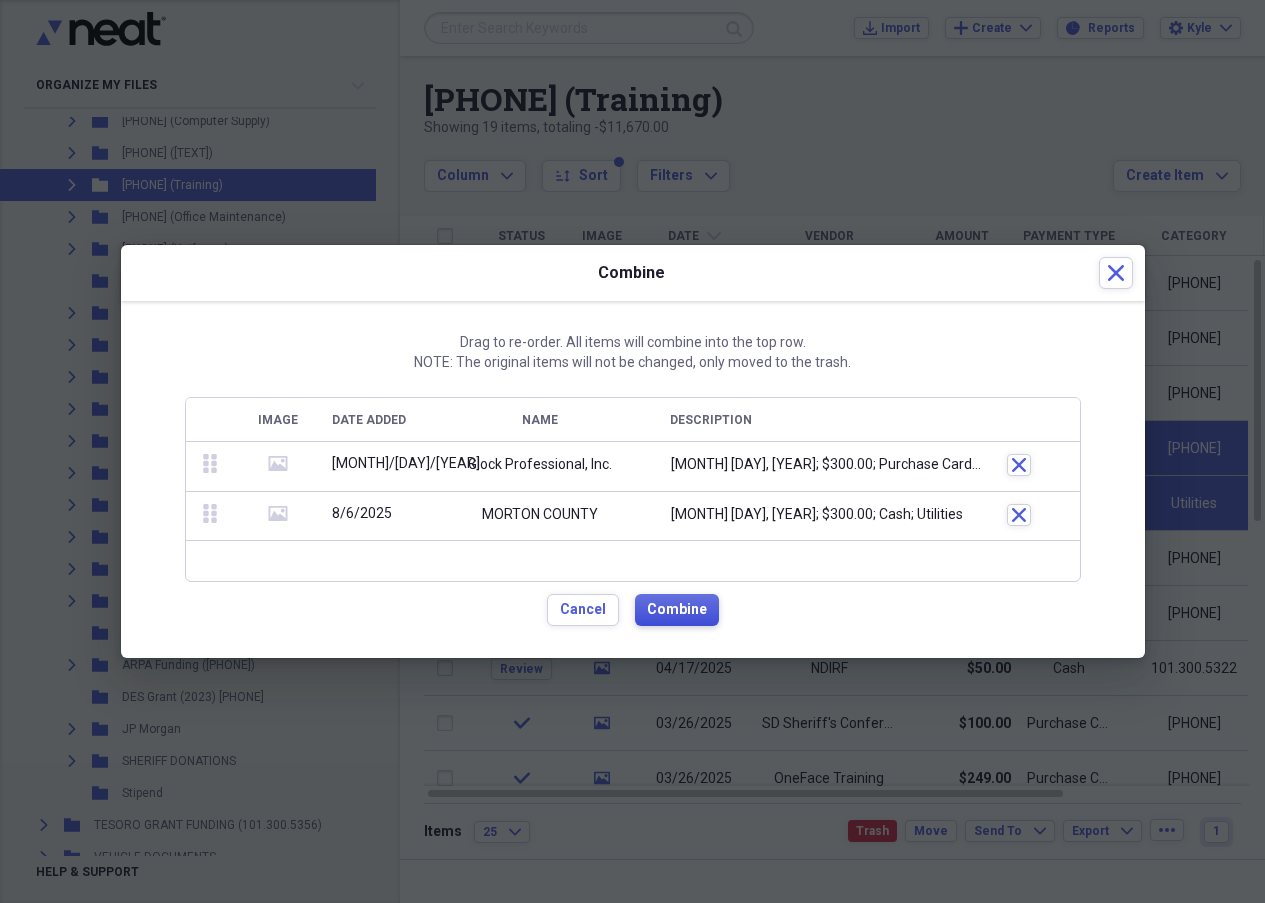click on "Combine" at bounding box center (677, 610) 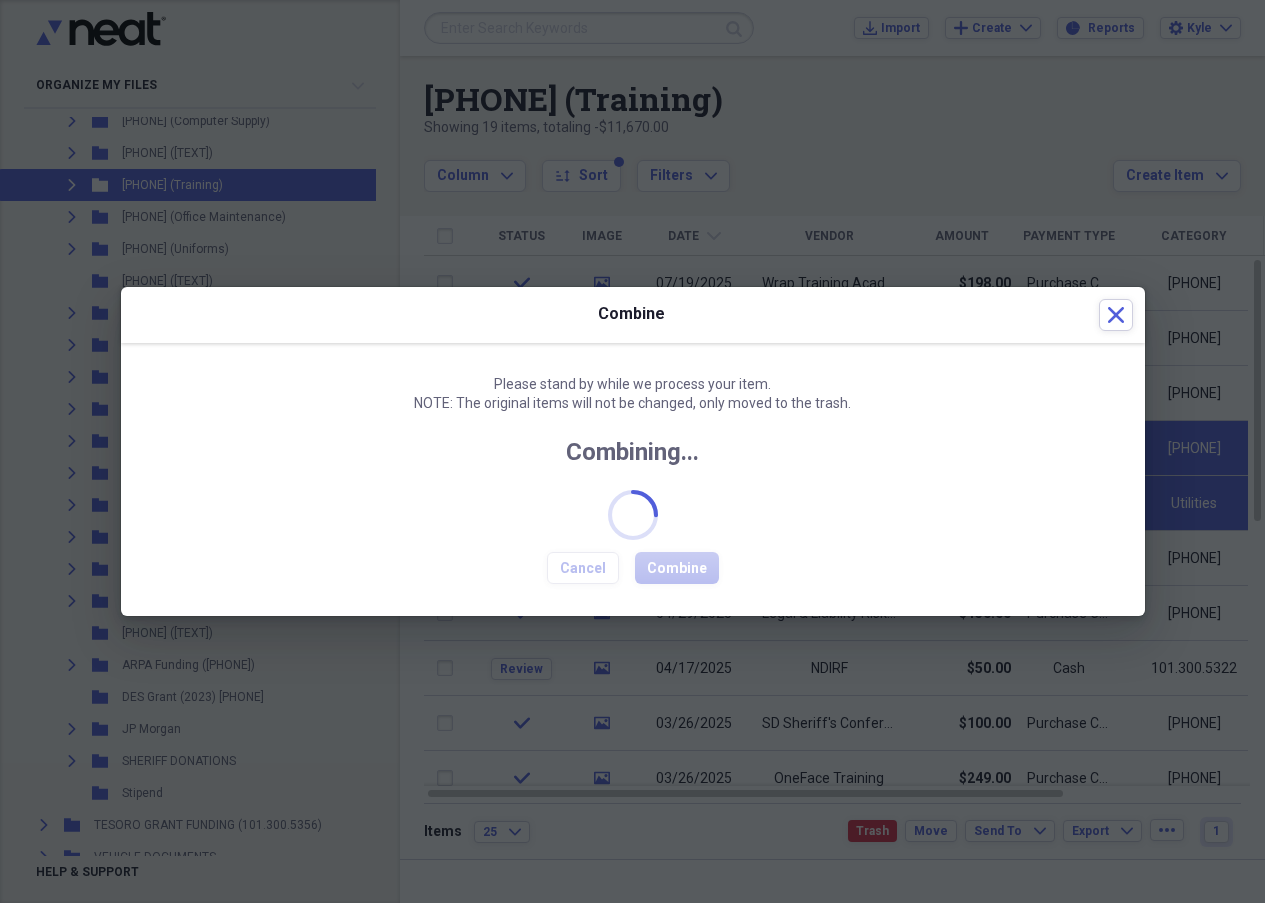 checkbox on "false" 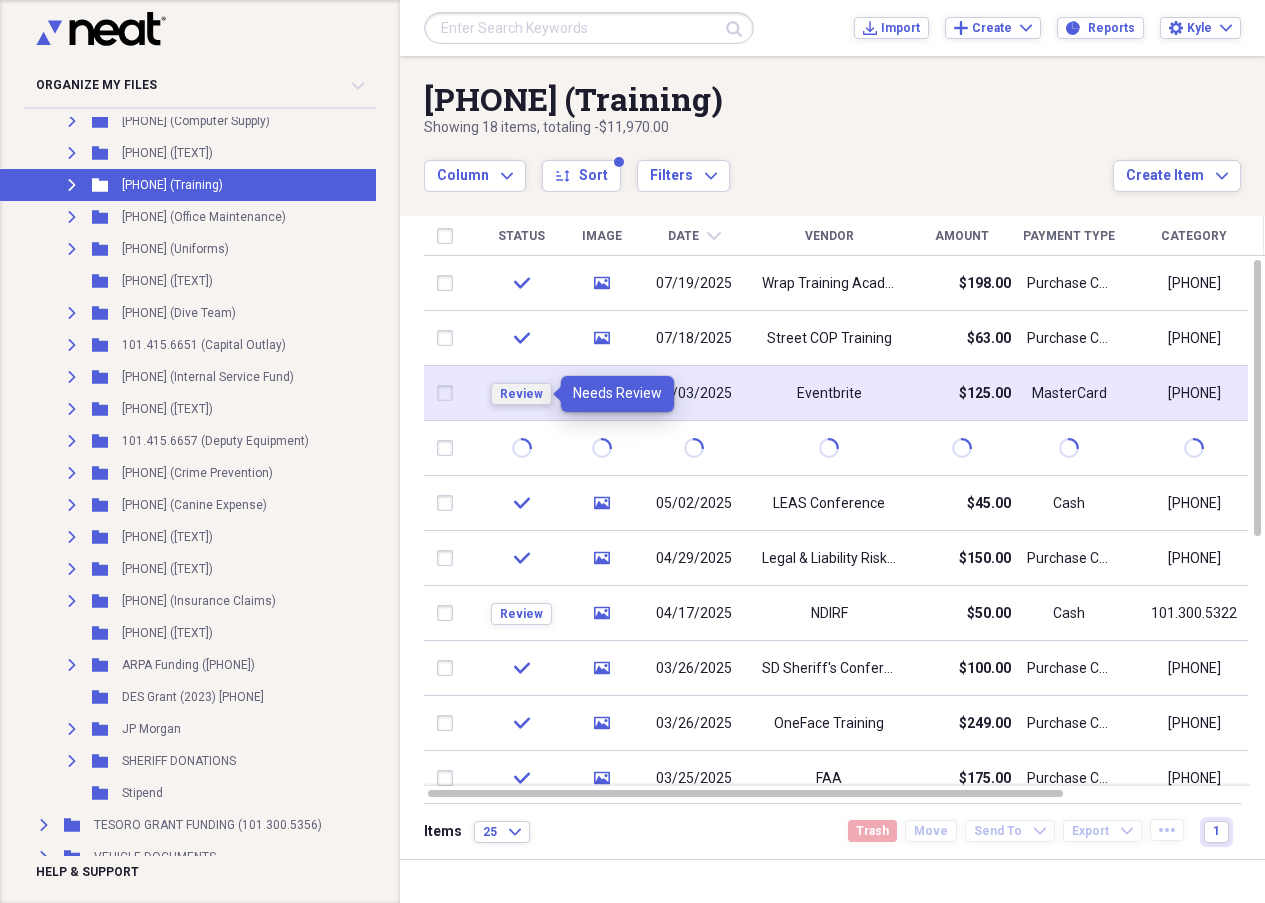 click on "Review" at bounding box center (521, 394) 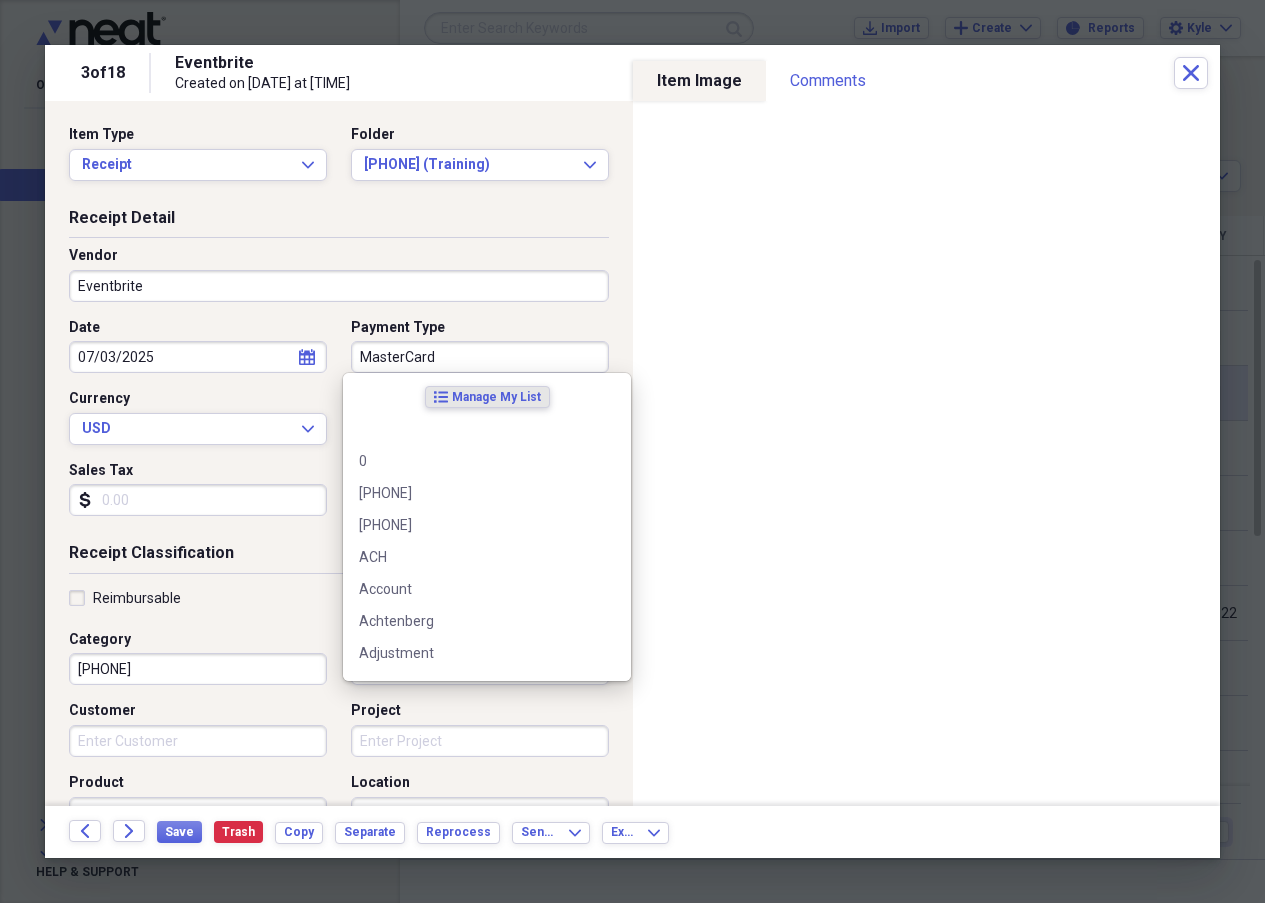 click on "MasterCard" at bounding box center [480, 357] 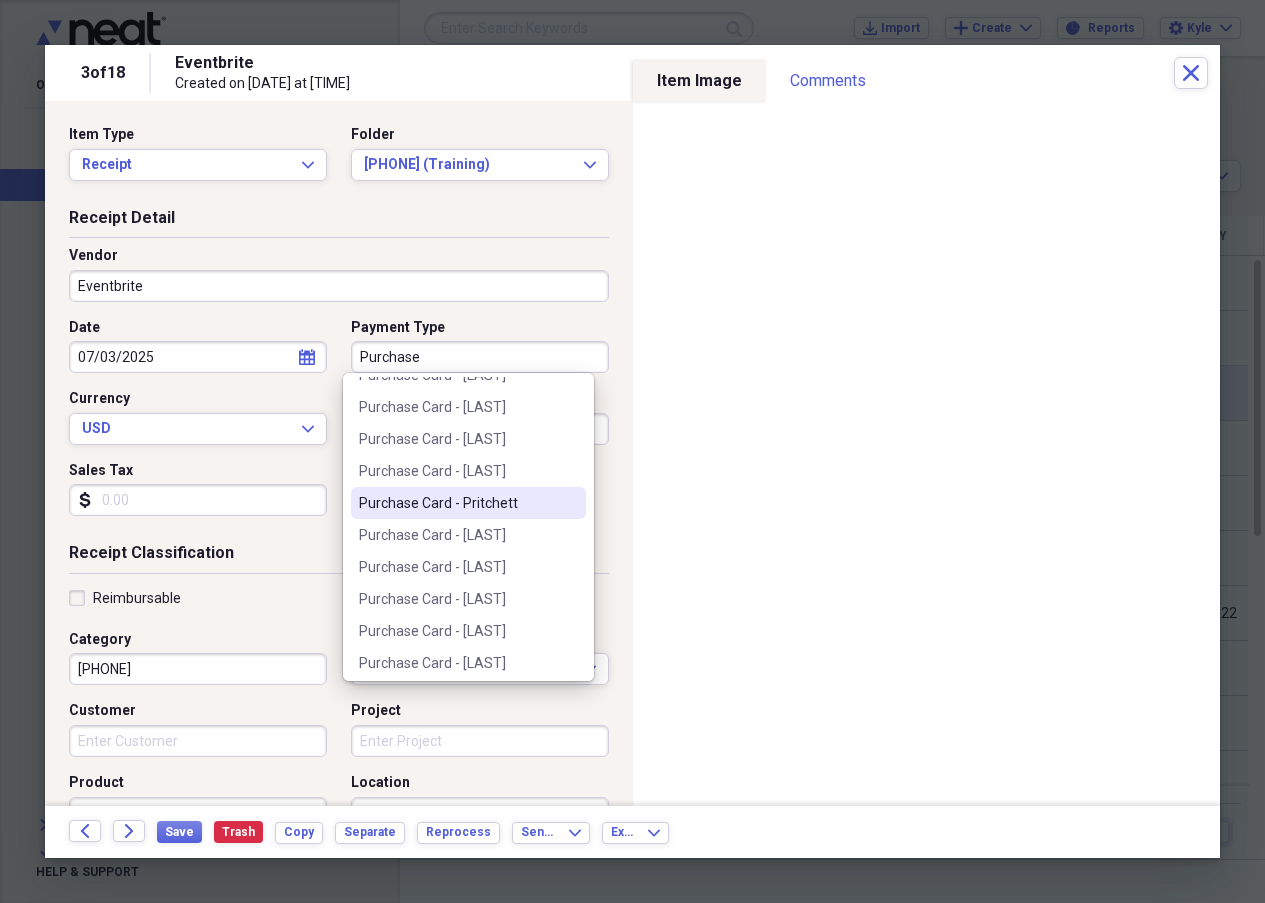 scroll, scrollTop: 900, scrollLeft: 0, axis: vertical 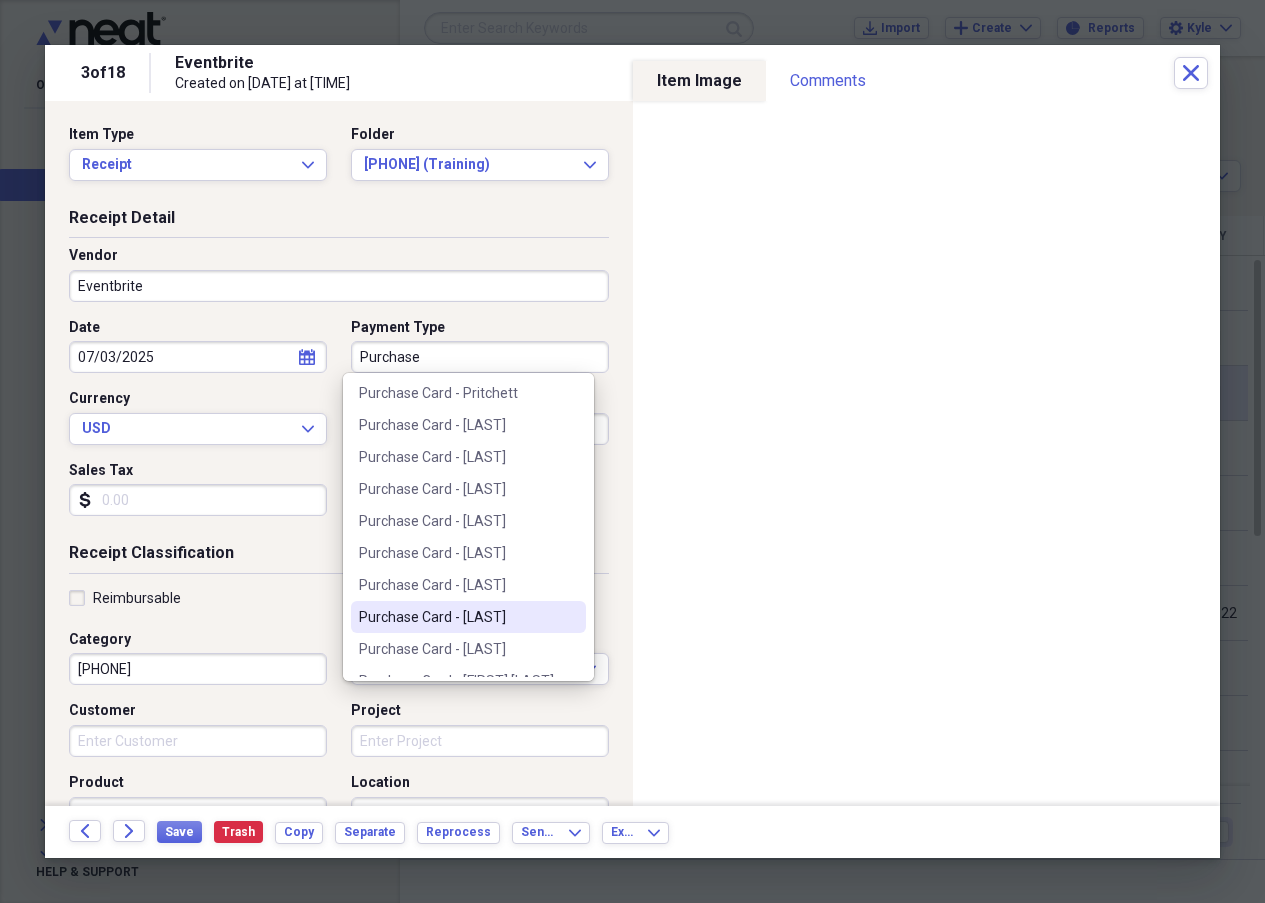 click on "Purchase Card - [LAST]" at bounding box center [456, 617] 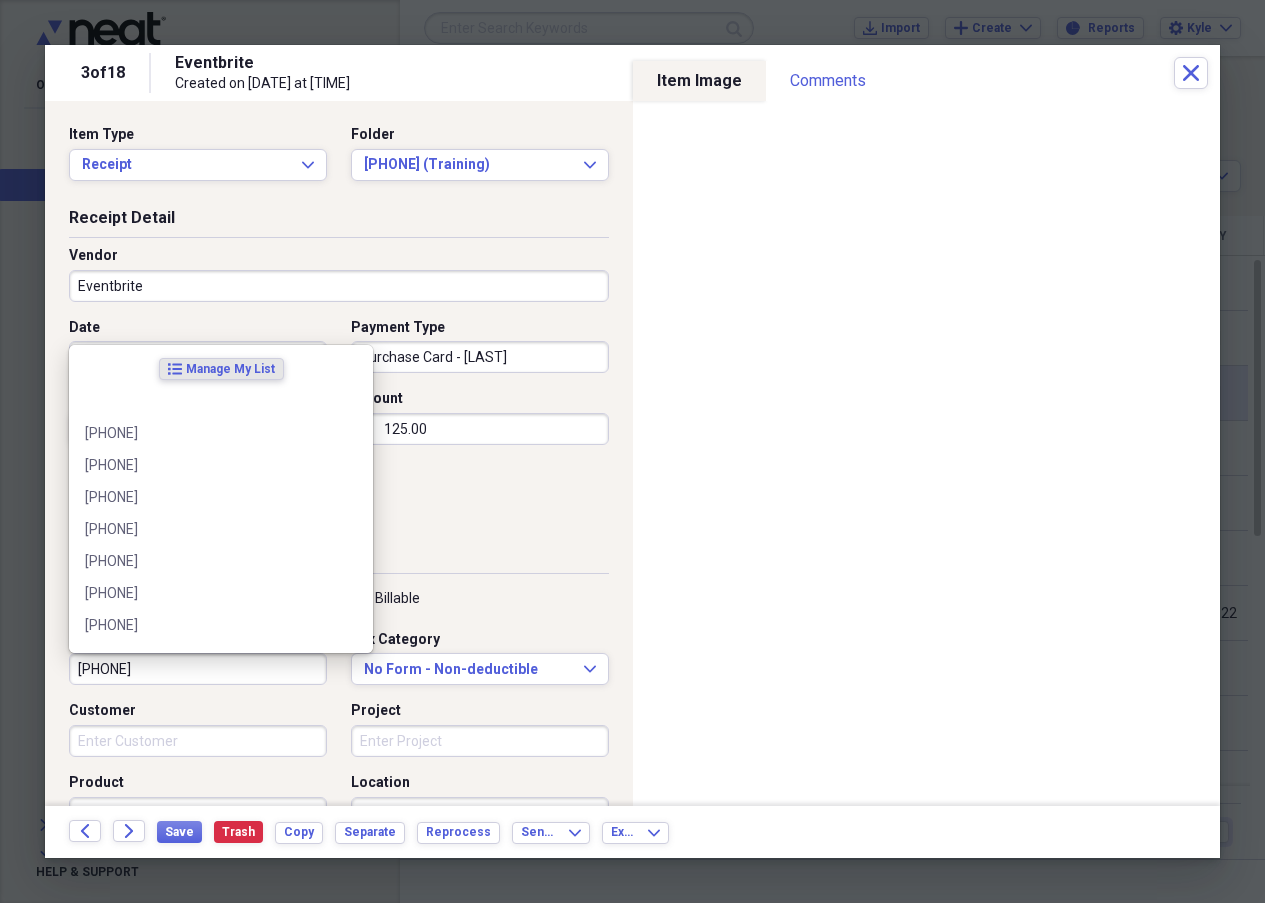 click on "[PHONE]" at bounding box center [198, 669] 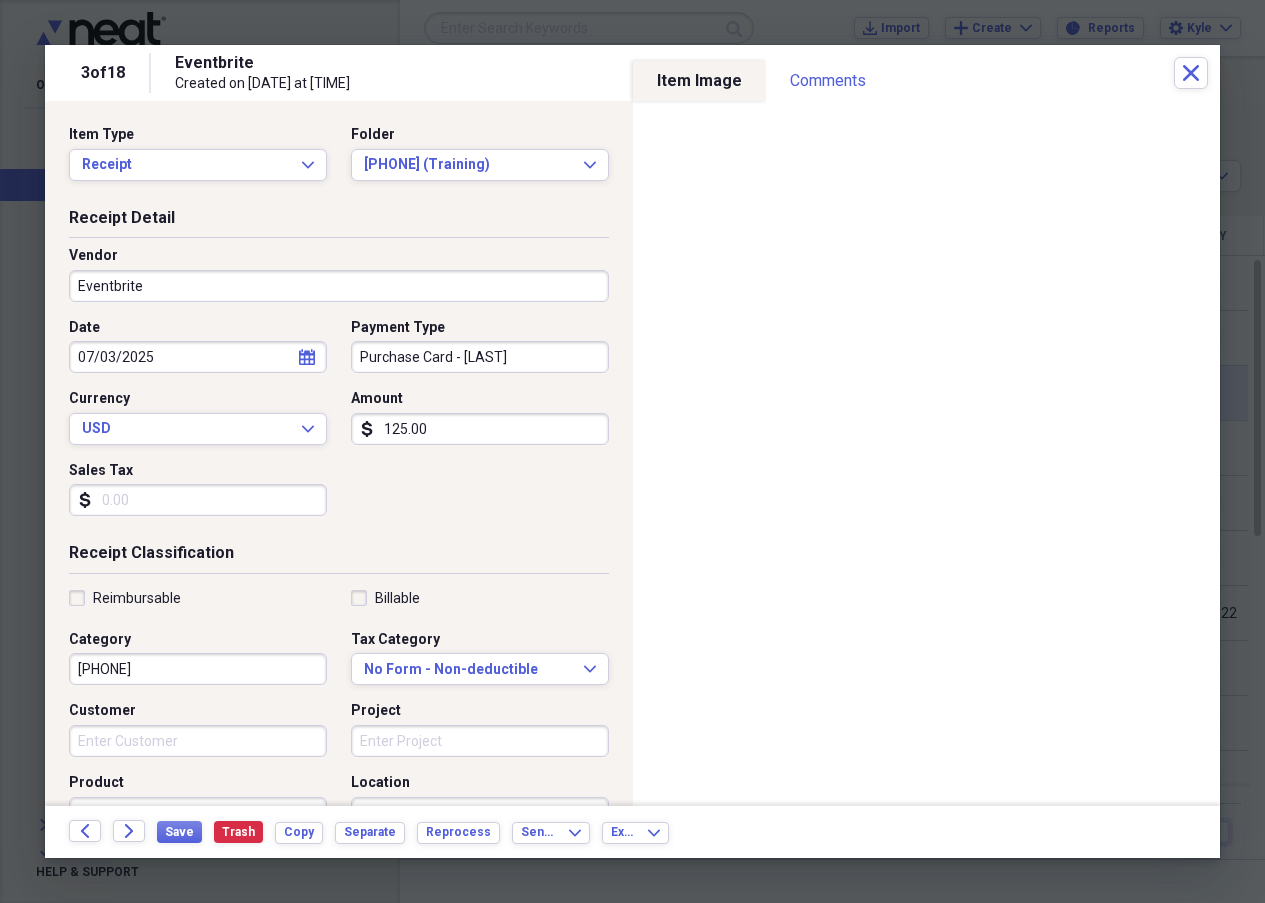 click on "Receipt Classification" at bounding box center (339, 557) 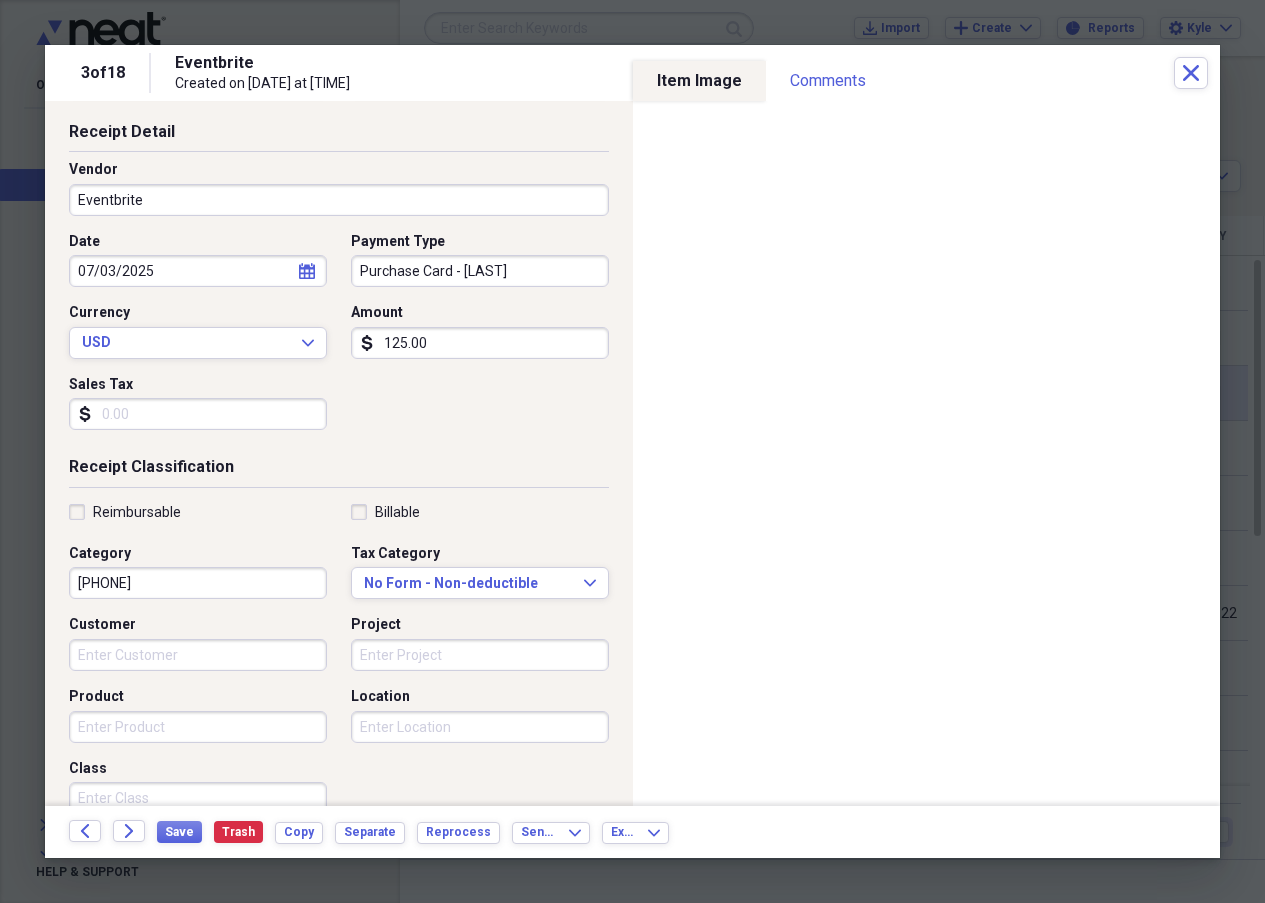 scroll, scrollTop: 200, scrollLeft: 0, axis: vertical 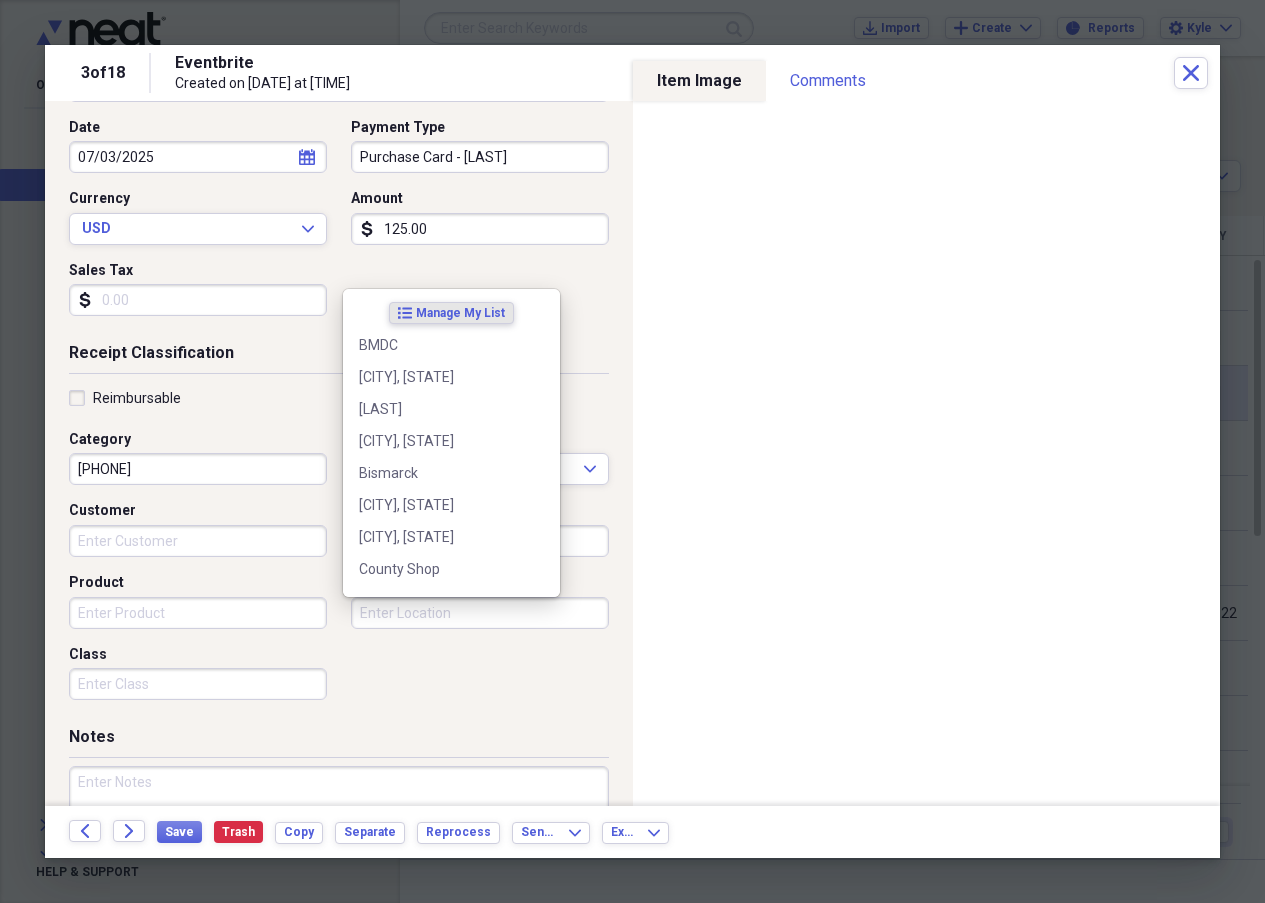 click on "Location" at bounding box center [480, 613] 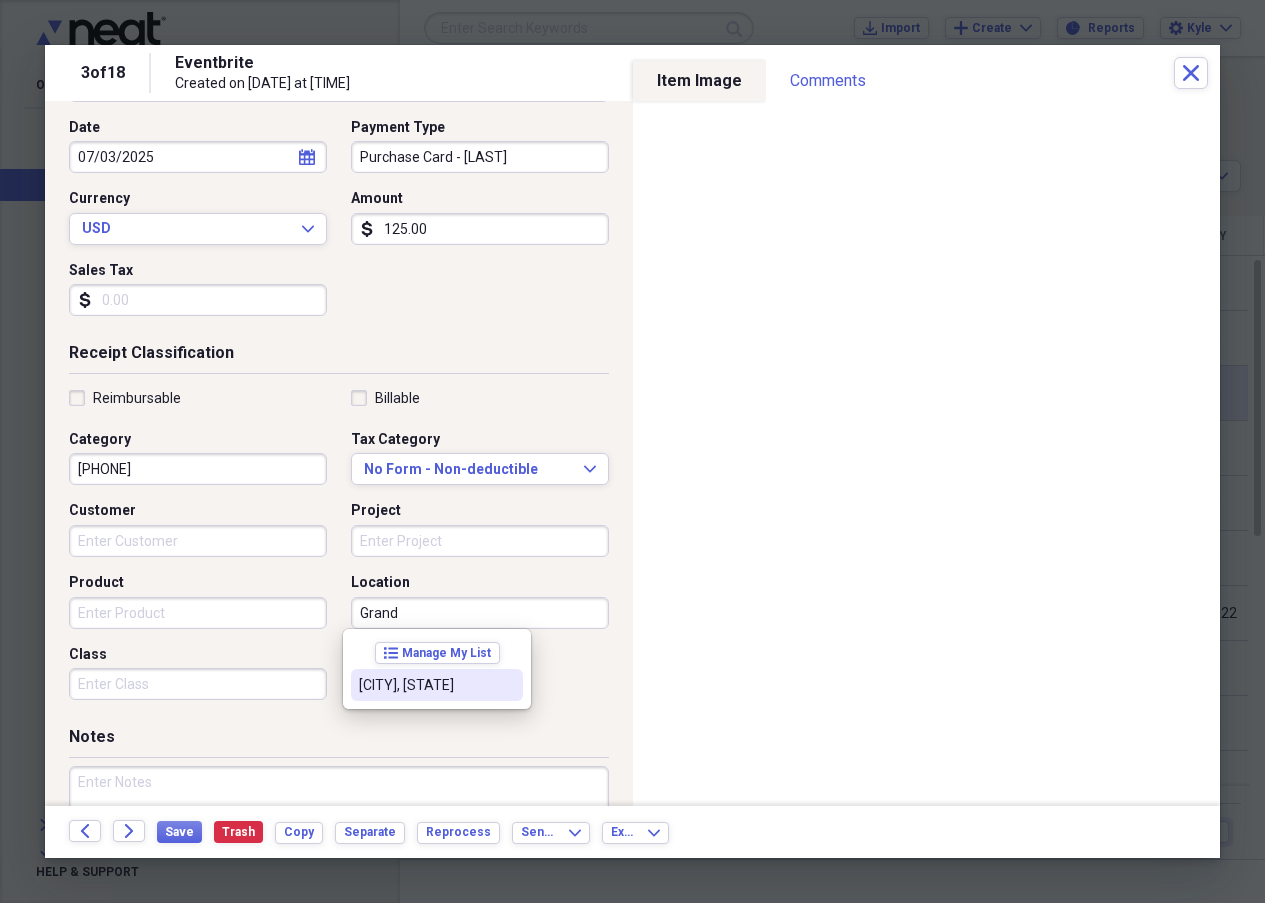 click on "[CITY], [STATE]" at bounding box center [425, 685] 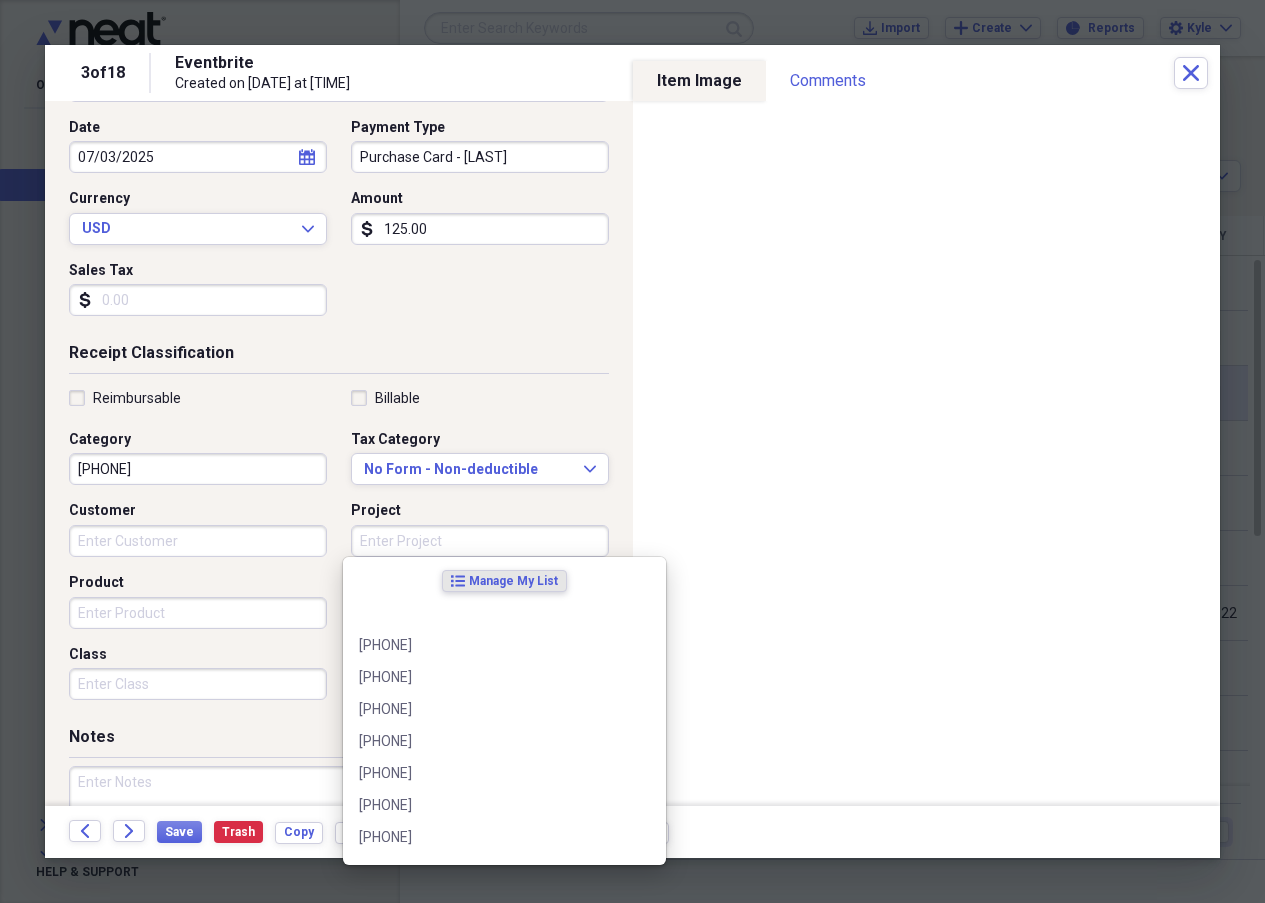 click on "Project" at bounding box center (480, 541) 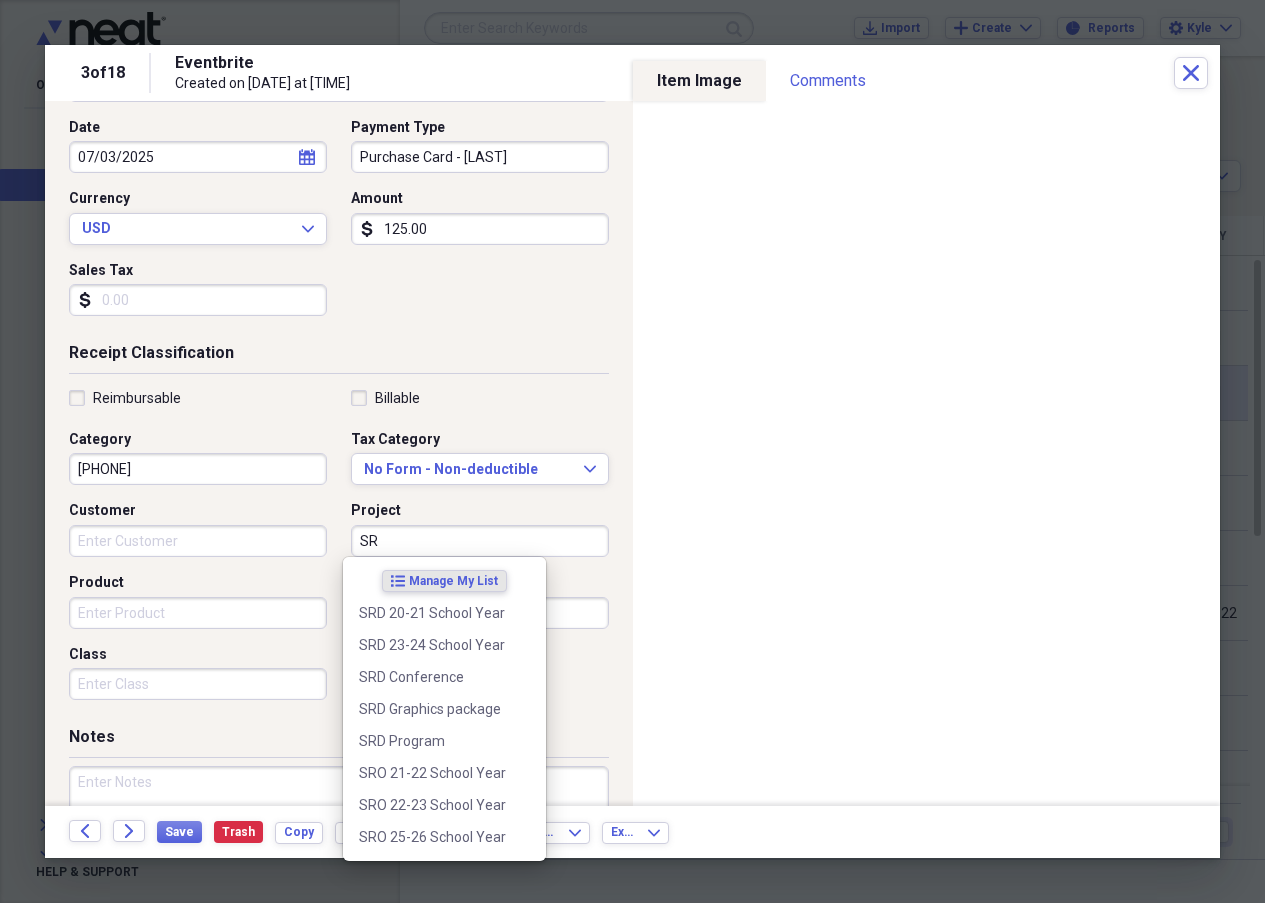 type on "S" 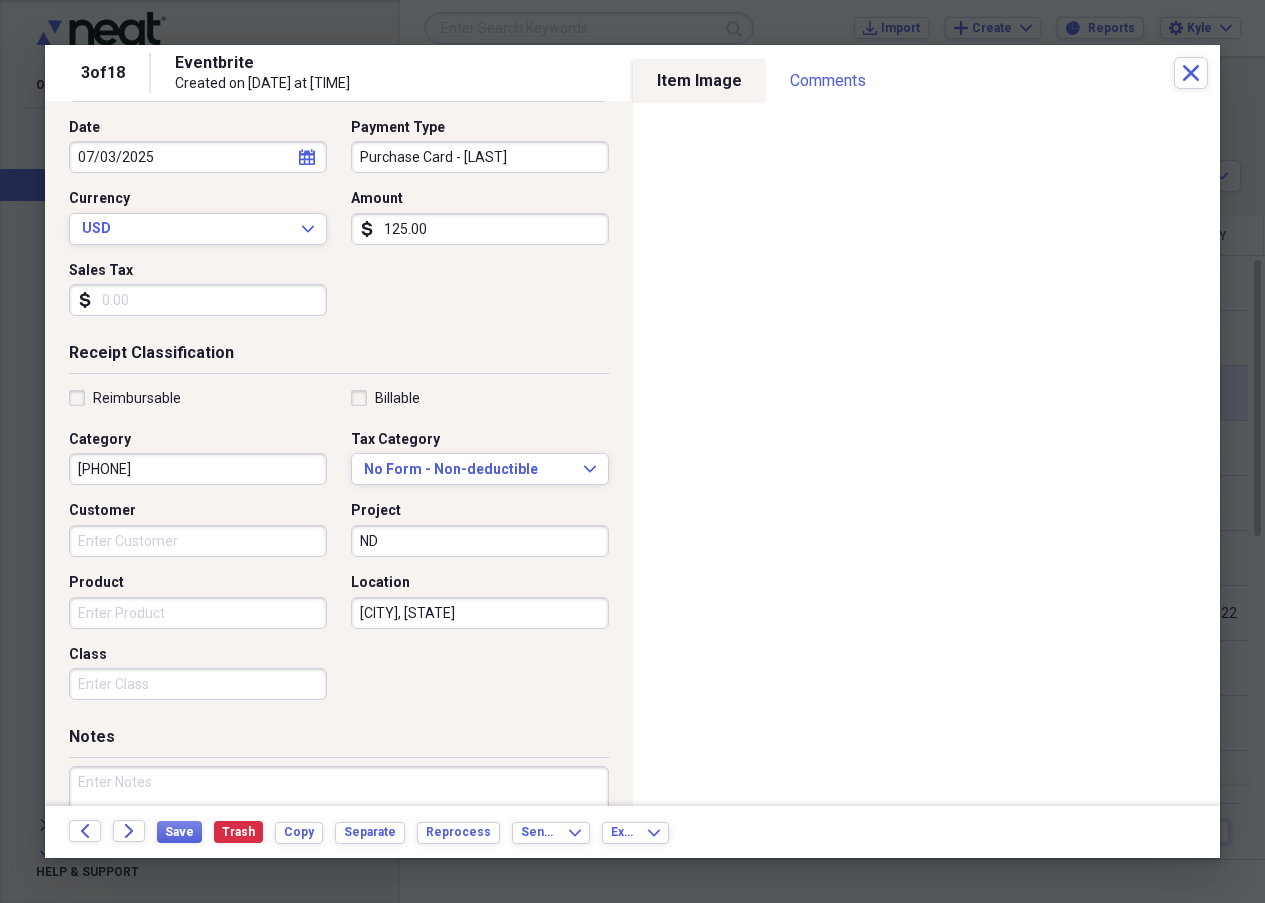 type on "N" 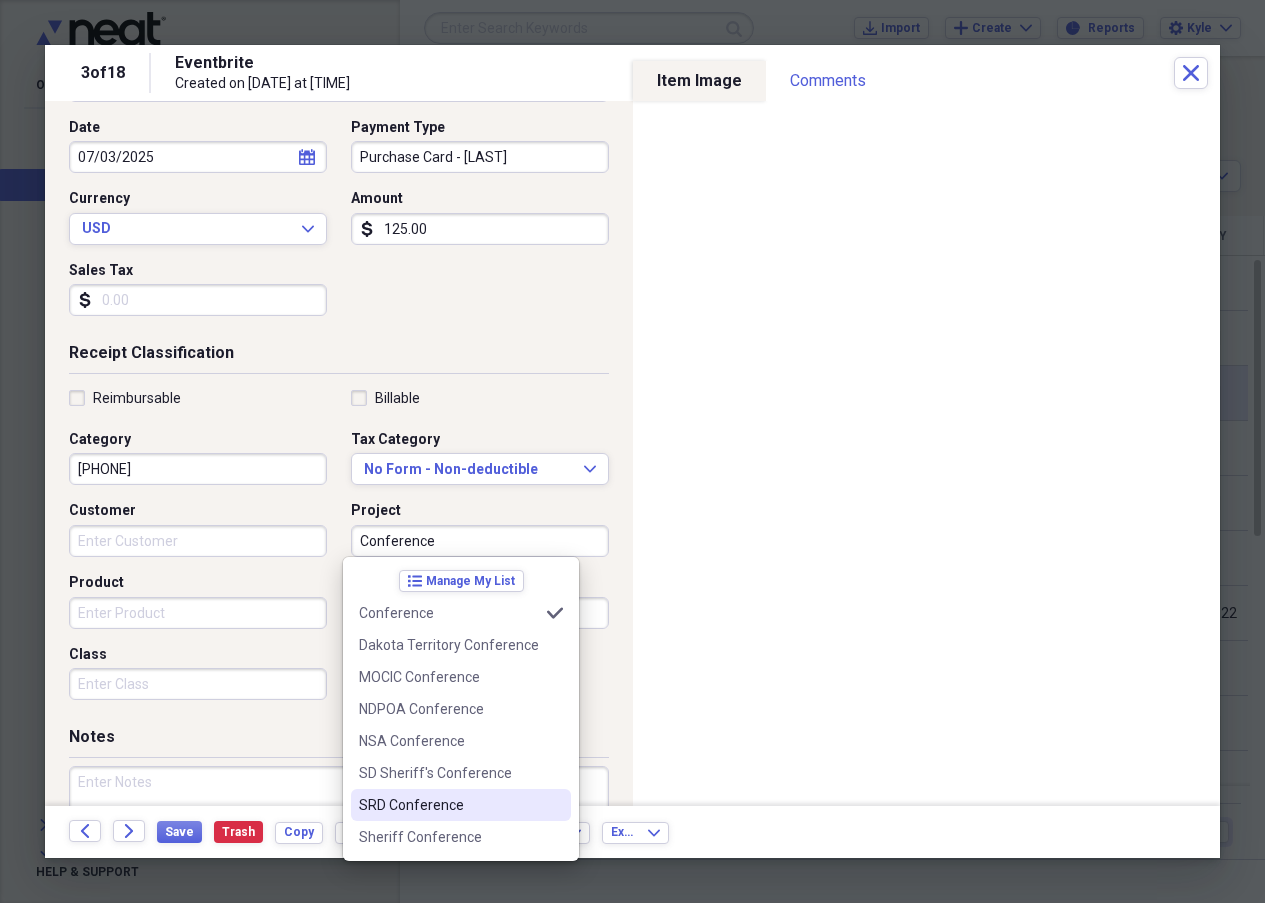 click on "SRD Conference" at bounding box center (449, 805) 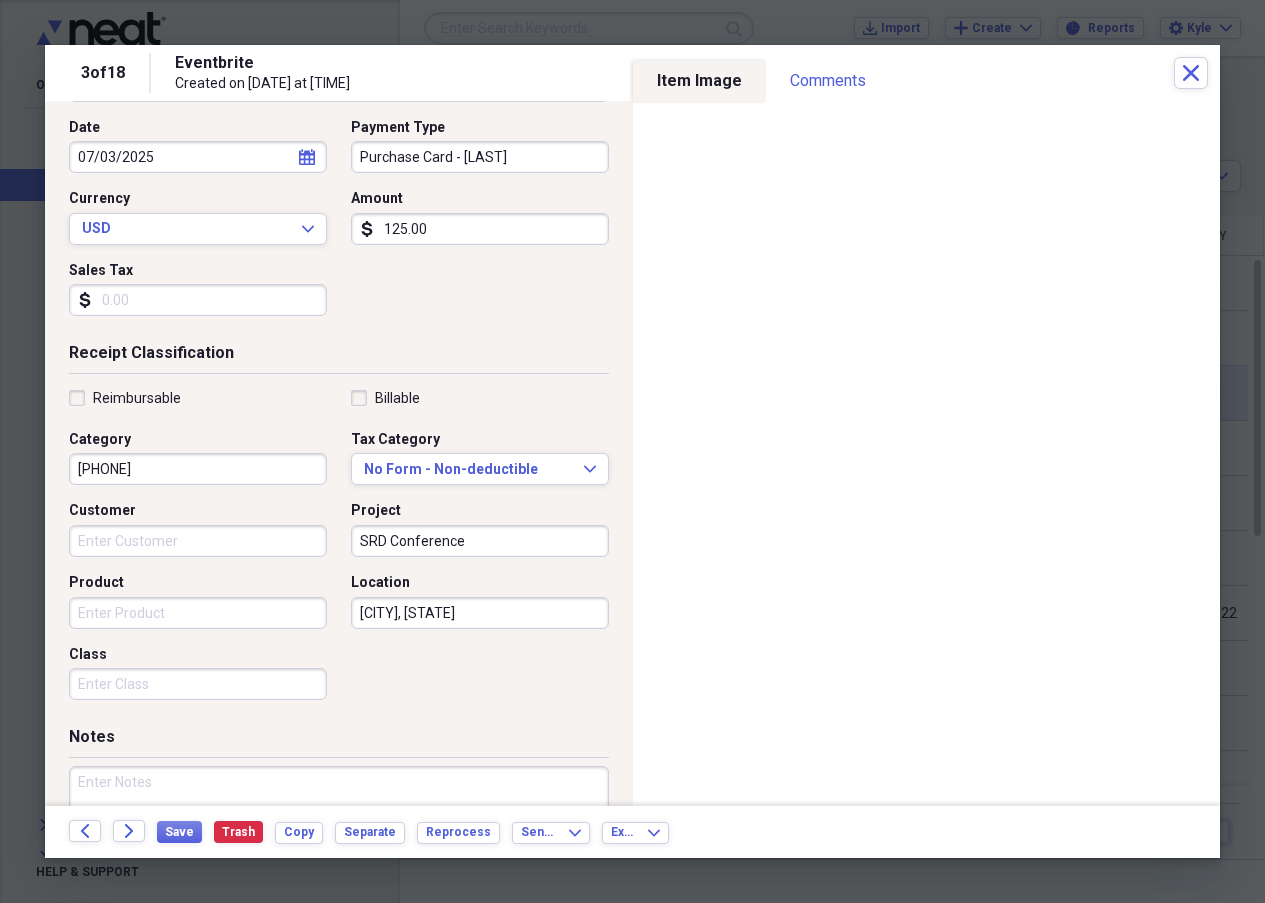 click on "SRD Conference" at bounding box center (480, 541) 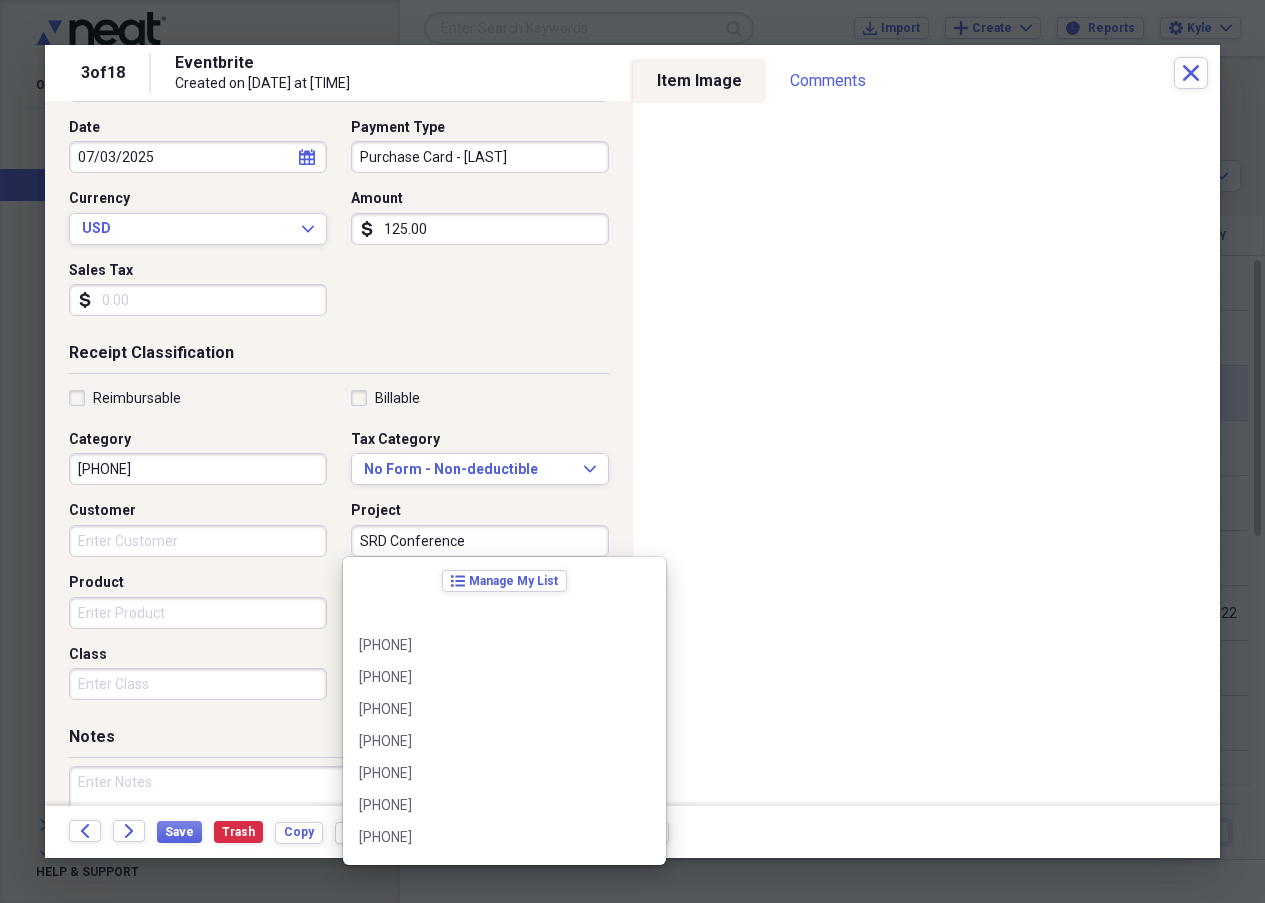 scroll, scrollTop: 17148, scrollLeft: 0, axis: vertical 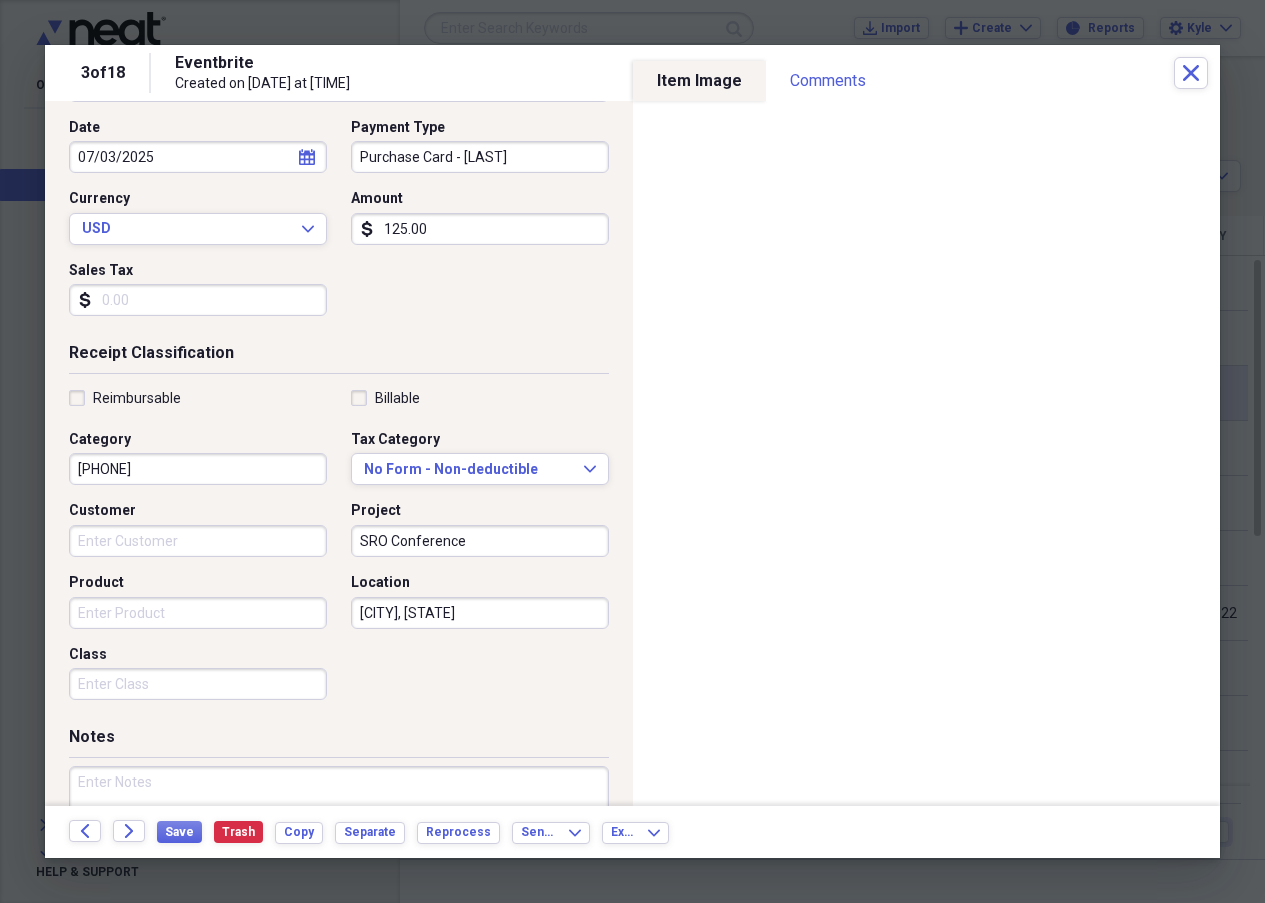 type on "SRO Conference" 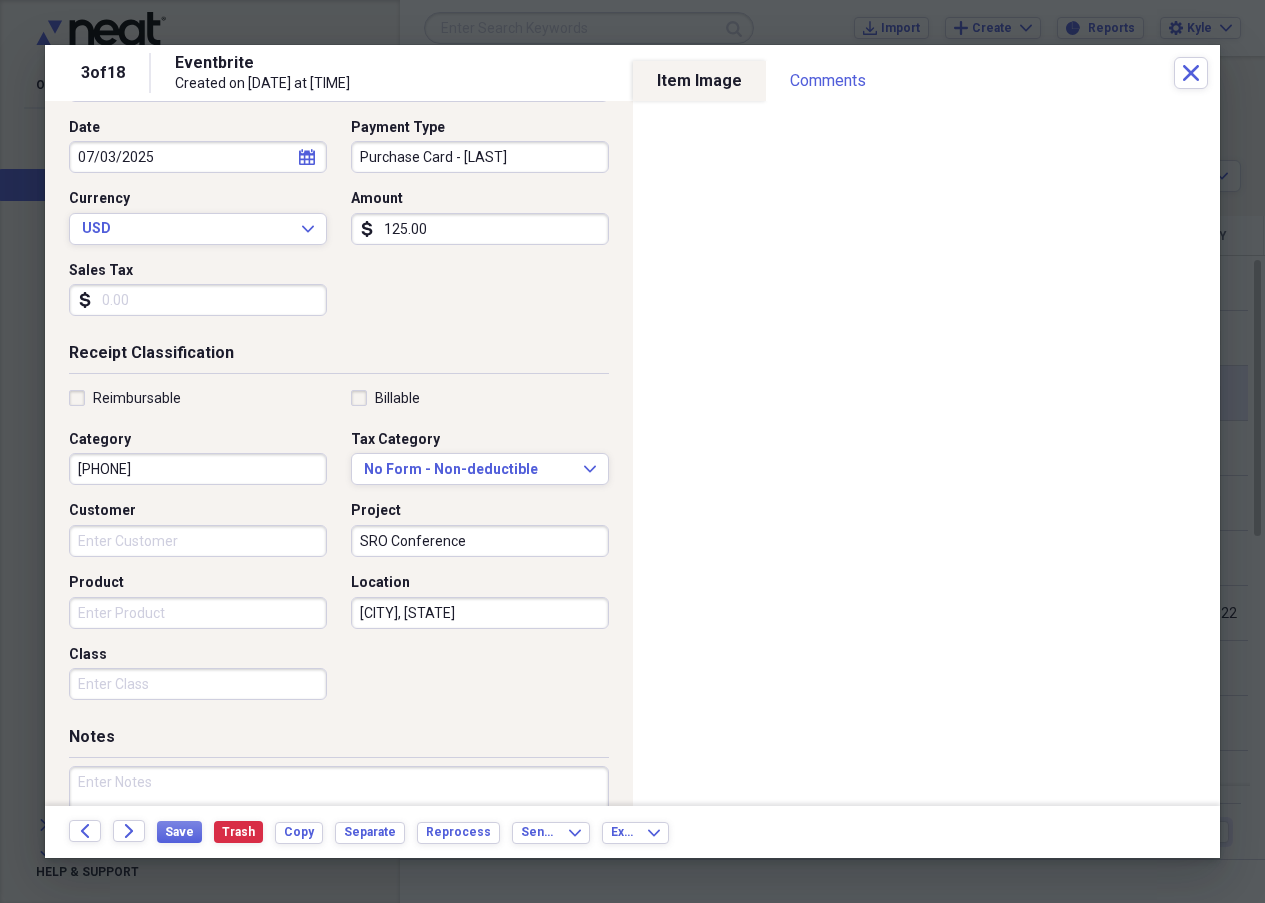 click on "Product" at bounding box center (198, 613) 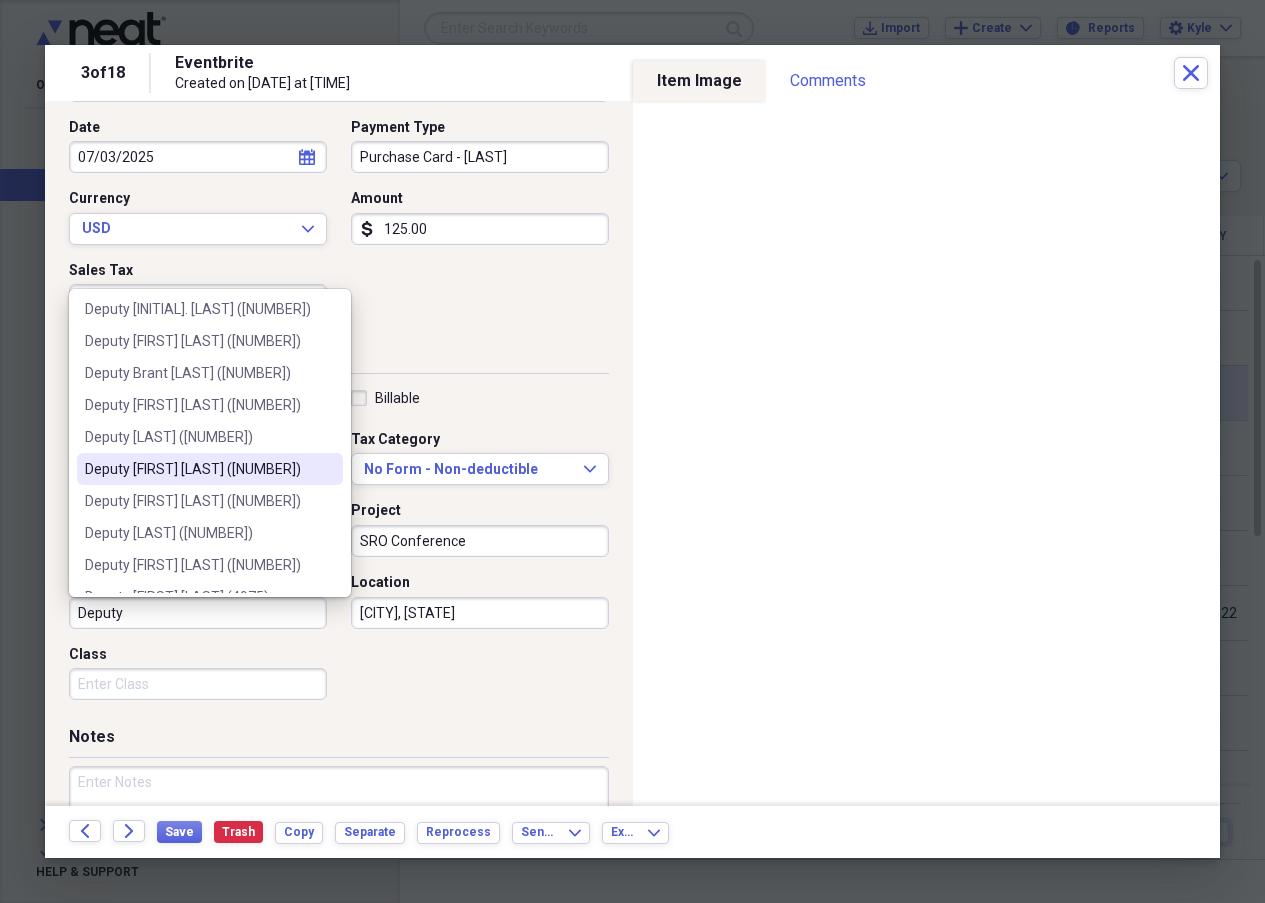 scroll, scrollTop: 200, scrollLeft: 0, axis: vertical 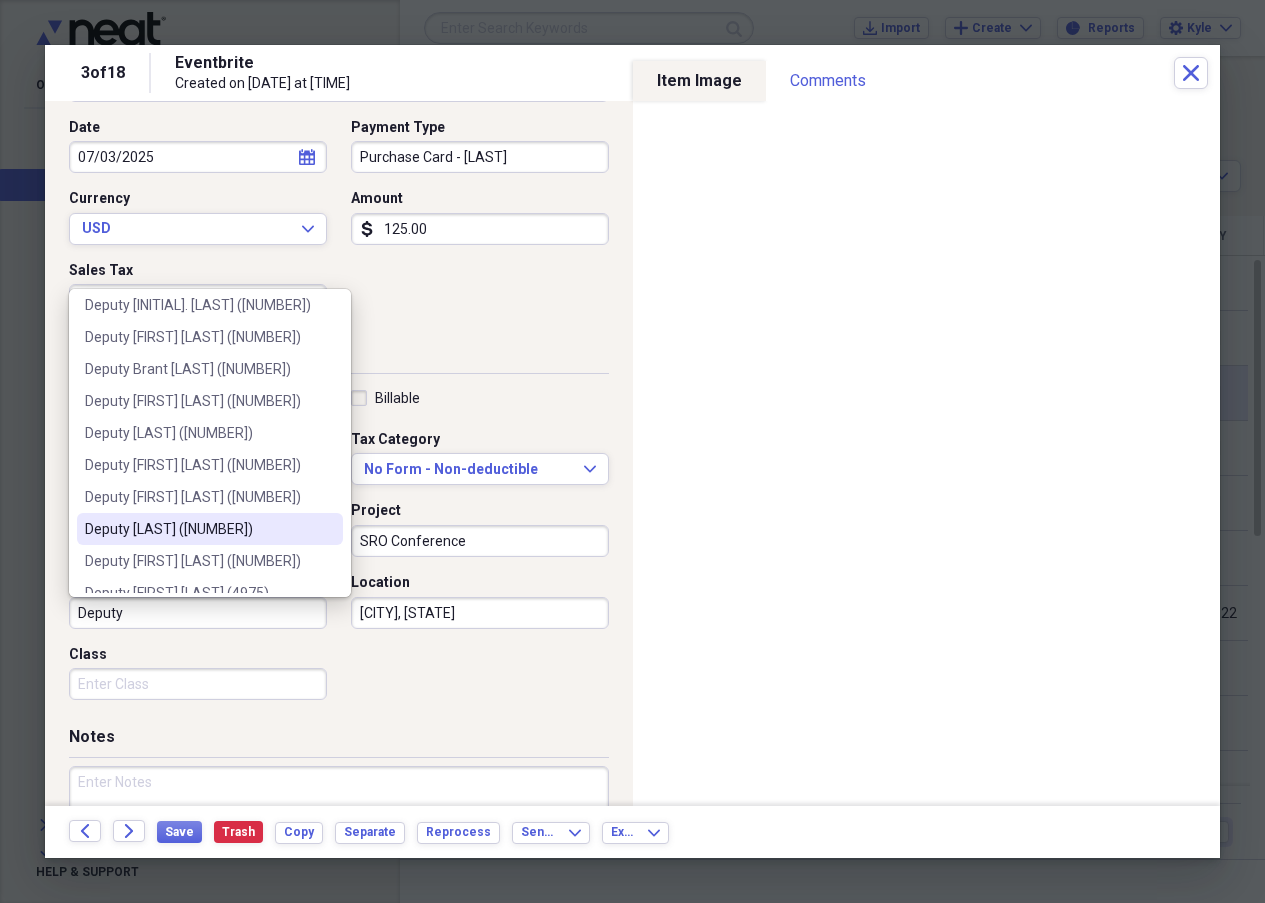 click on "Deputy [LAST] ([NUMBER])" at bounding box center [198, 529] 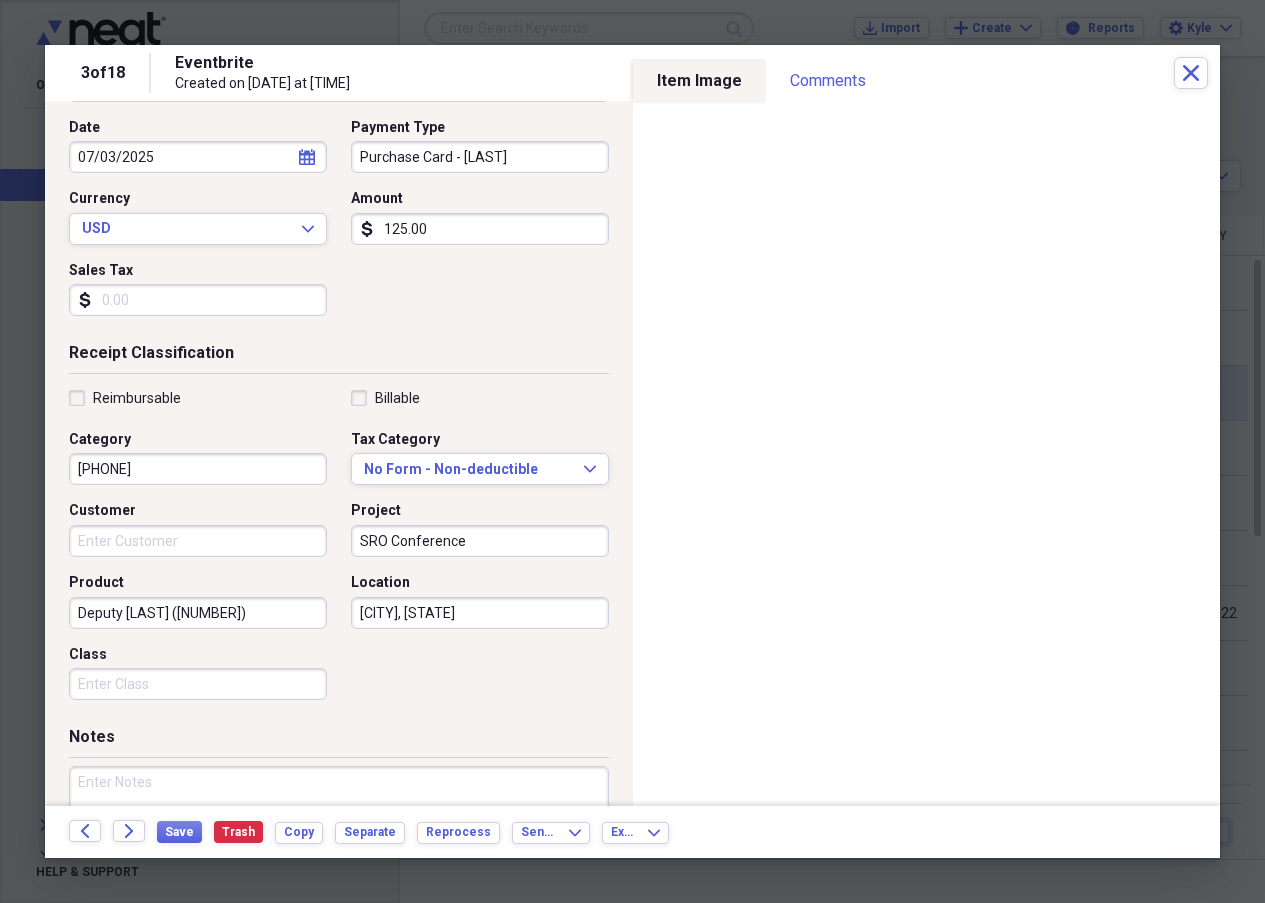 click on "Customer" at bounding box center [198, 541] 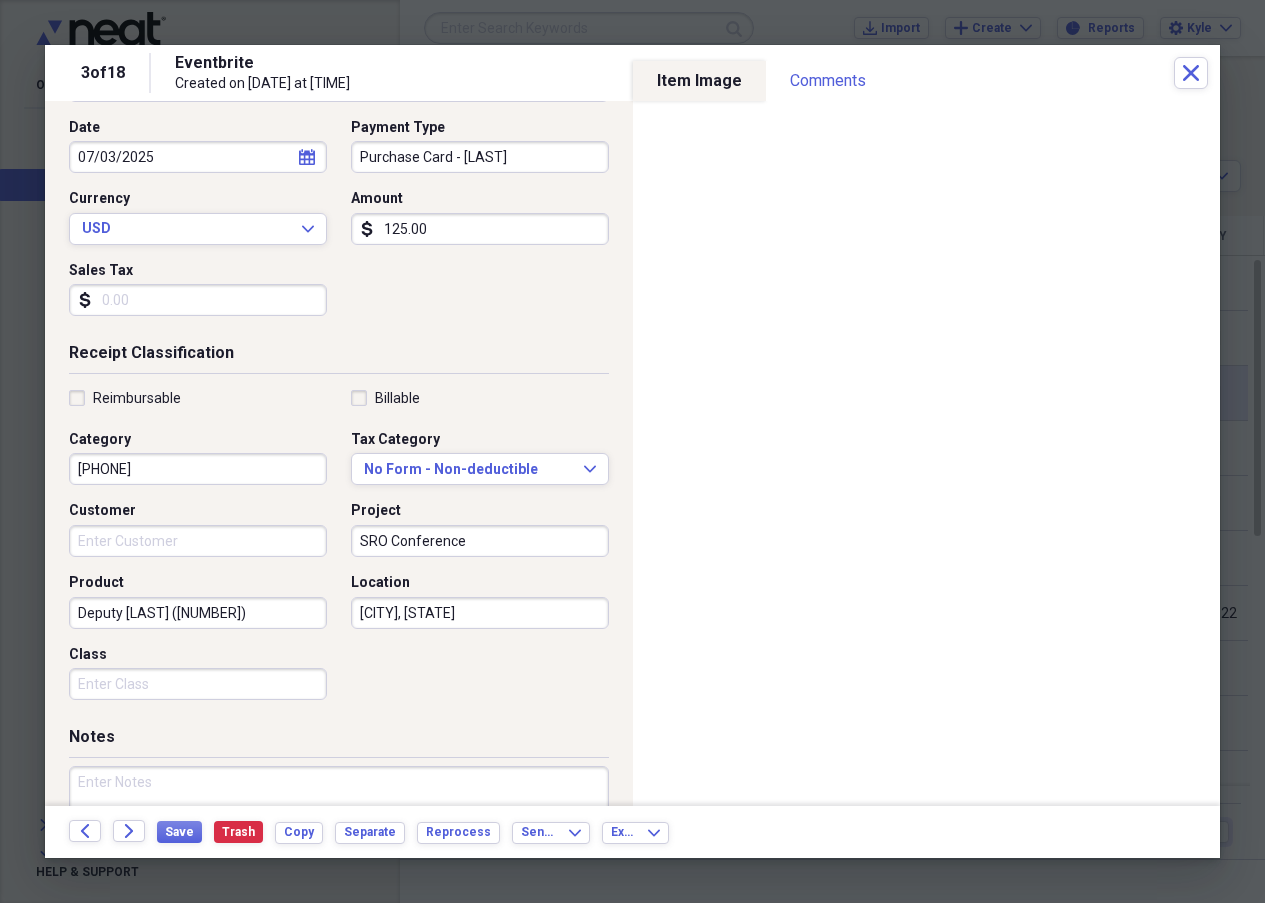 click on "Receipt Classification" at bounding box center [339, 357] 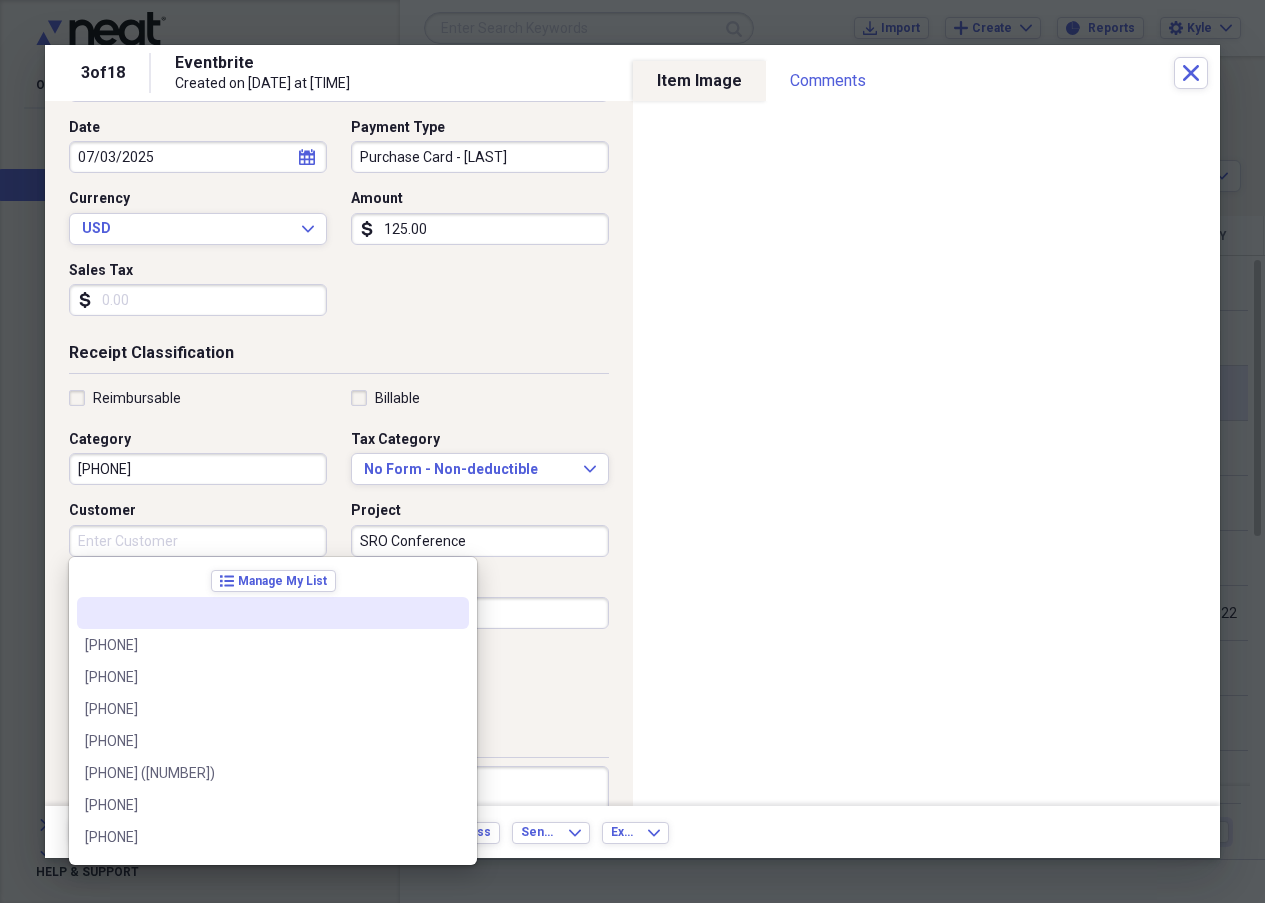click on "Customer" at bounding box center (198, 541) 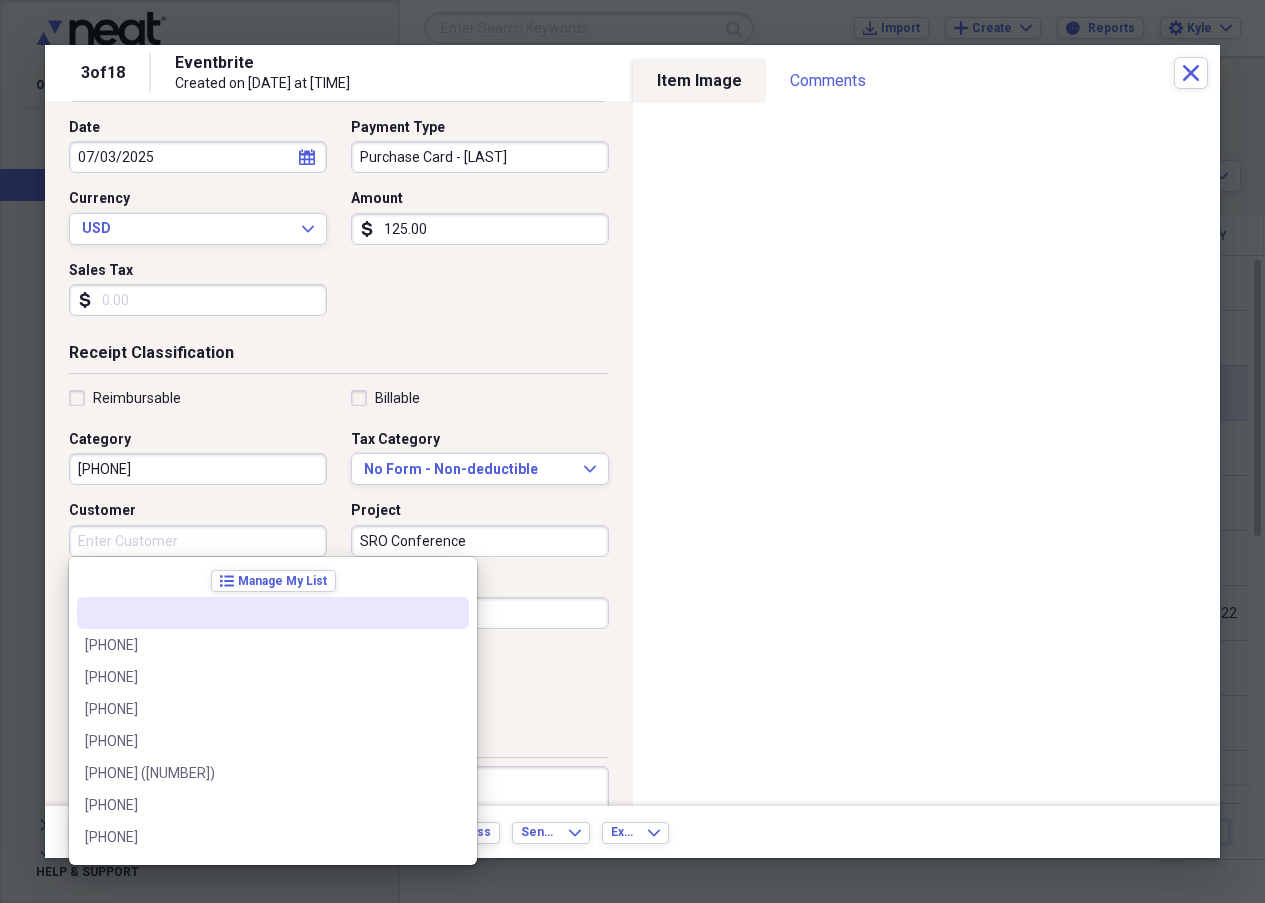click on "Customer" at bounding box center (198, 541) 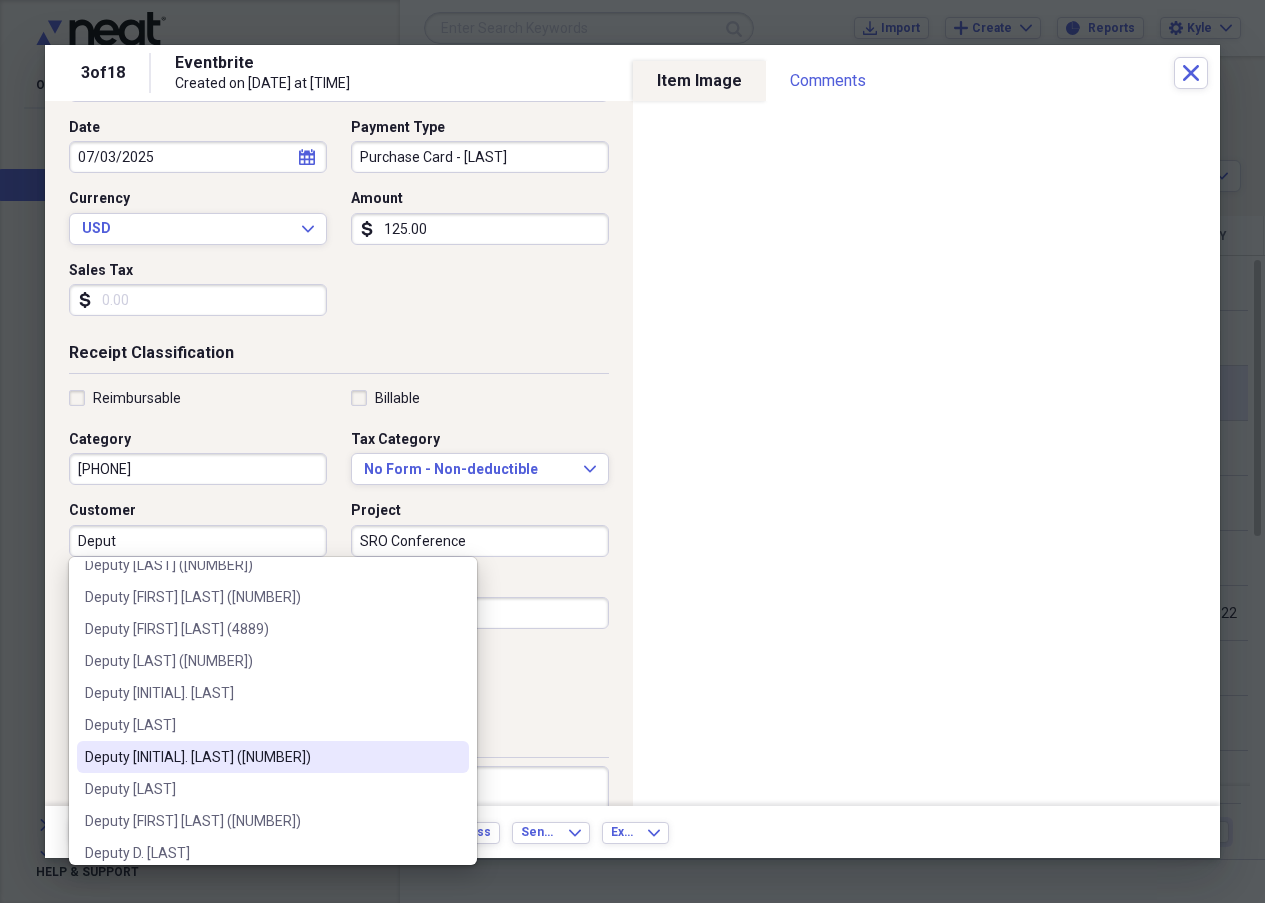 scroll, scrollTop: 0, scrollLeft: 0, axis: both 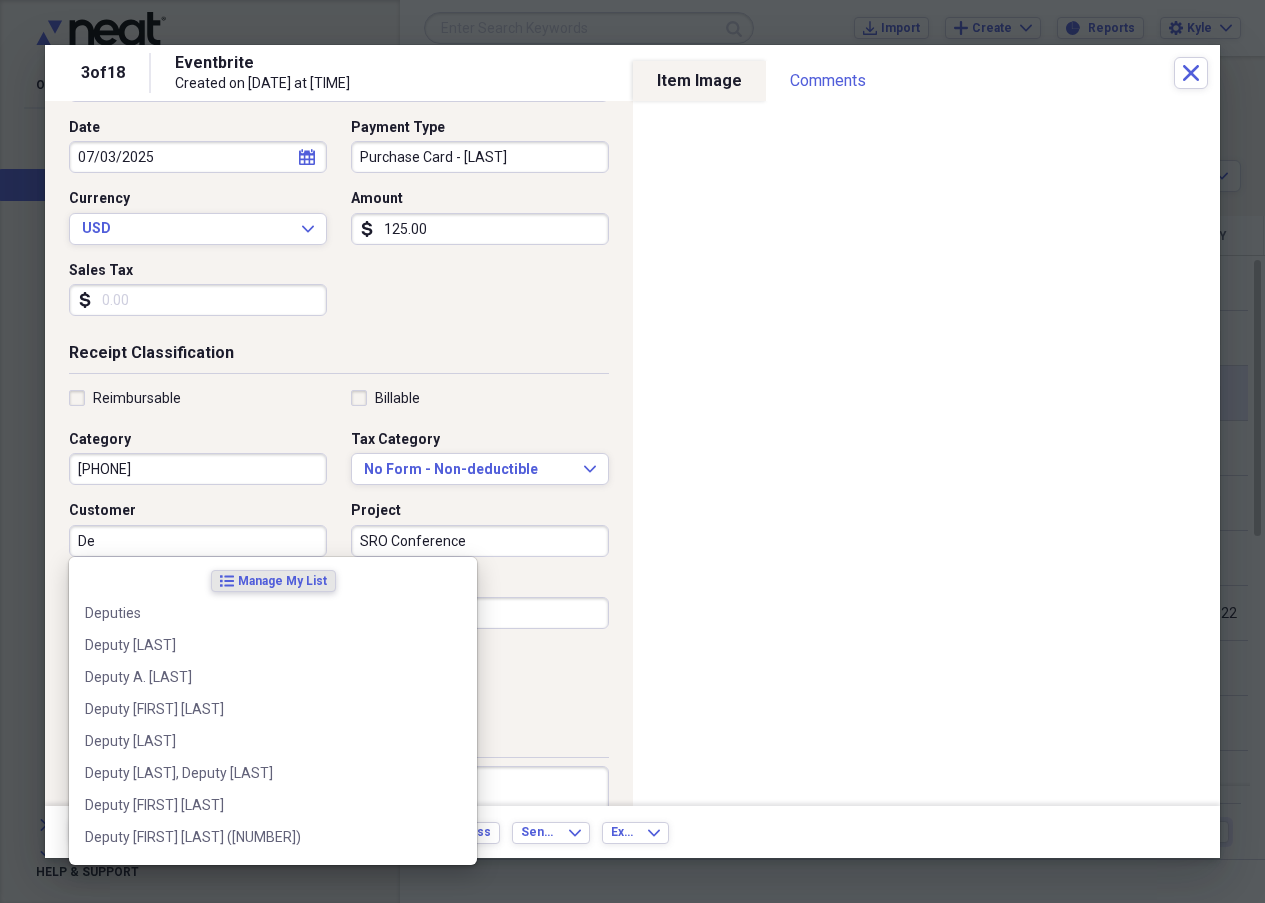 type on "D" 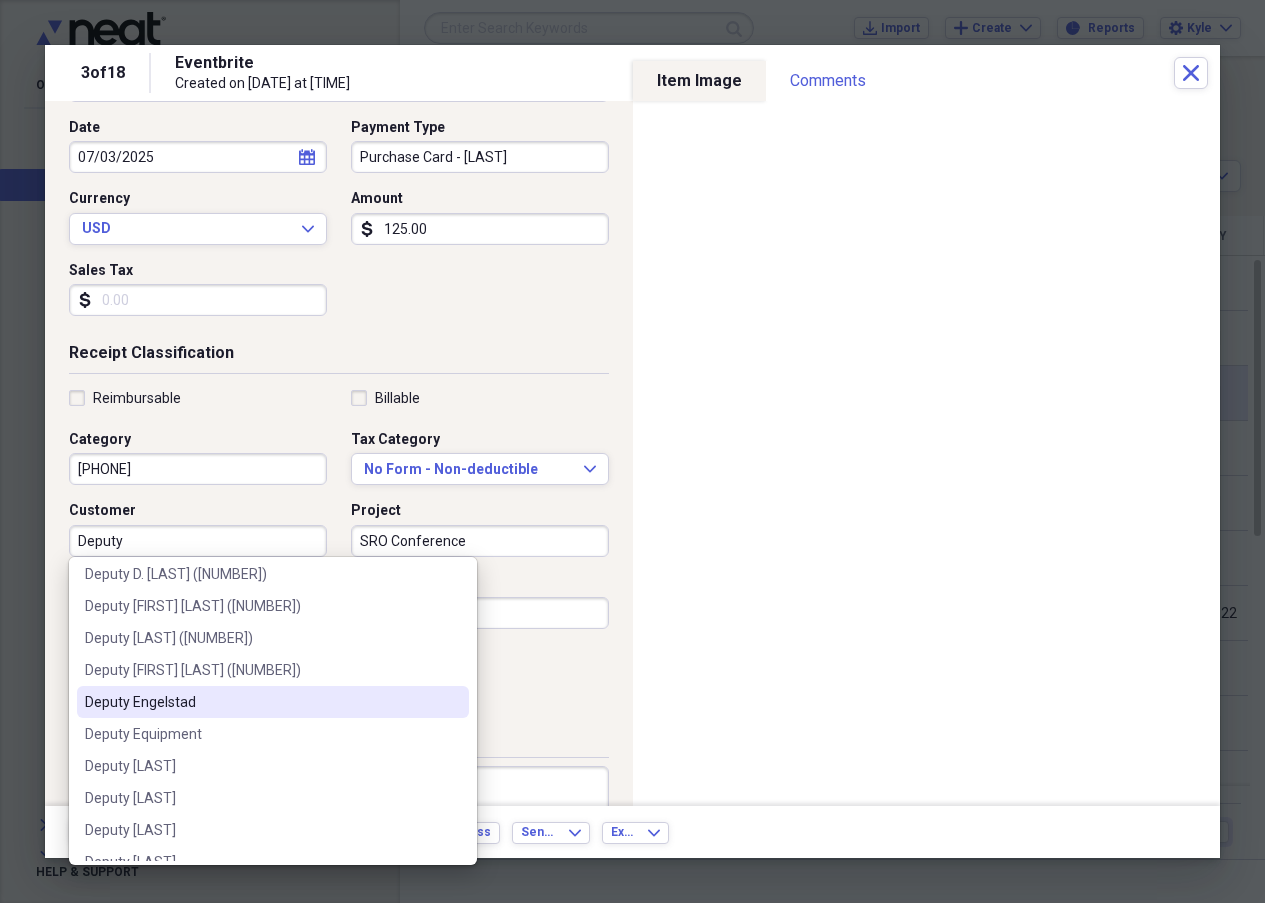 scroll, scrollTop: 800, scrollLeft: 0, axis: vertical 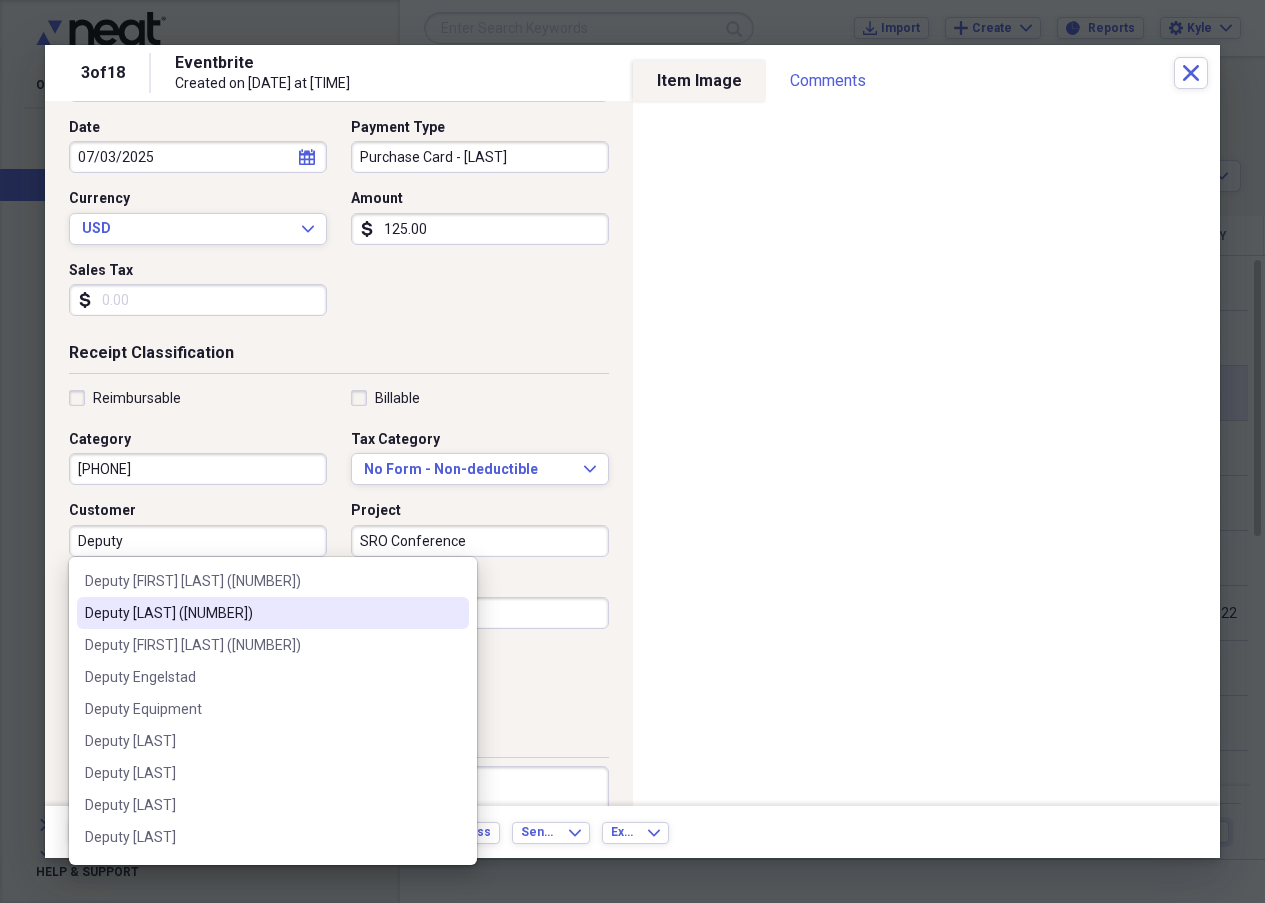 click on "Deputy [LAST] ([NUMBER])" at bounding box center [261, 613] 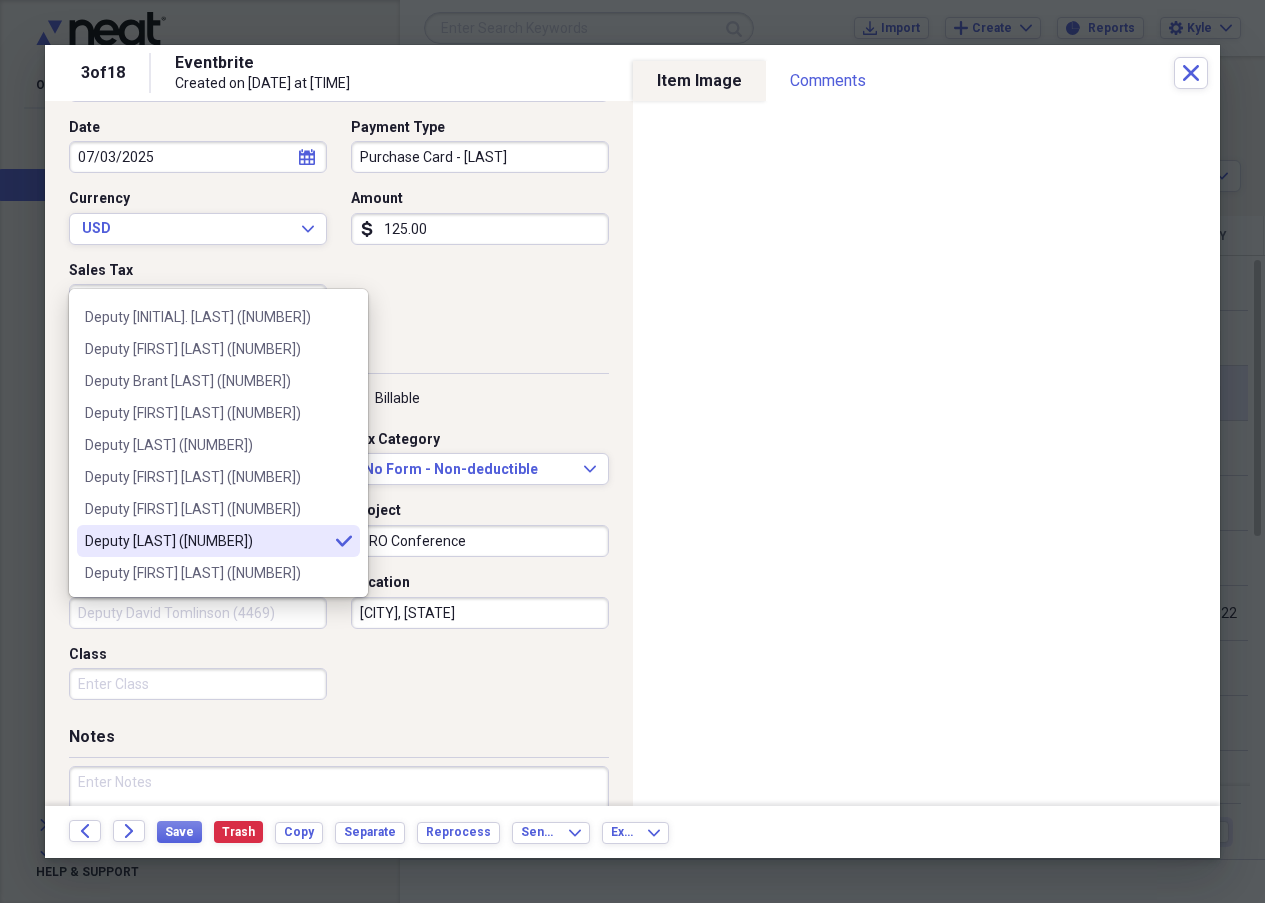 scroll, scrollTop: 0, scrollLeft: 0, axis: both 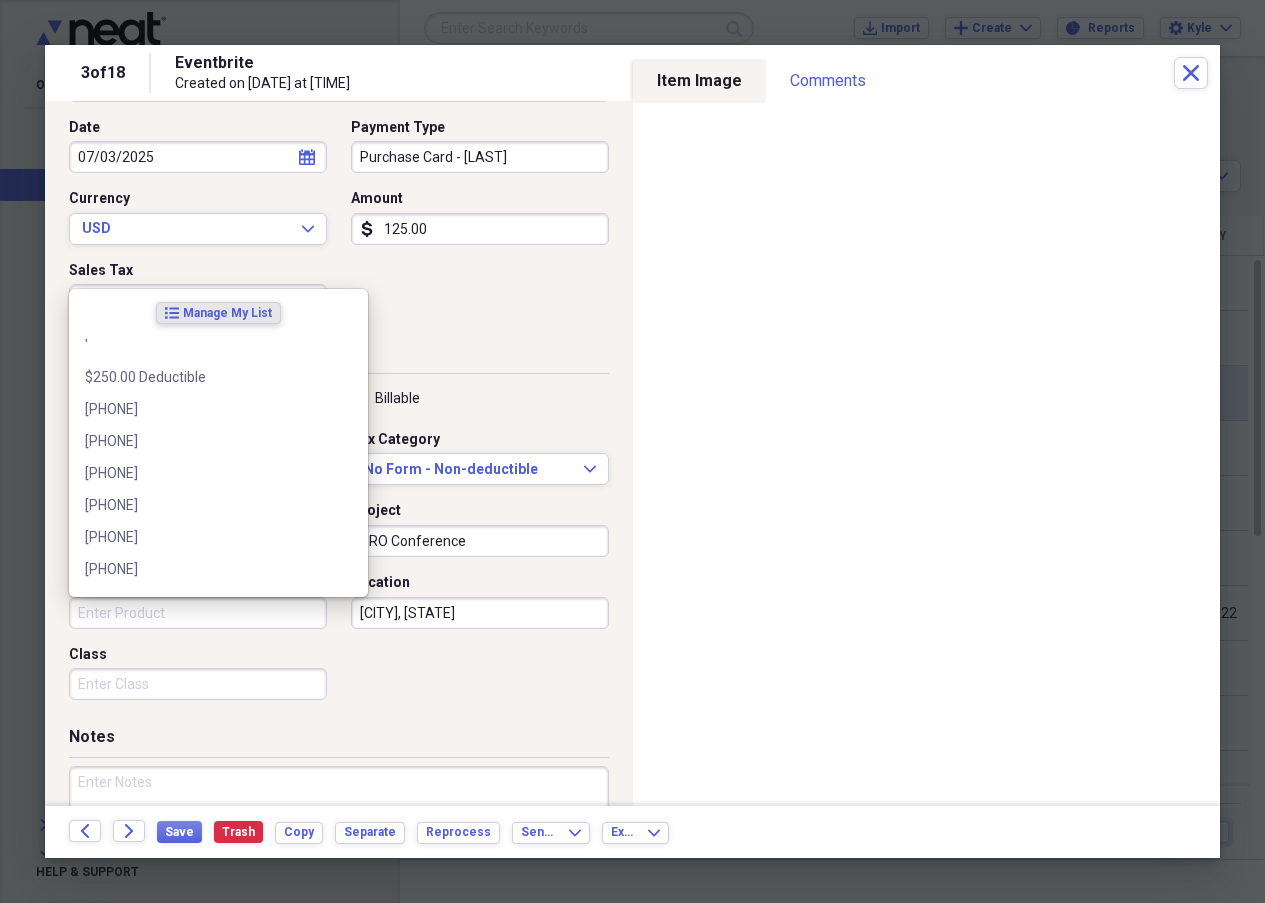 type 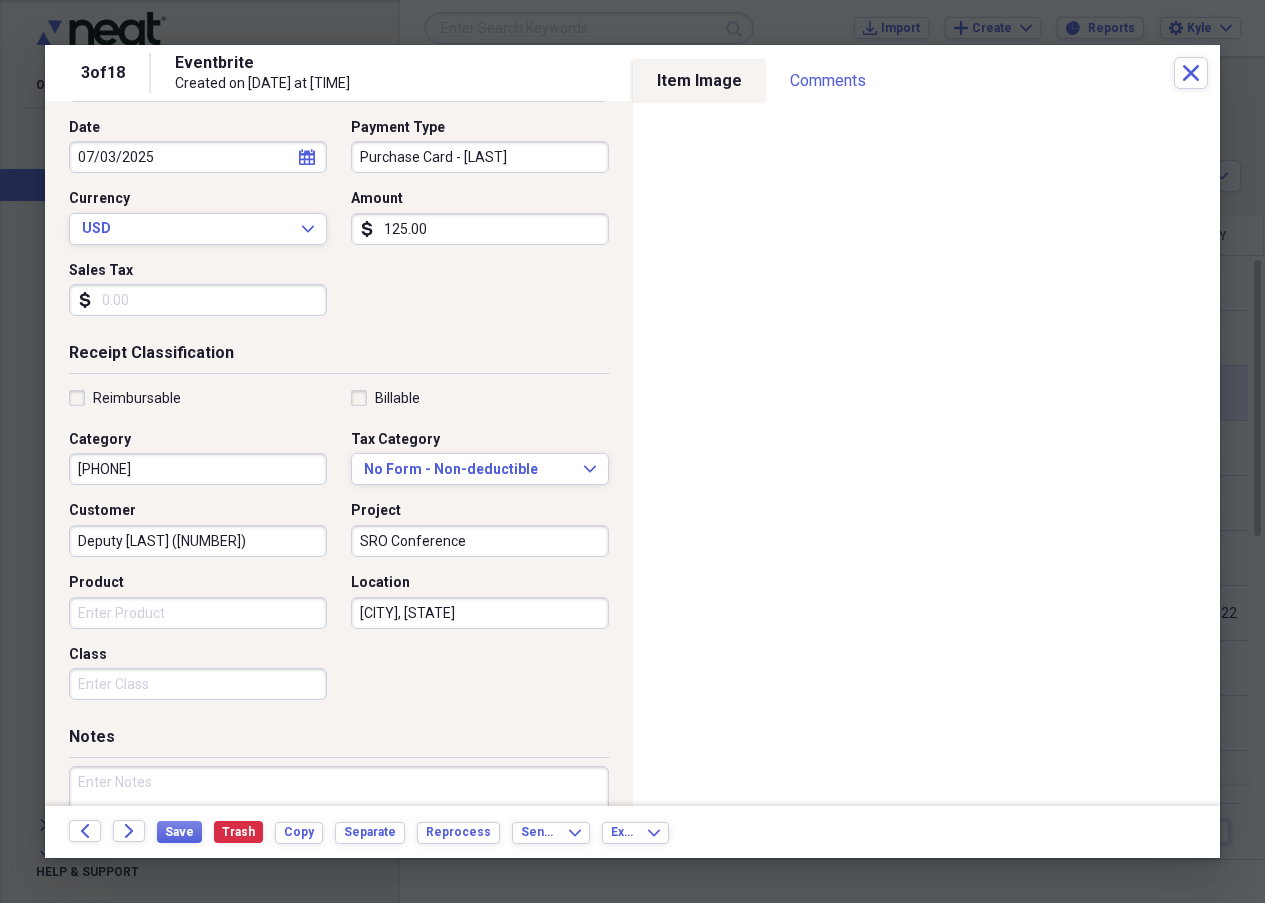 click on "Reimbursable Billable Category [PHONE] Tax Category No Form - Non-deductible Expand Customer Deputy [LAST] ([NUMBER]) Project SRO Conference Product Location [CITY], [STATE] Class" at bounding box center (339, 549) 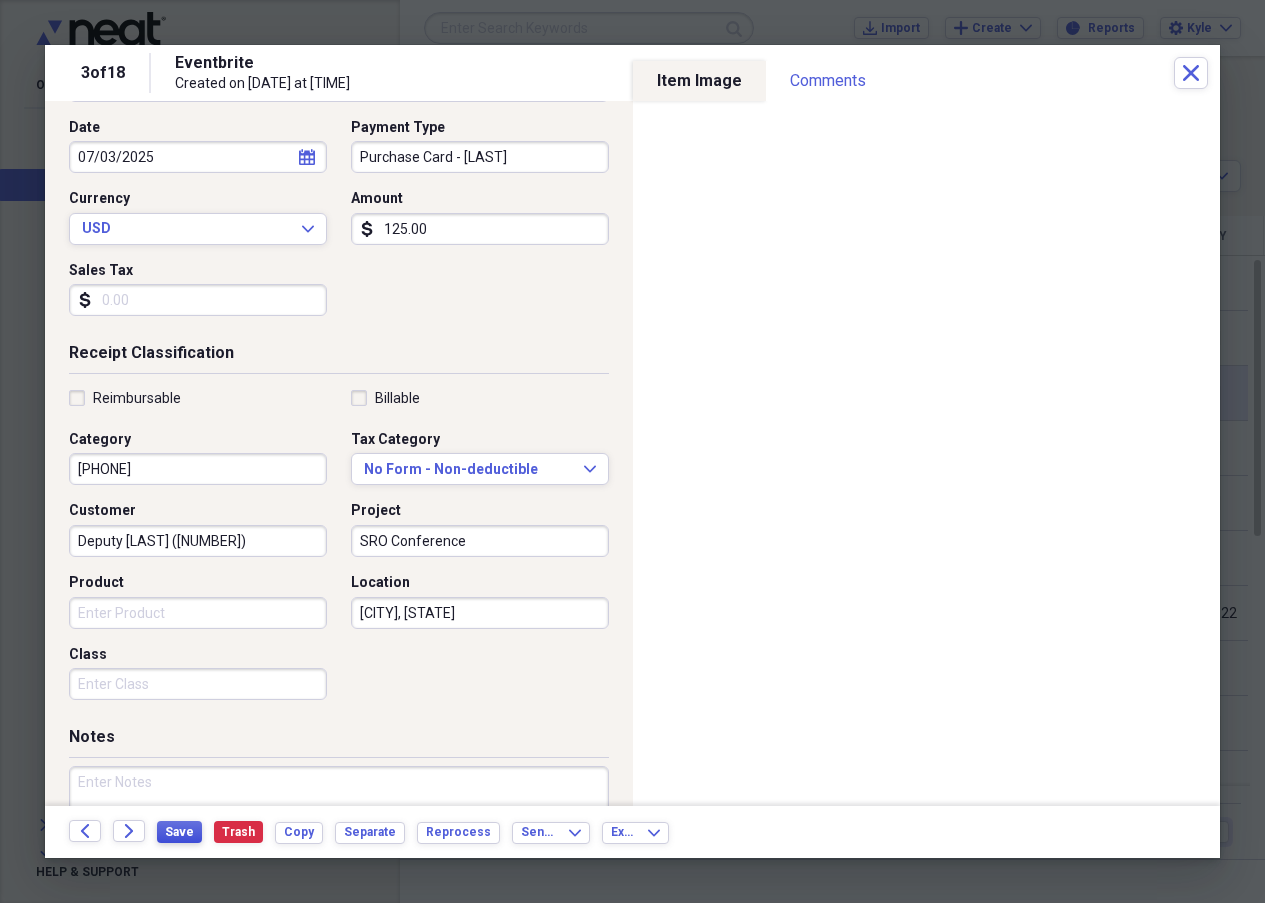 click on "Save" at bounding box center (179, 832) 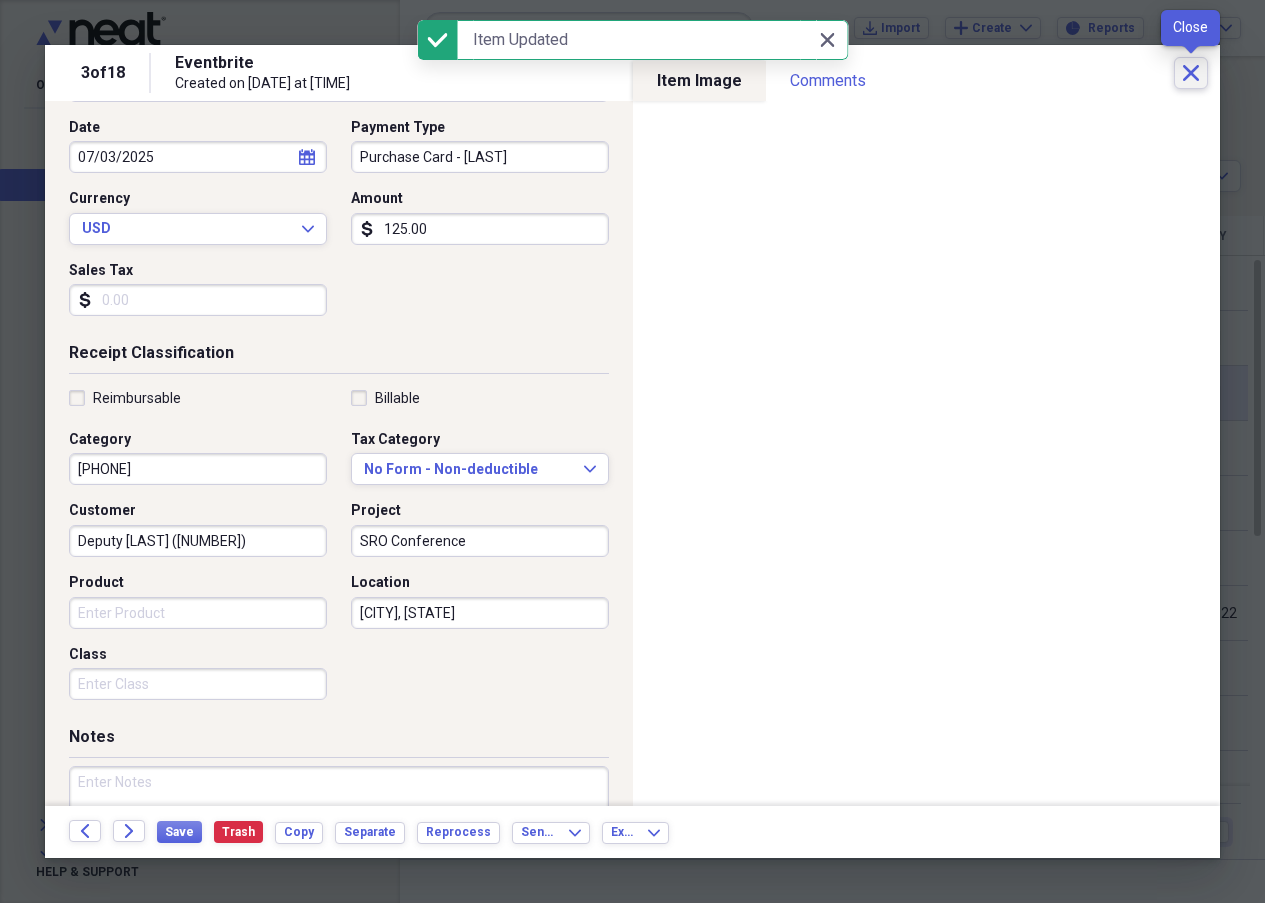 click on "Close" 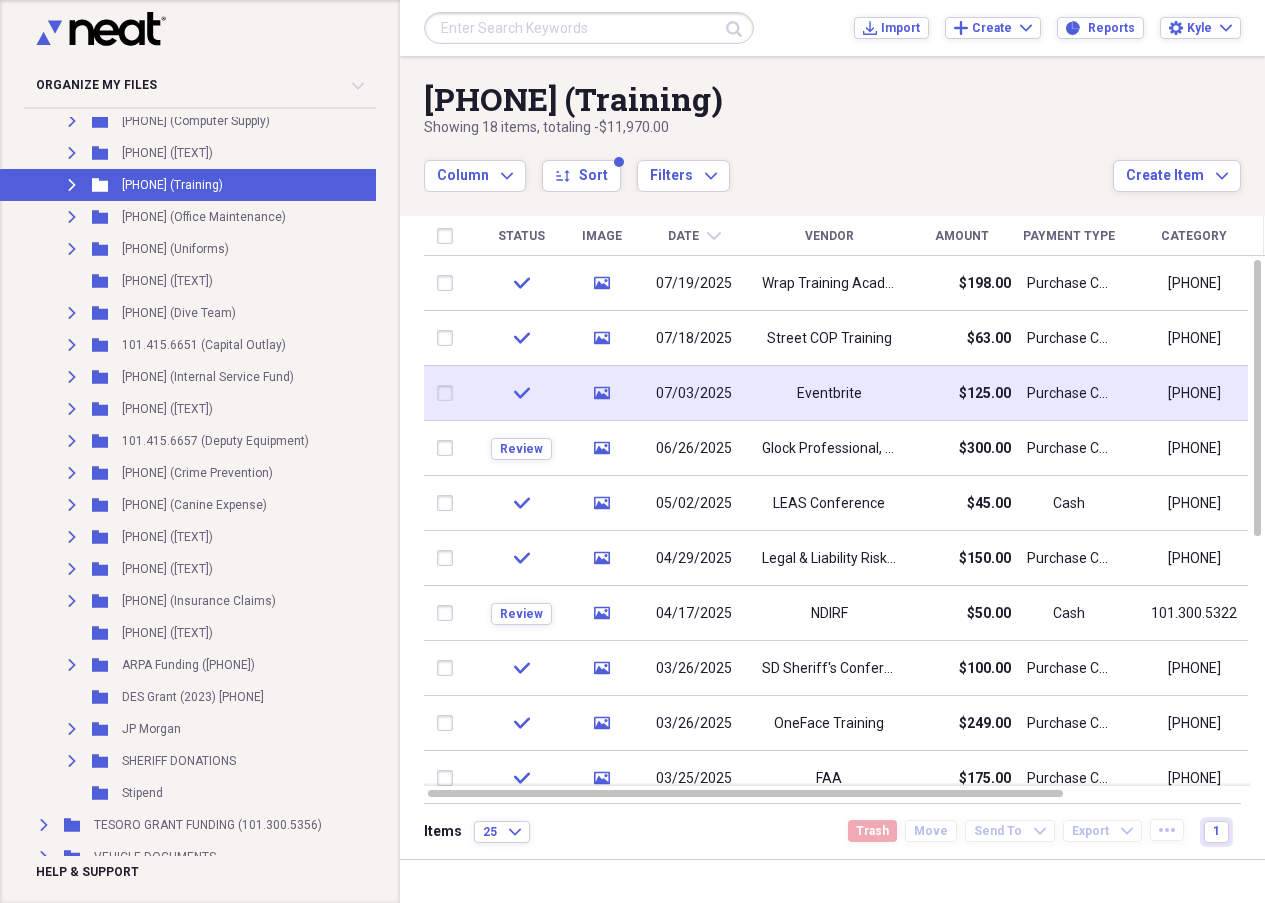 click on "Eventbrite" at bounding box center [829, 393] 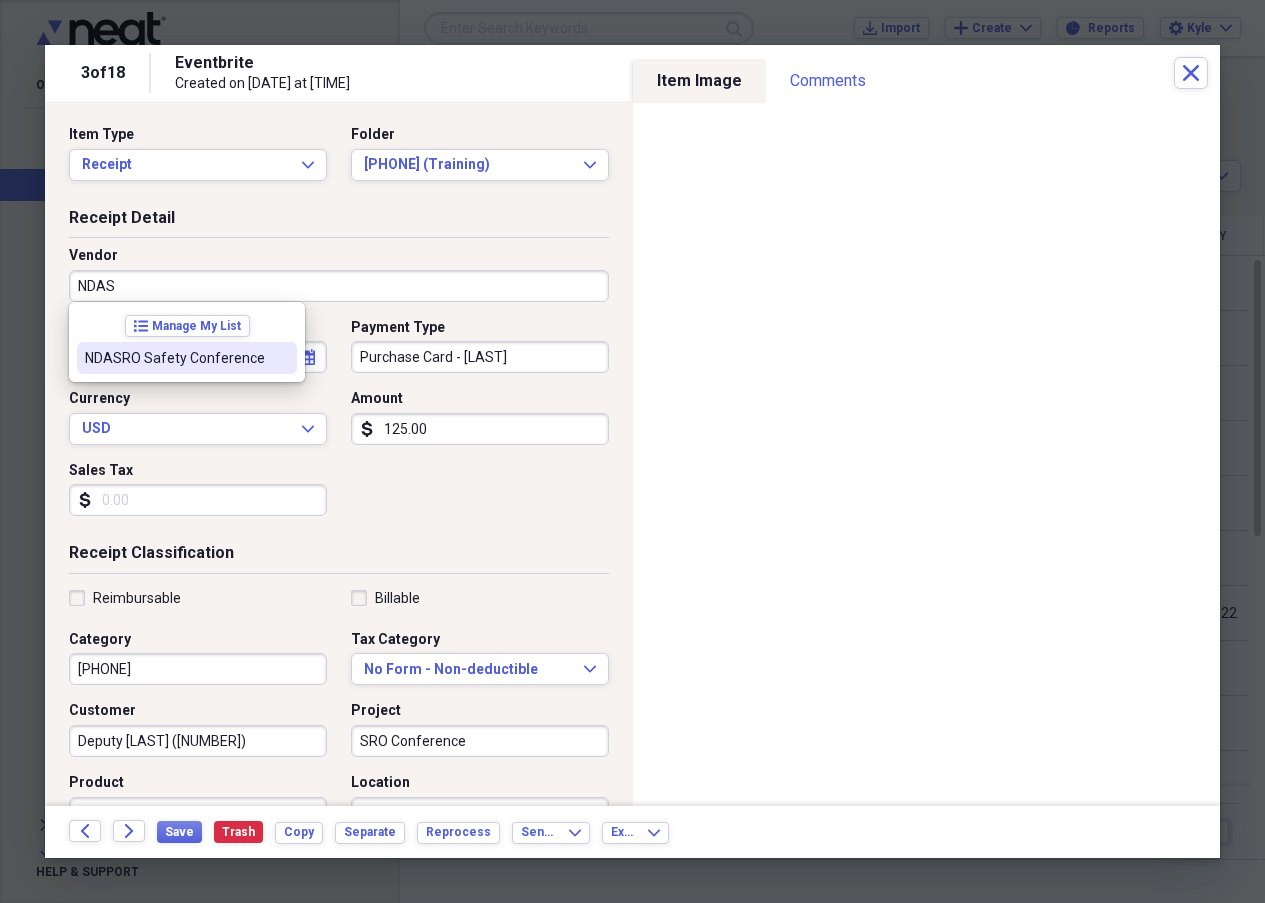 click on "NDASRO Safety Conference" at bounding box center (175, 358) 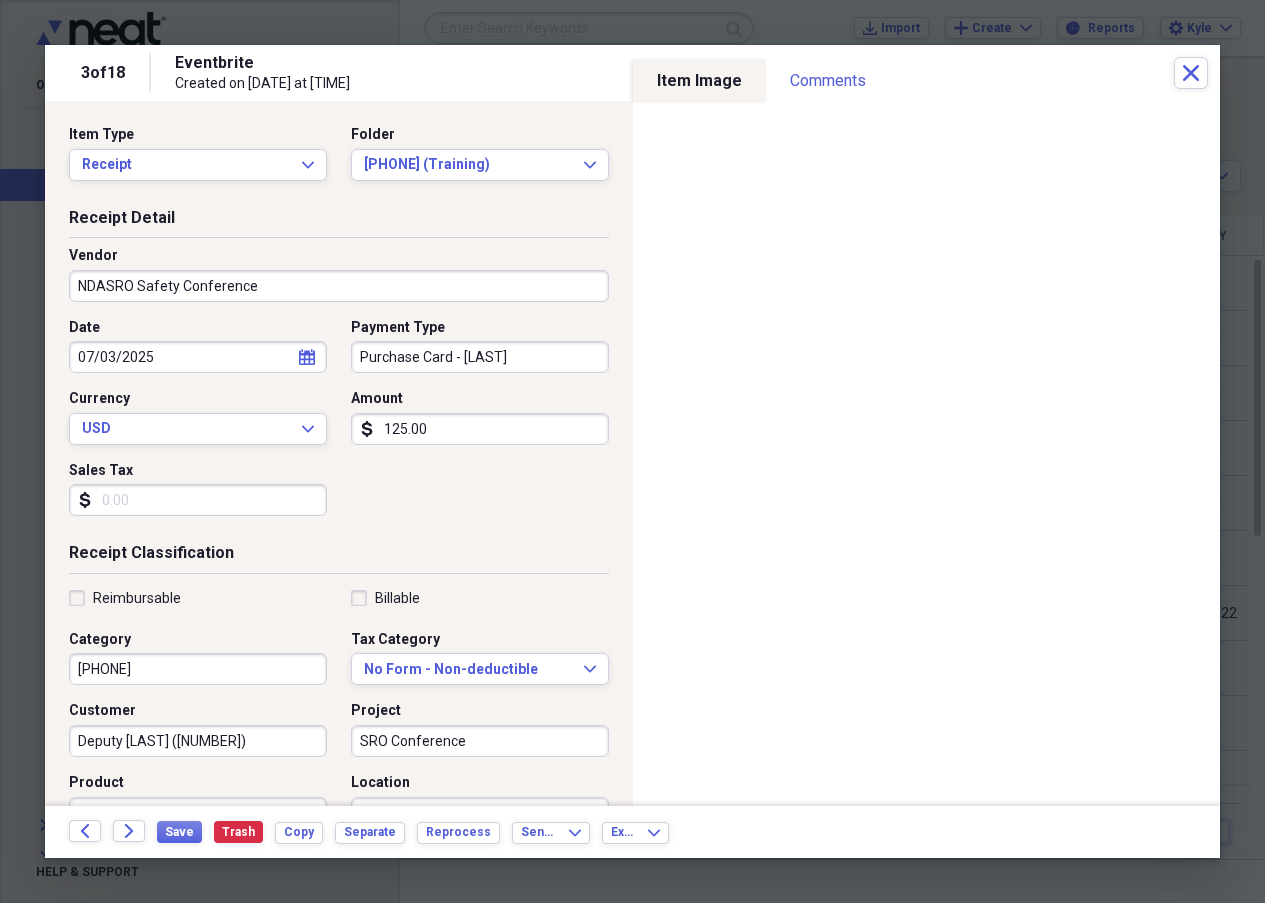 click 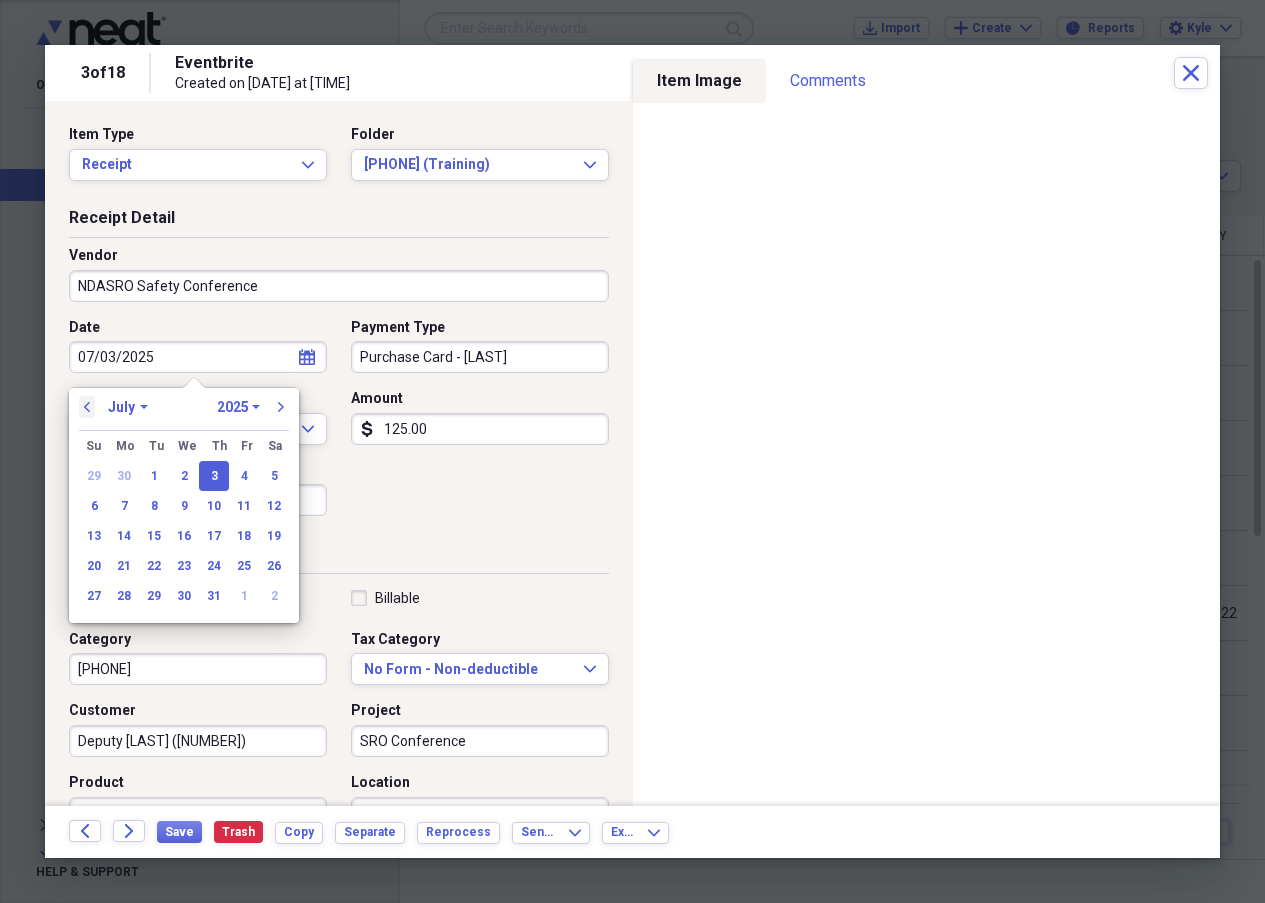 click on "previous" at bounding box center (87, 407) 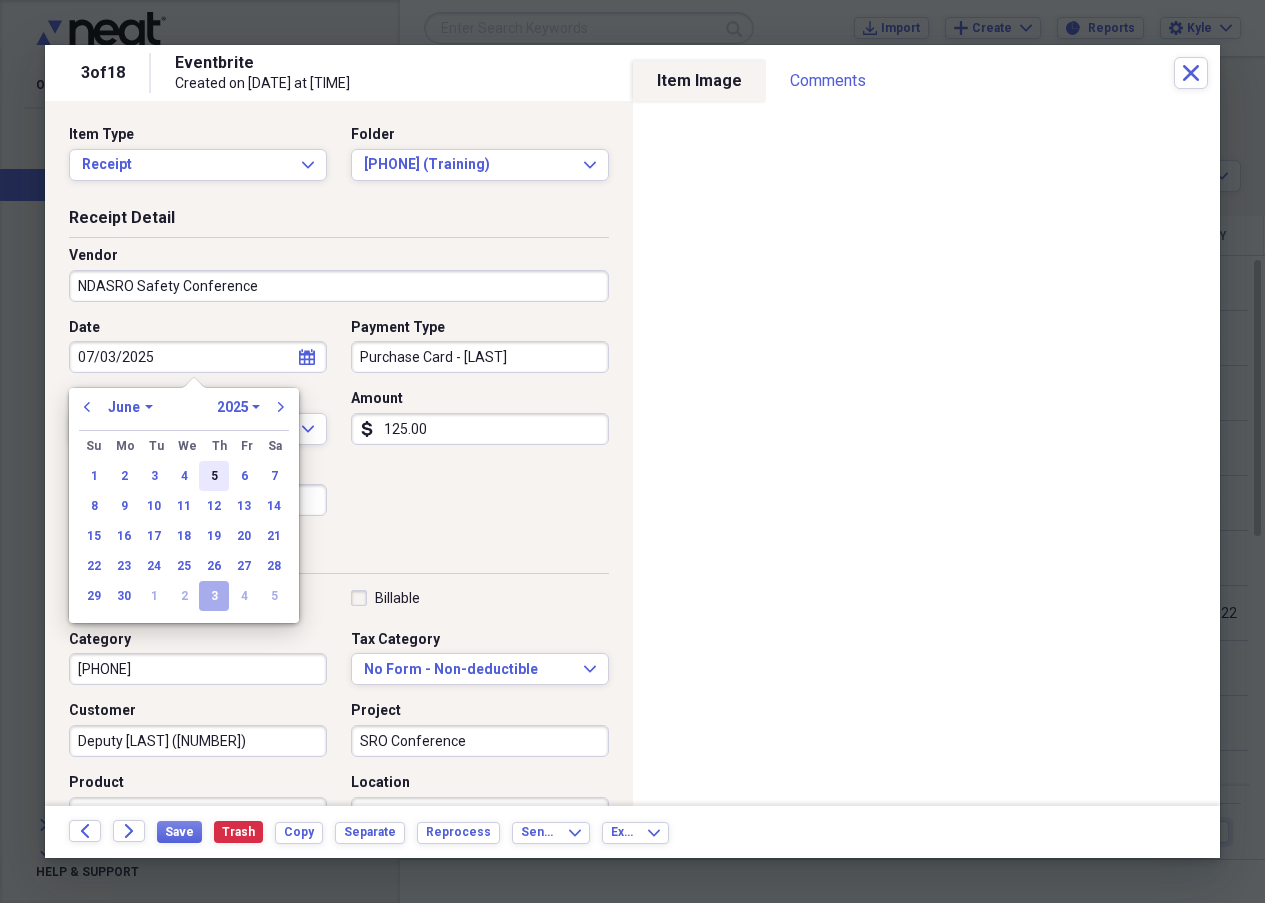 click on "5" at bounding box center [214, 476] 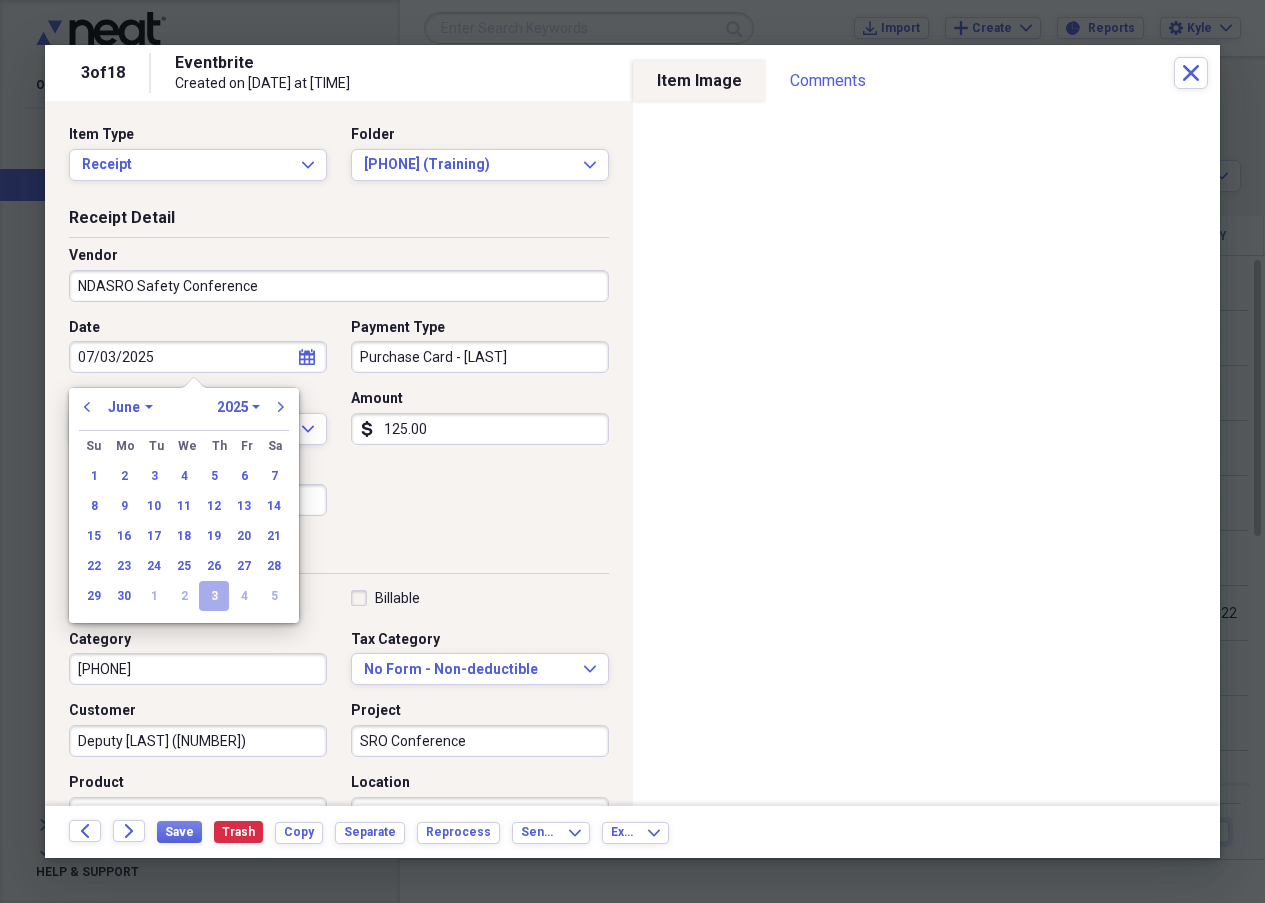 type on "06/05/2025" 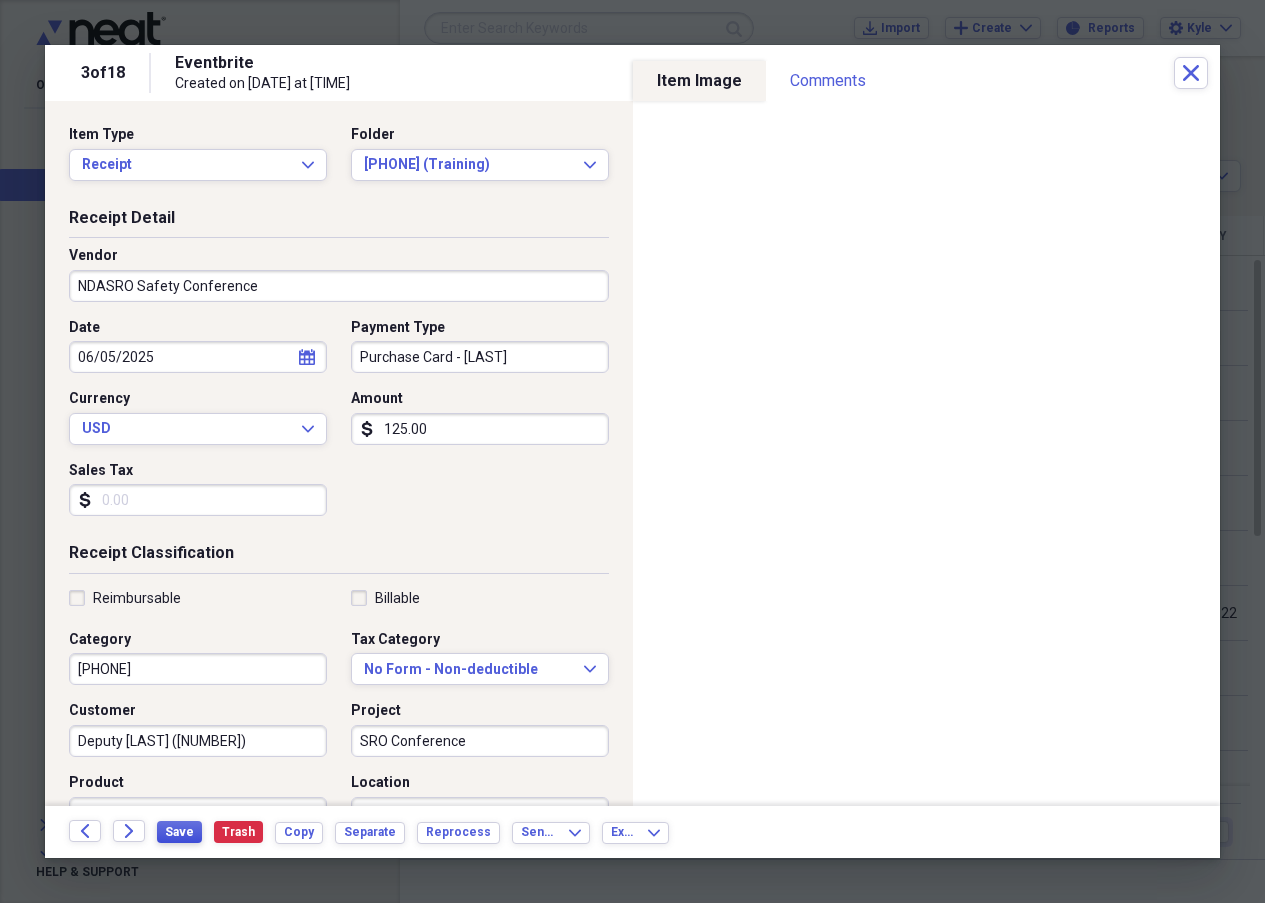 click on "Save" at bounding box center (179, 832) 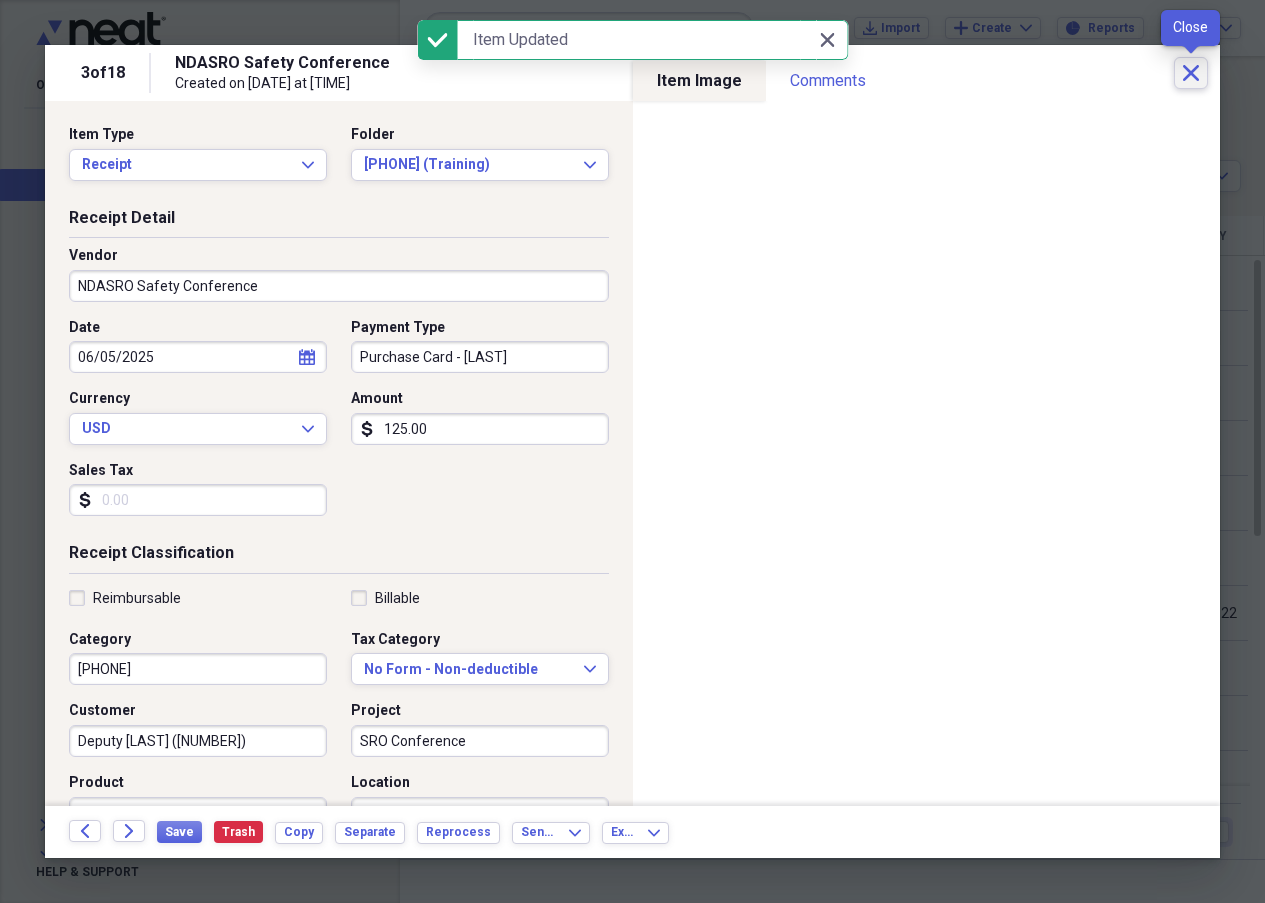 click on "Close" 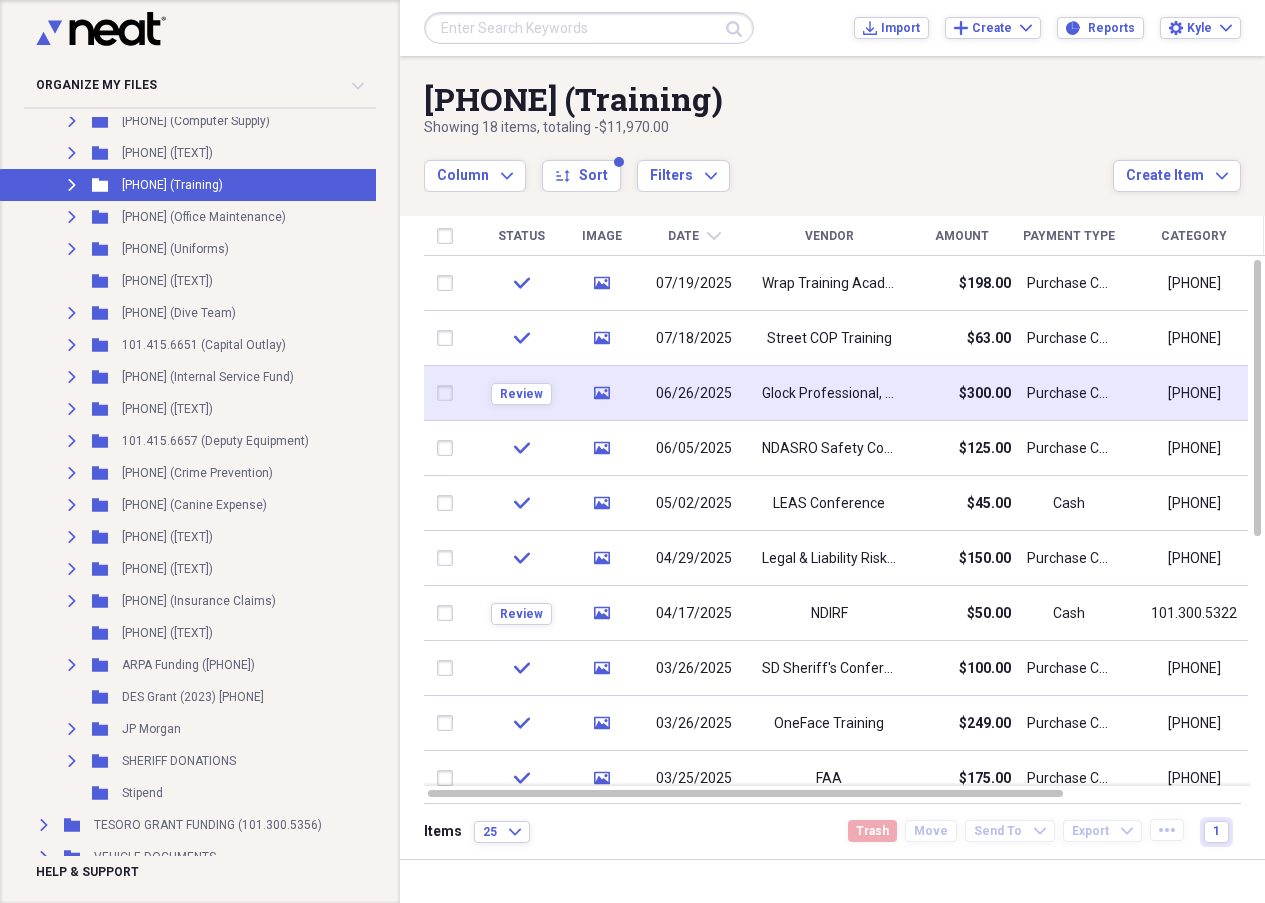click on "06/26/2025" at bounding box center (694, 394) 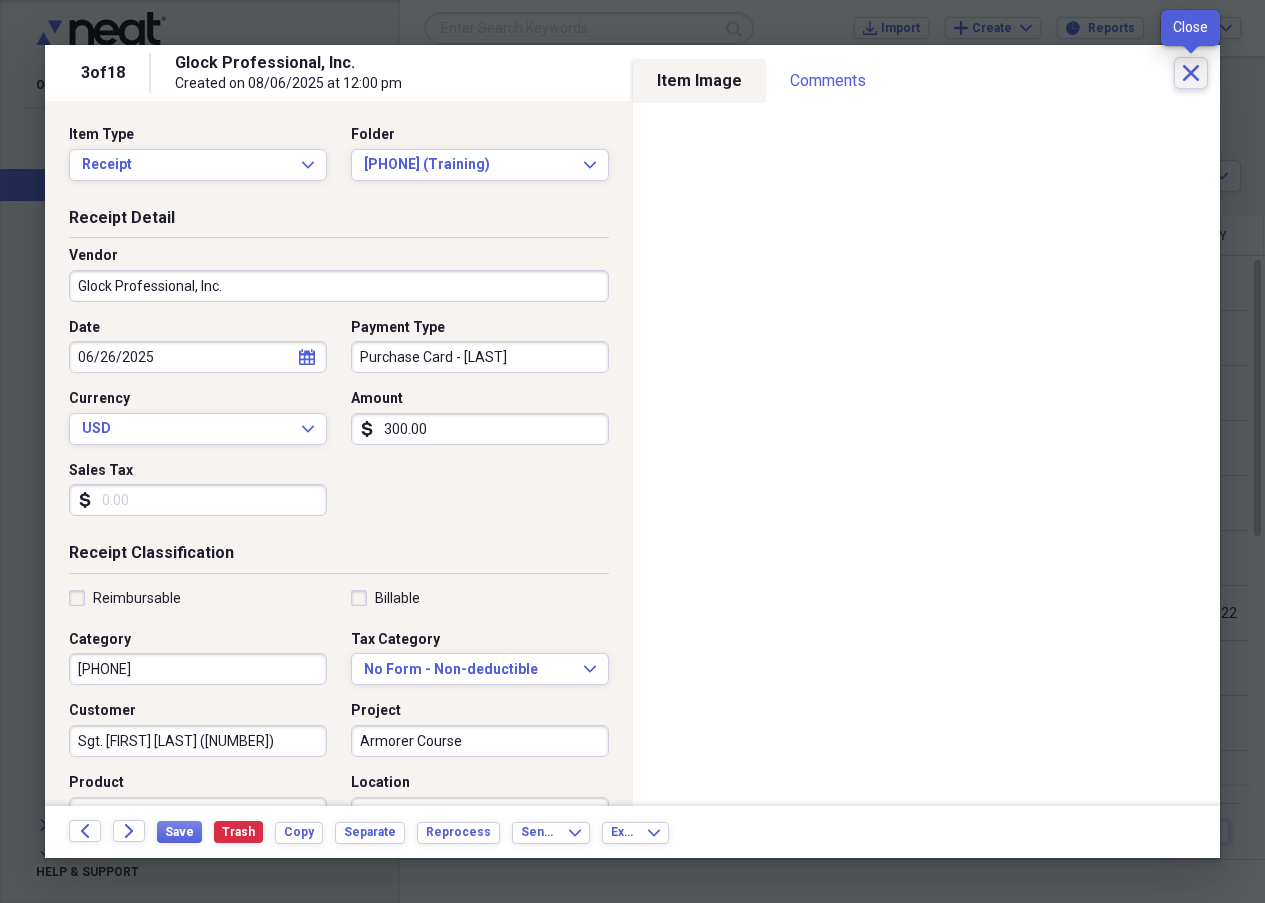 click on "Close" 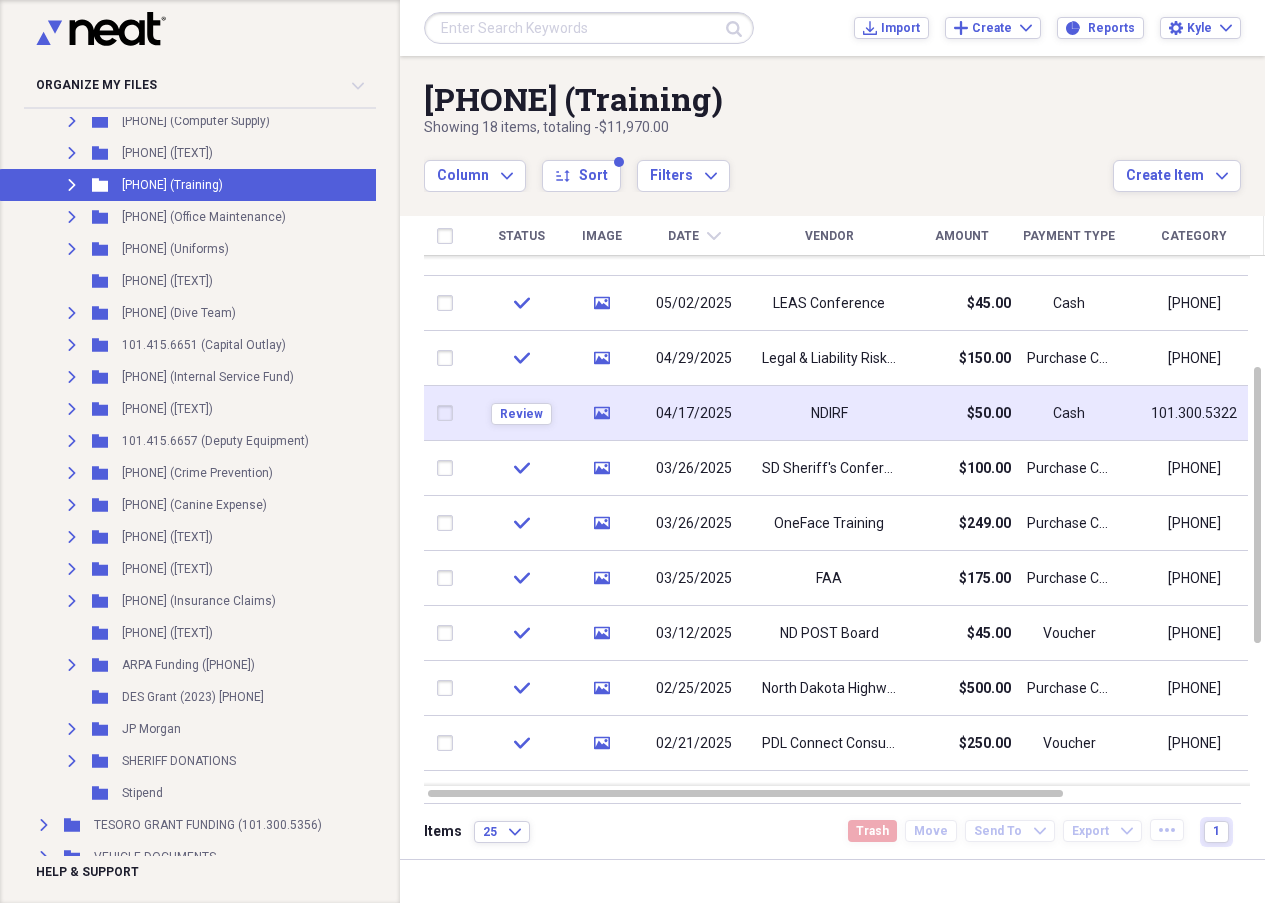 click on "04/17/2025" at bounding box center (694, 414) 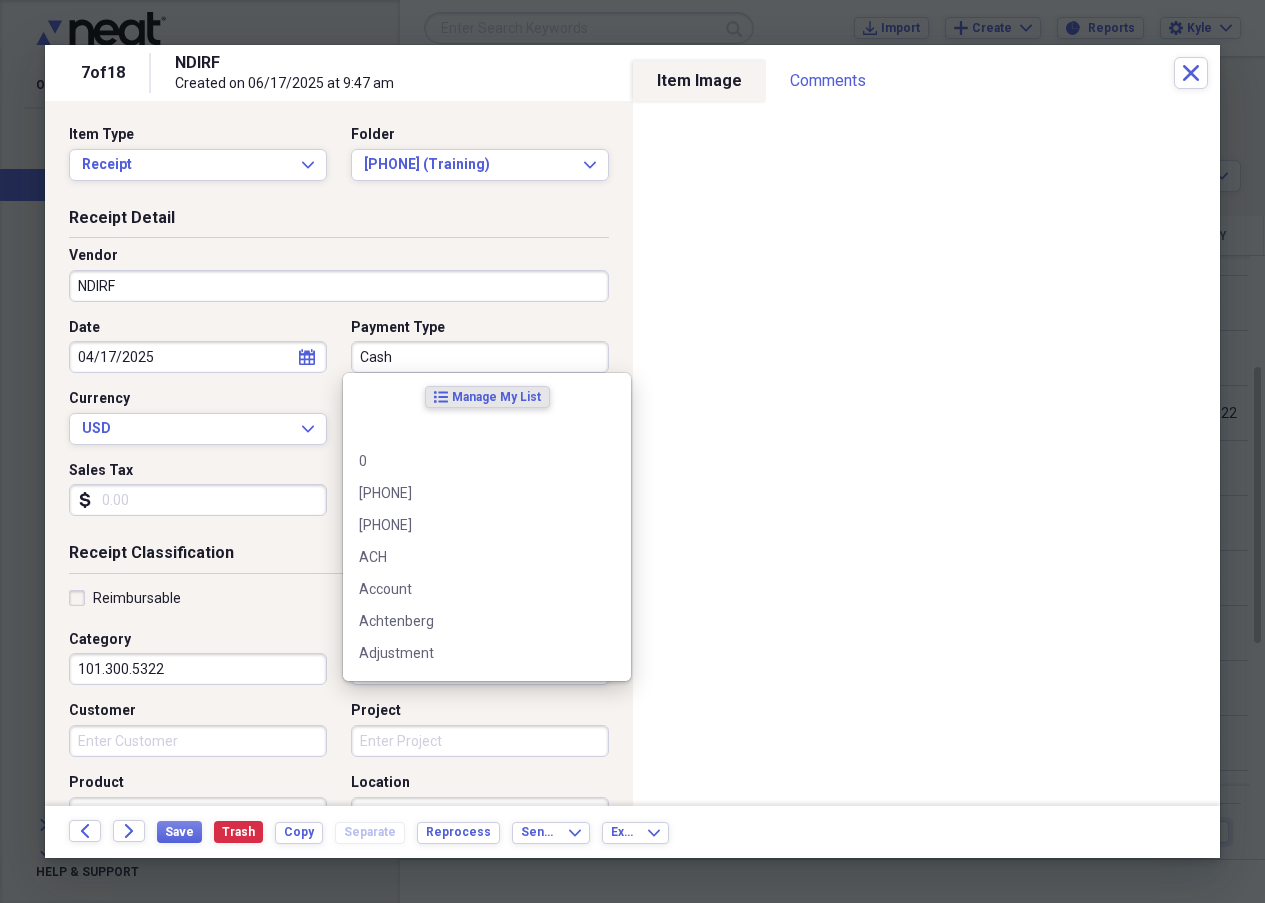 click on "Cash" at bounding box center (480, 357) 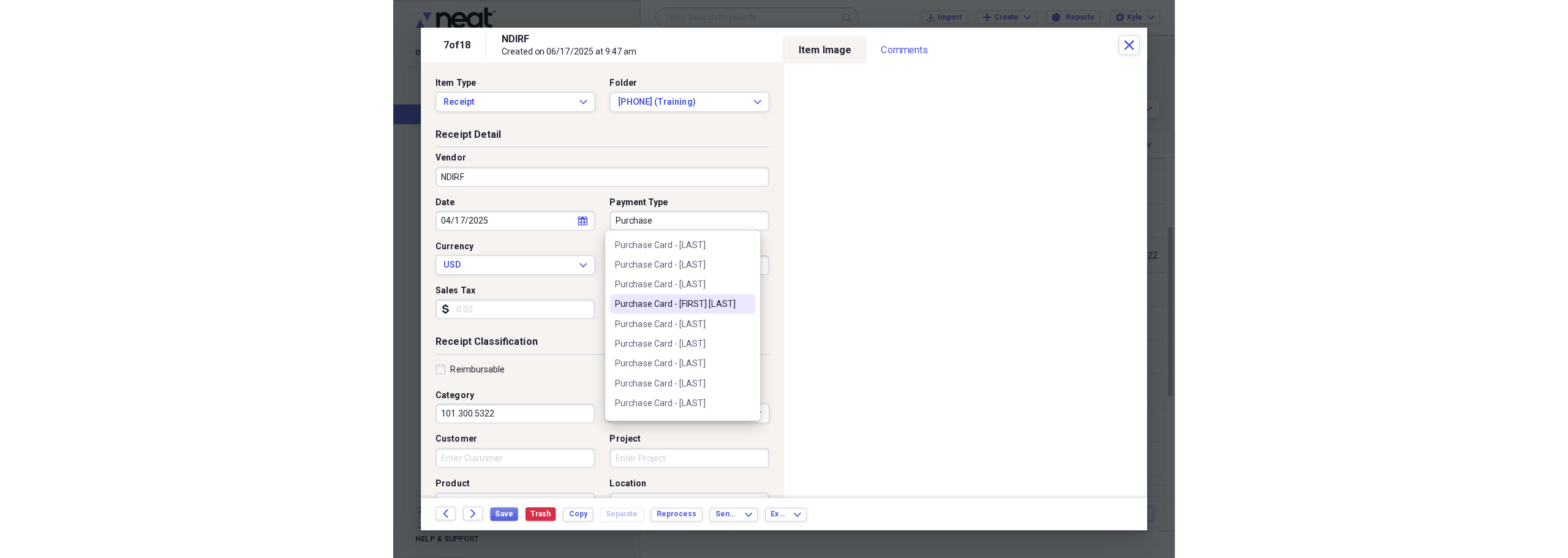 scroll, scrollTop: 245, scrollLeft: 0, axis: vertical 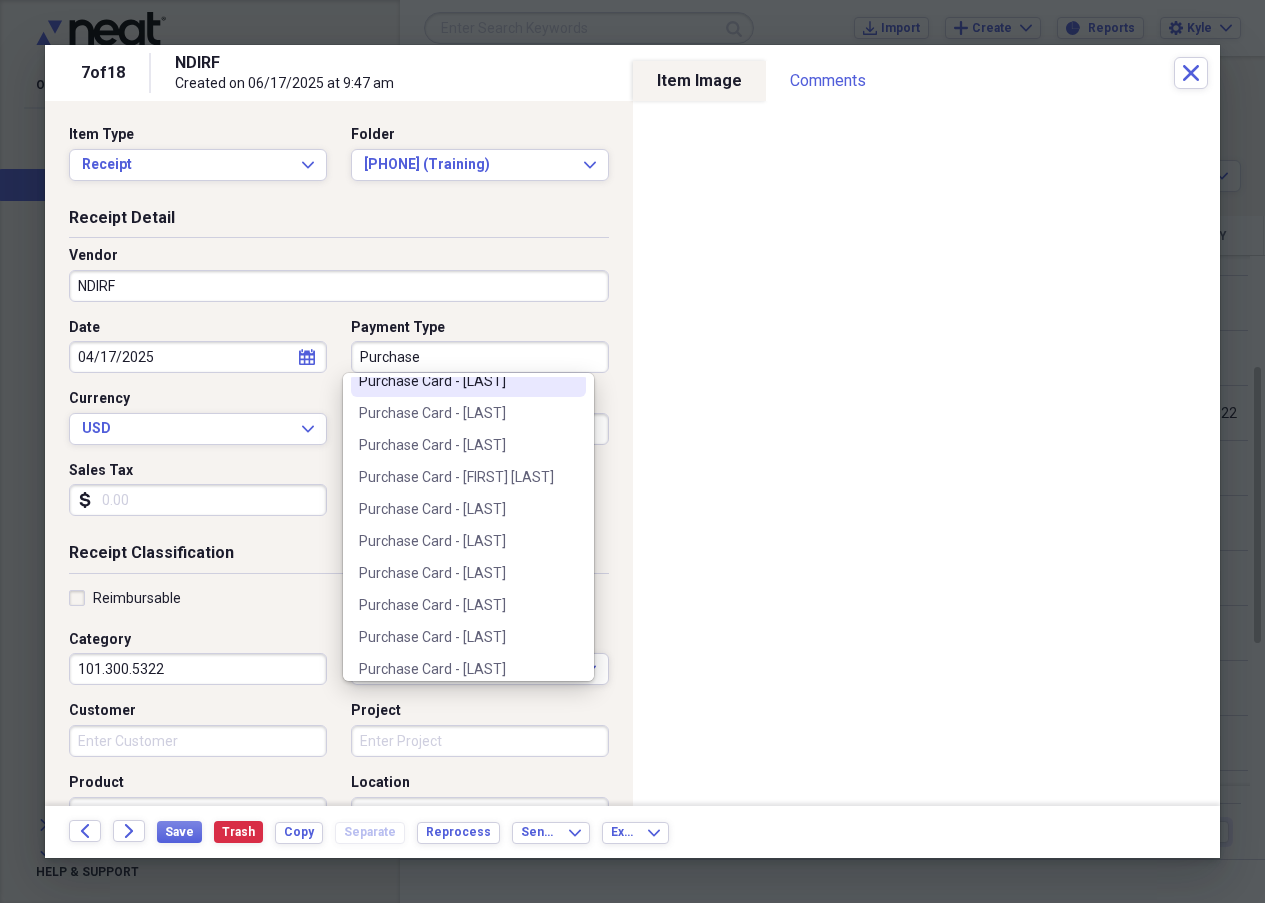 click on "Purchase Card - [LAST]" at bounding box center (456, 381) 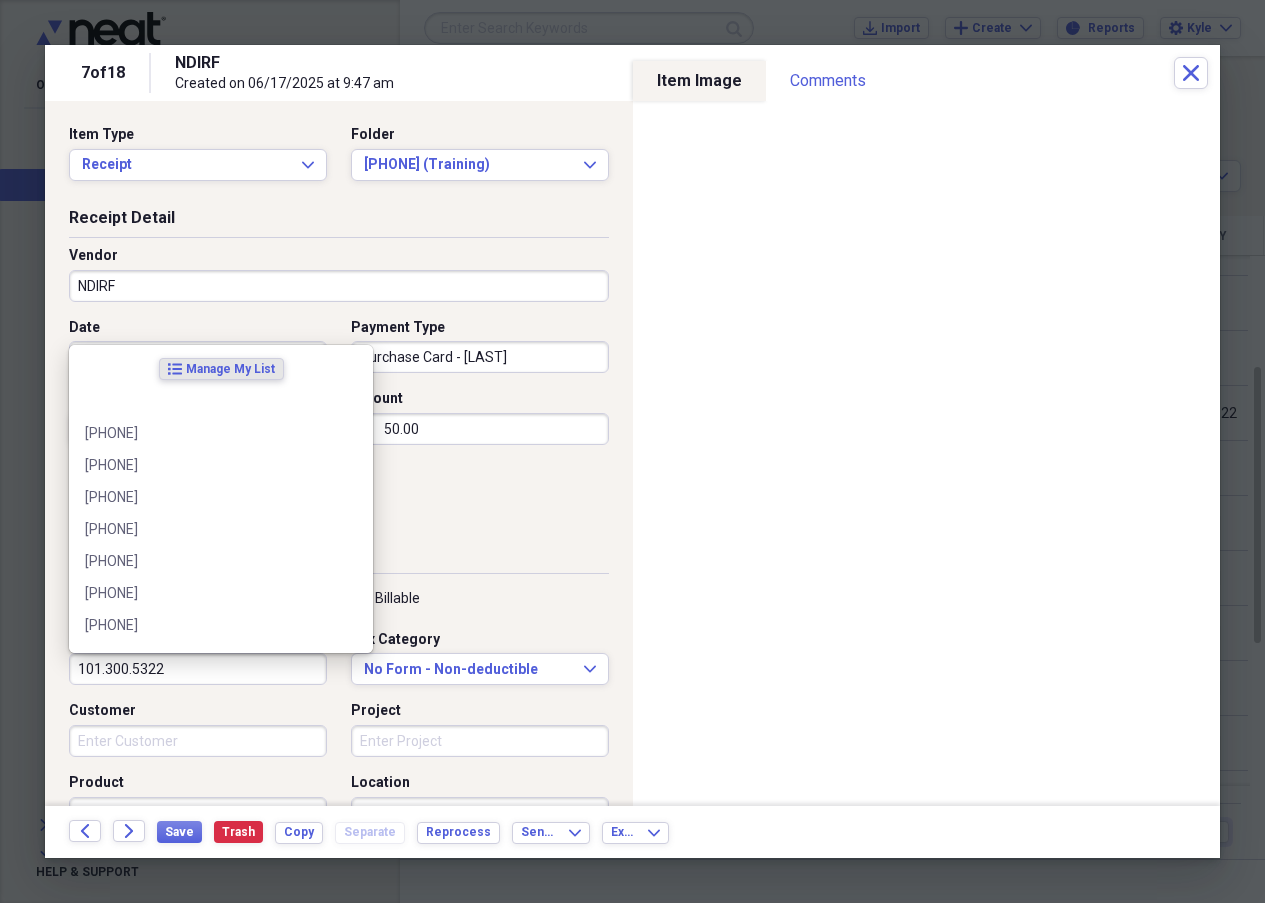click on "101.300.5322" at bounding box center [198, 669] 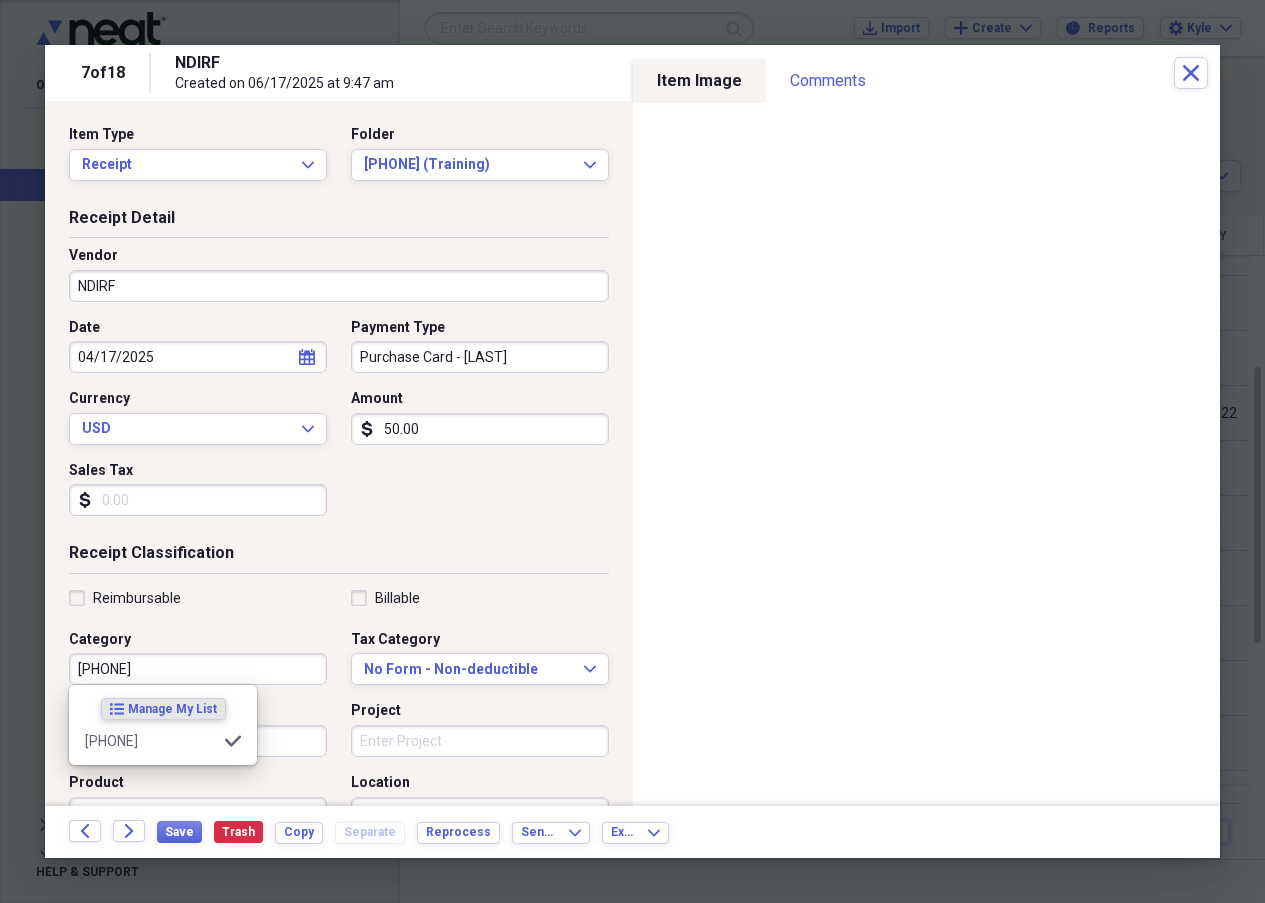 type on "[PHONE]" 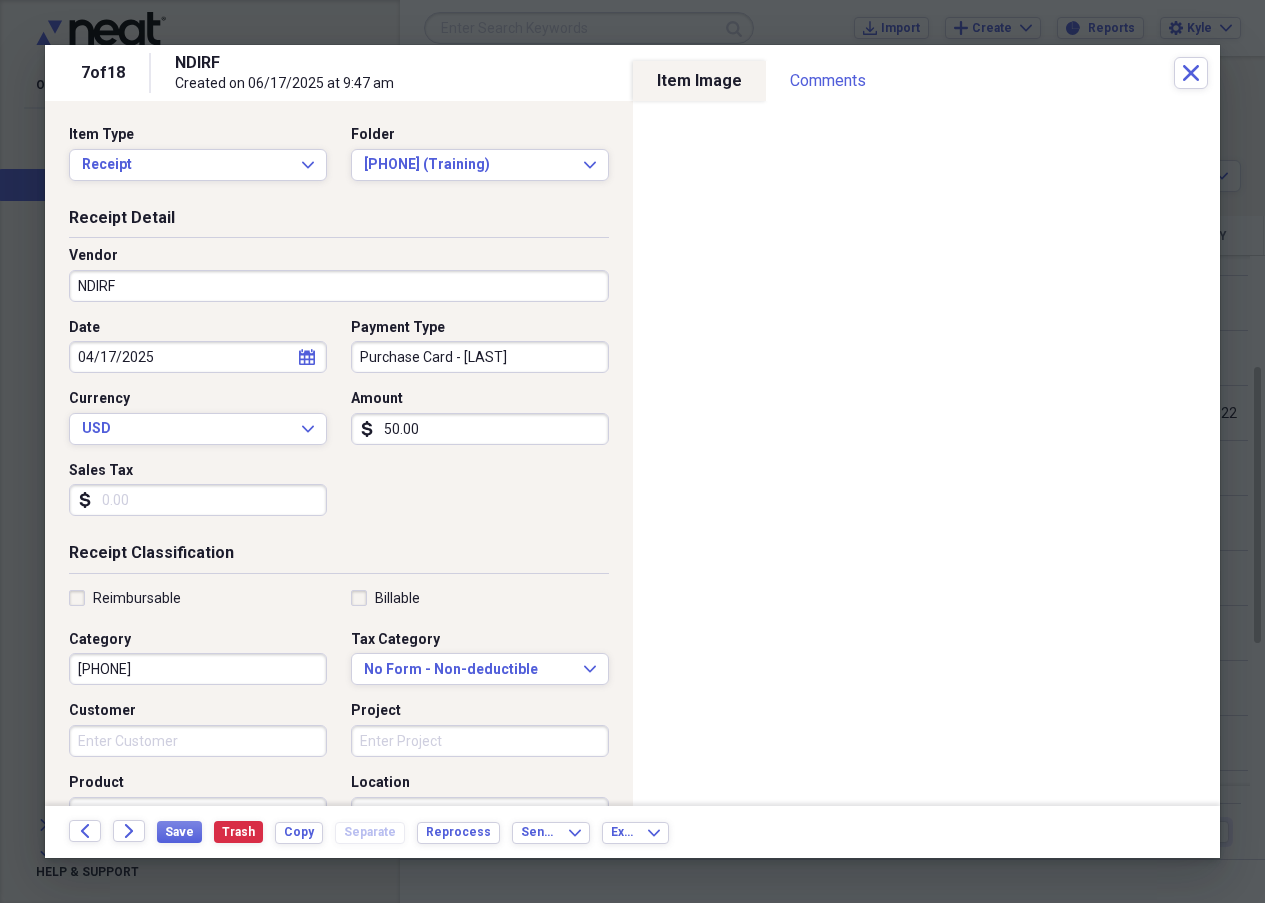 click on "Receipt Detail Vendor NDIRF Date 04/17/2025 calendar Calendar Payment Type Purchase Card - [INITIAL]. [LAST] Currency USD Expand Amount dollar-sign 50.00 Sales Tax dollar-sign" at bounding box center (339, 375) 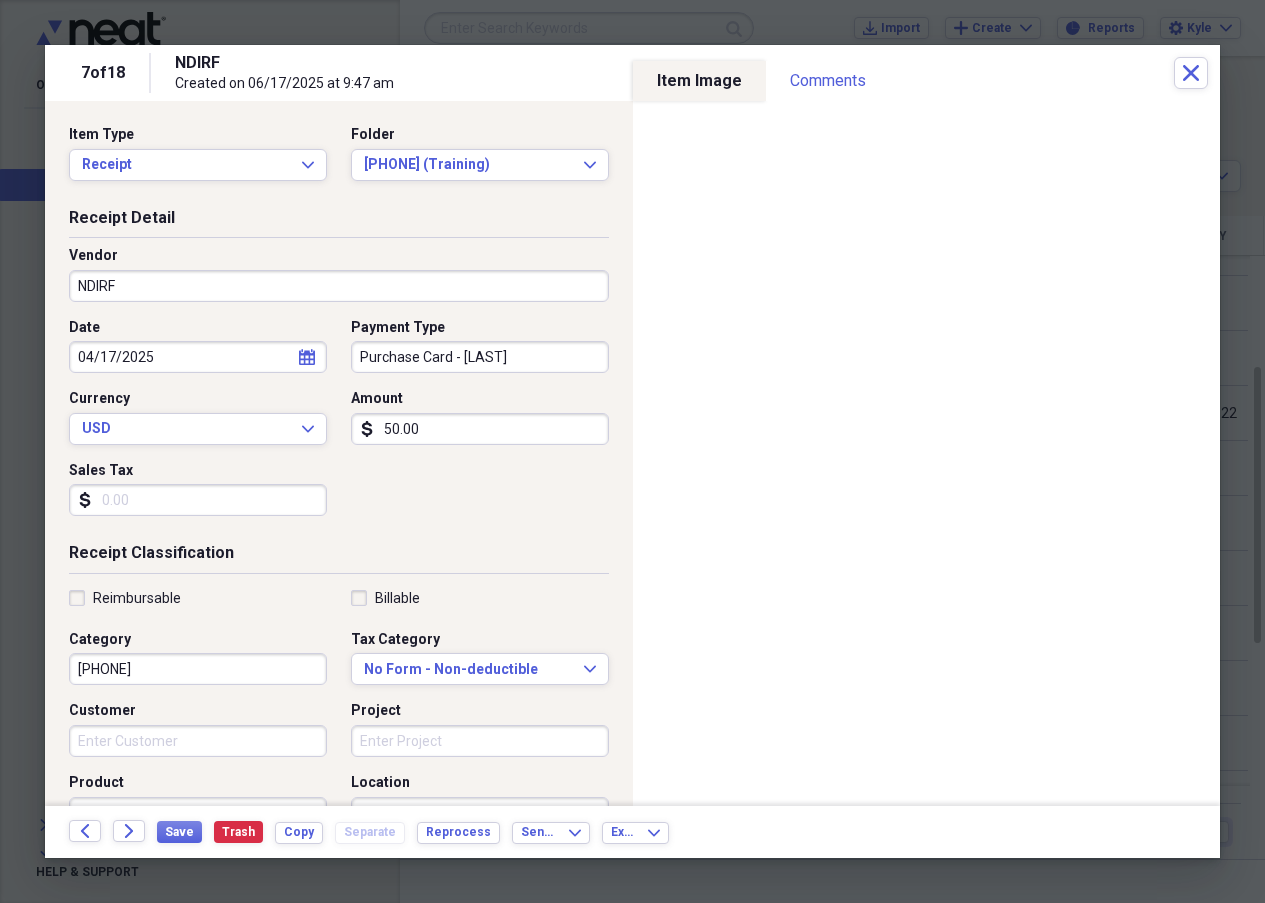 click 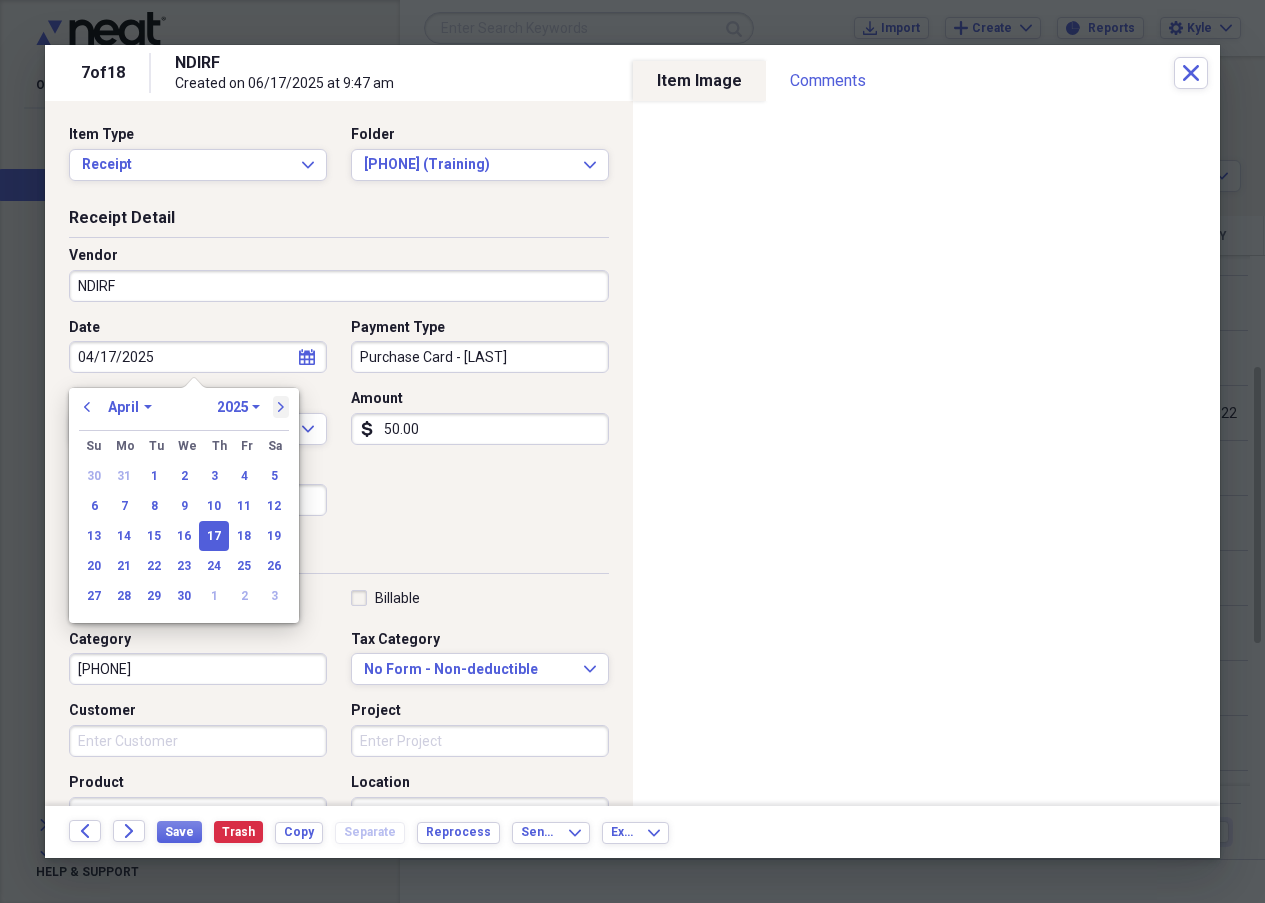 click on "next" at bounding box center [281, 407] 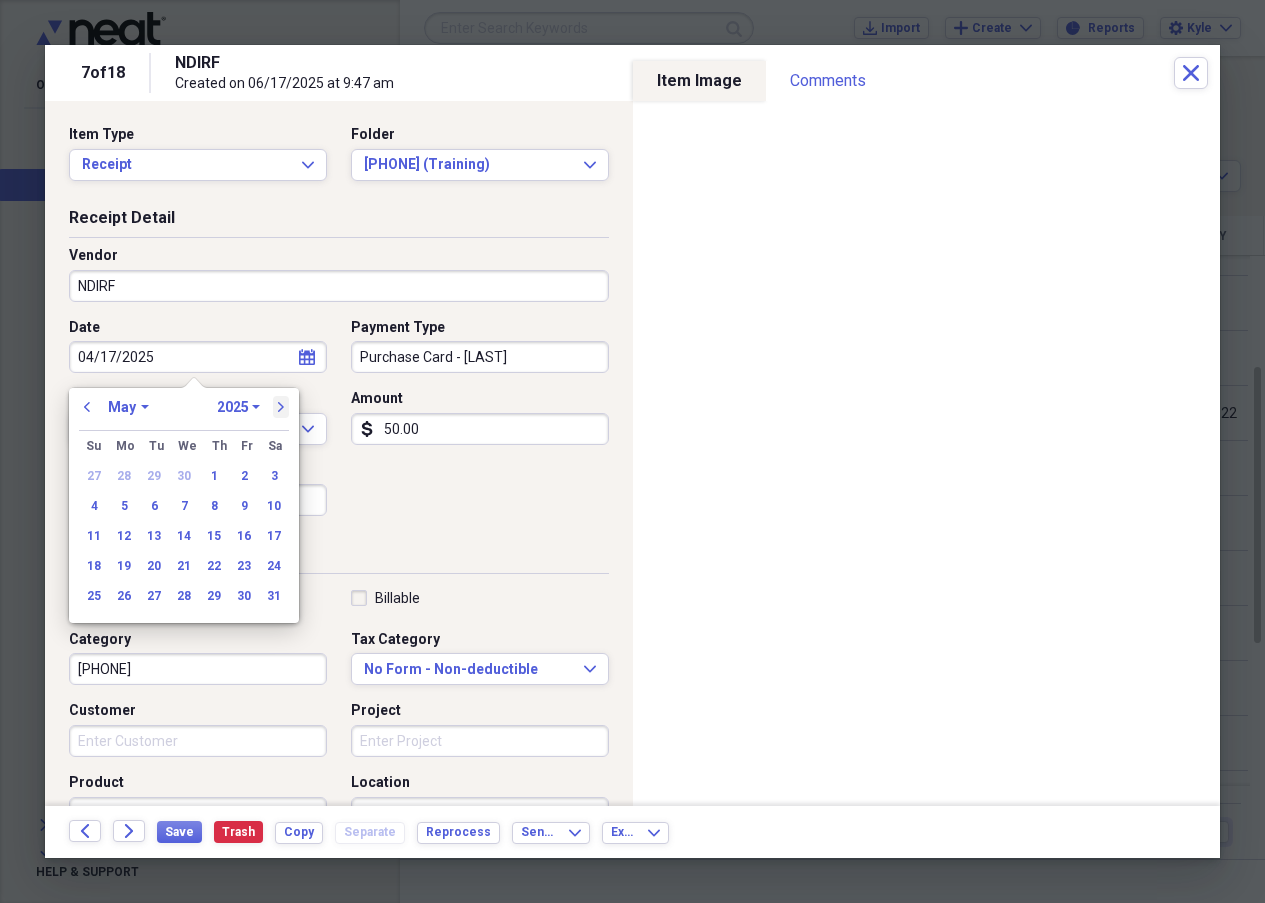 click on "next" at bounding box center (281, 407) 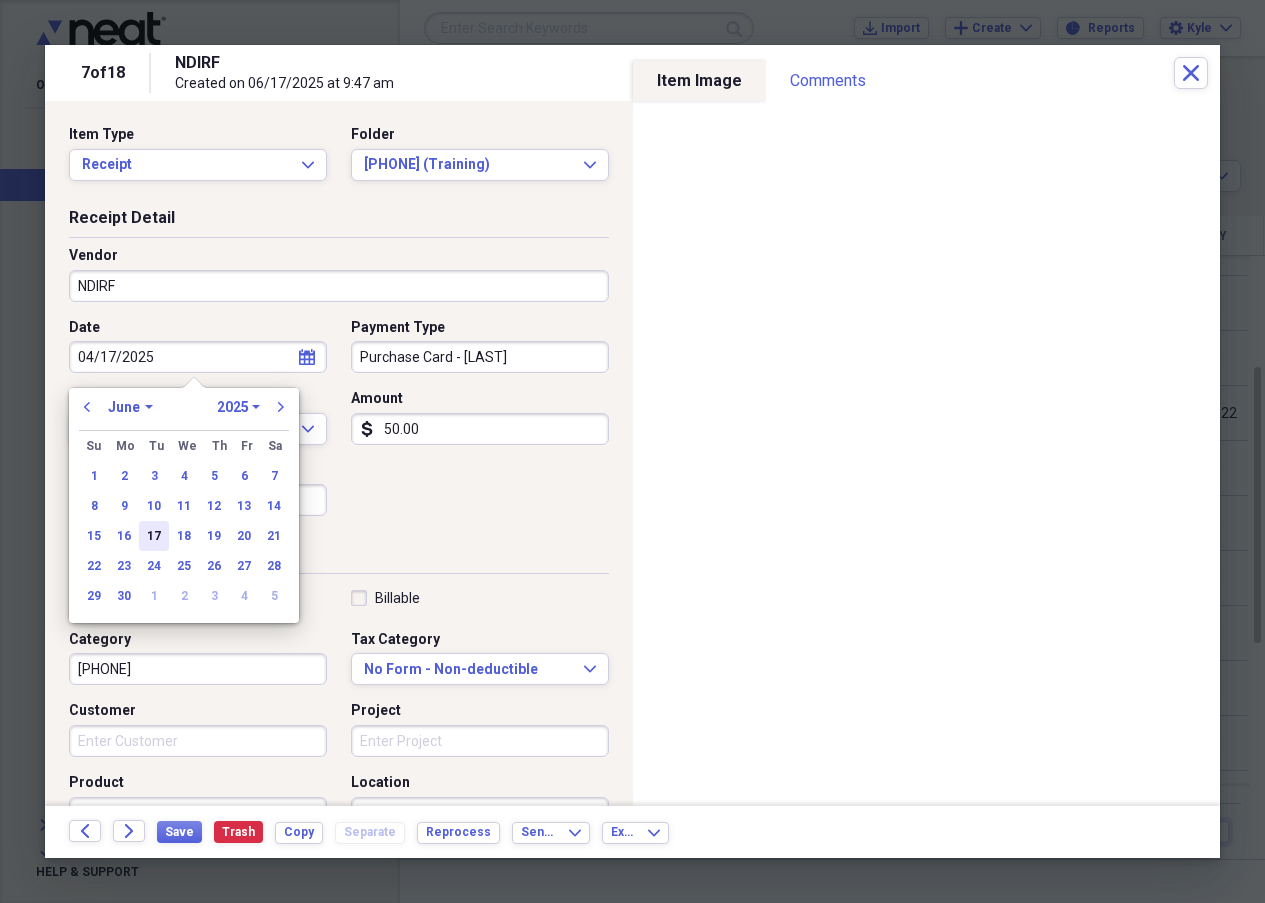 click on "17" at bounding box center (154, 536) 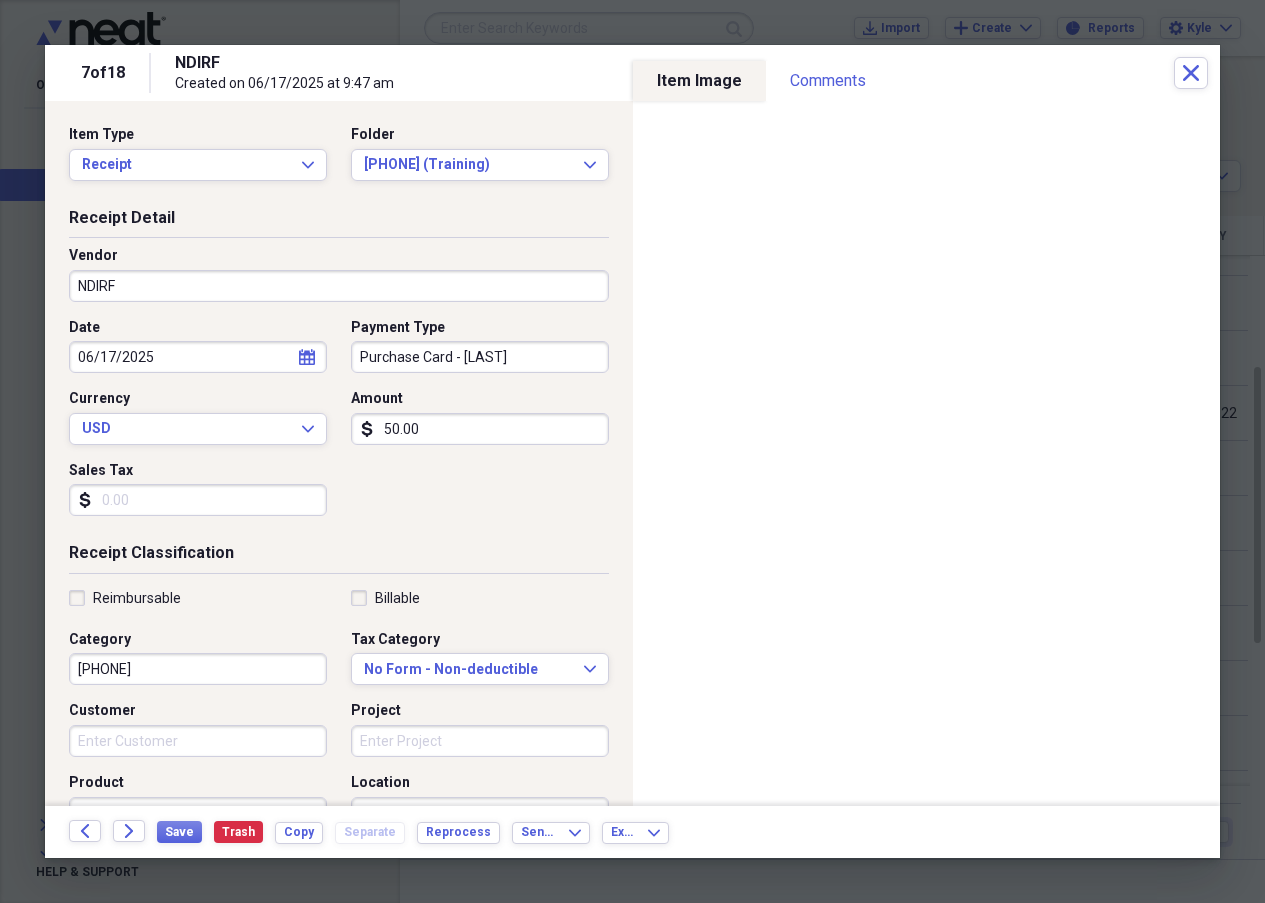 click on "Customer" at bounding box center (198, 741) 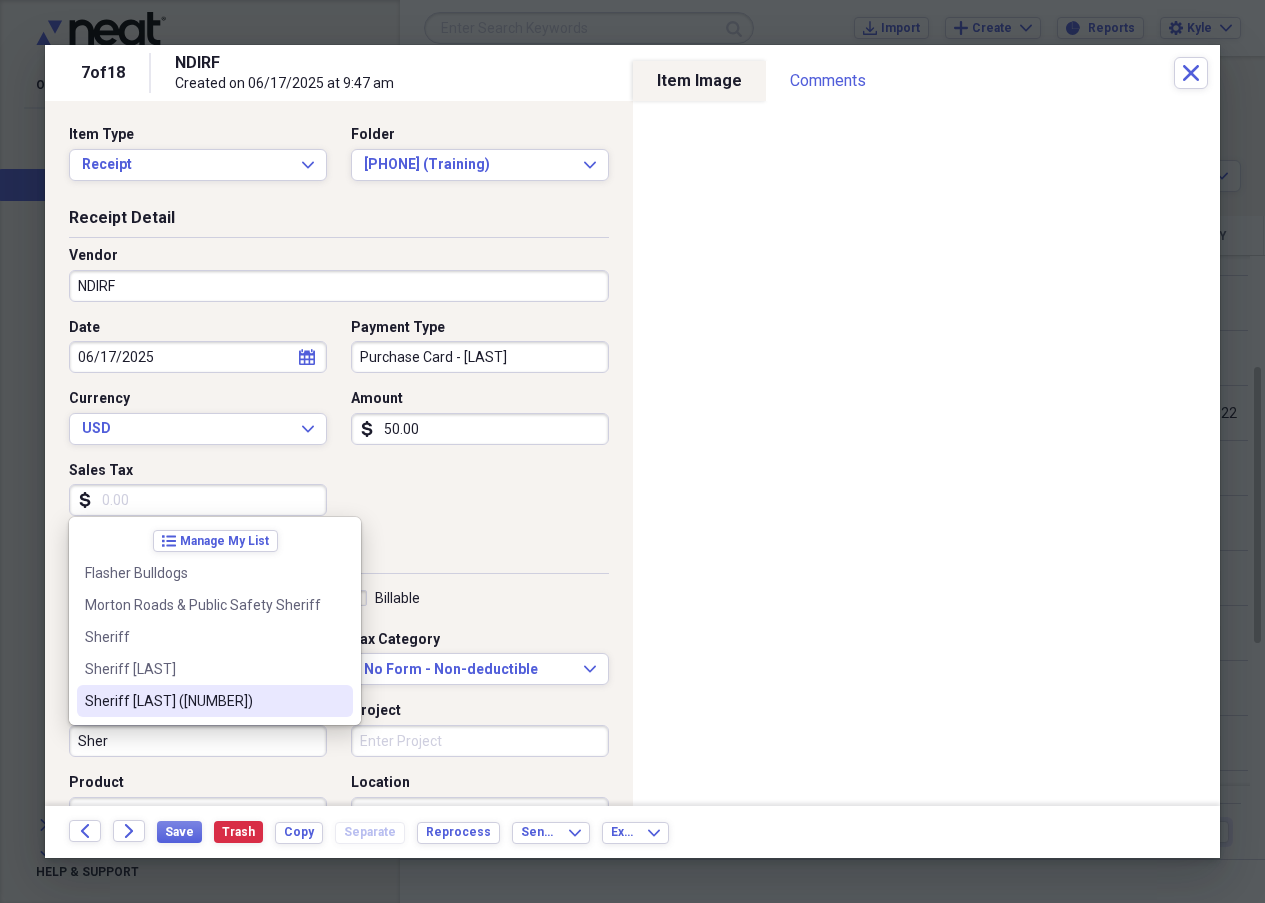 click on "Sheriff [LAST] ([NUMBER])" at bounding box center (203, 701) 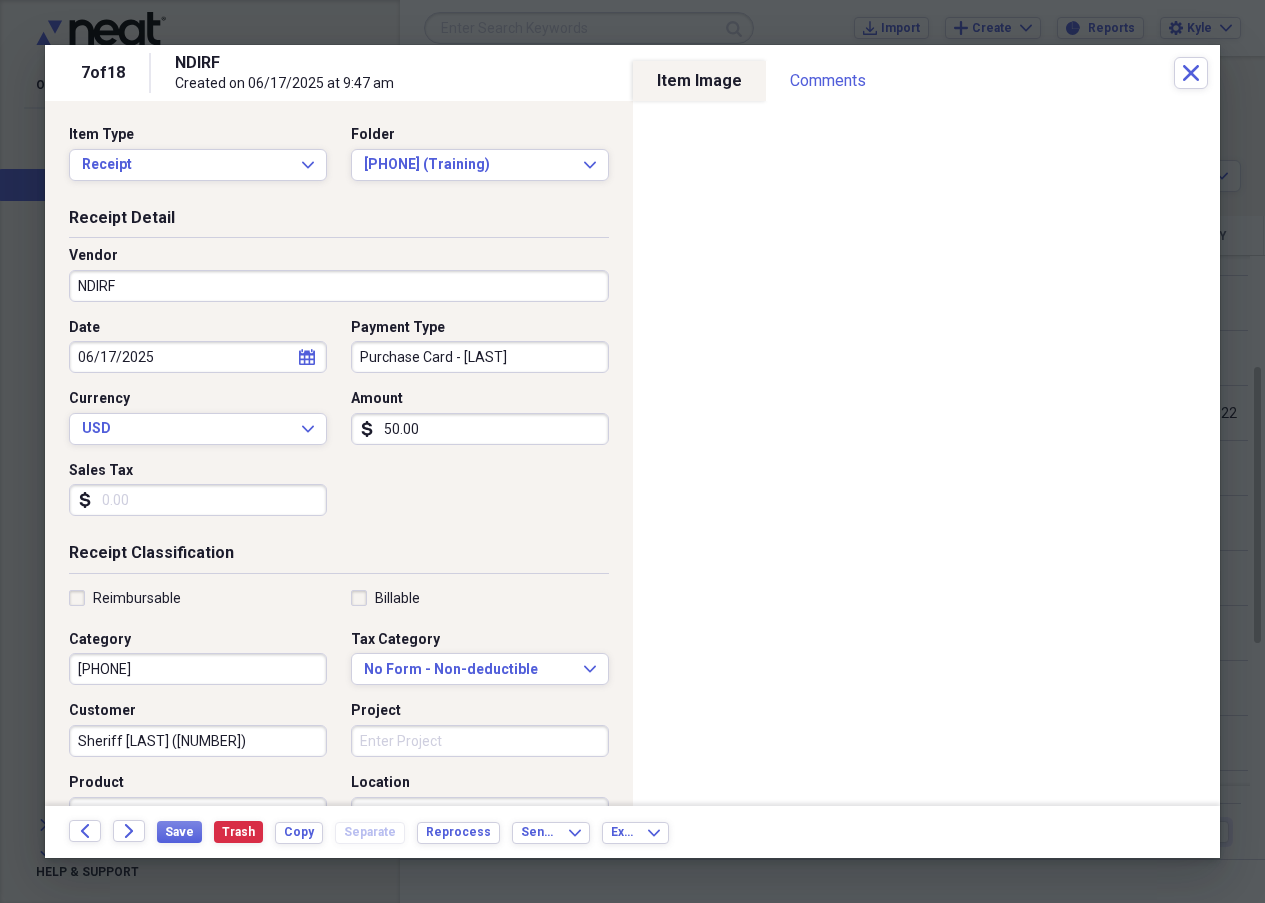click on "Project" at bounding box center (480, 741) 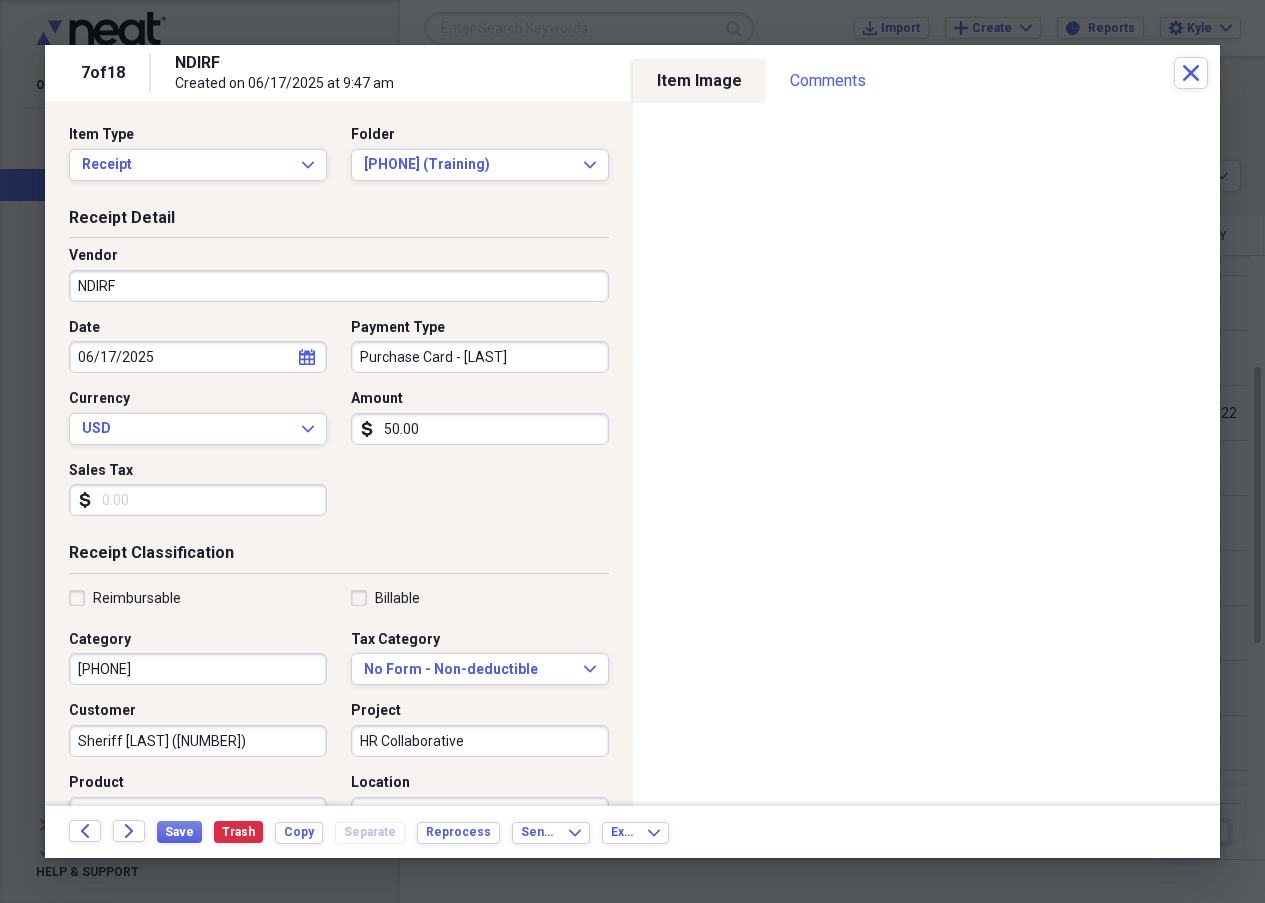 type on "HR Collaborative" 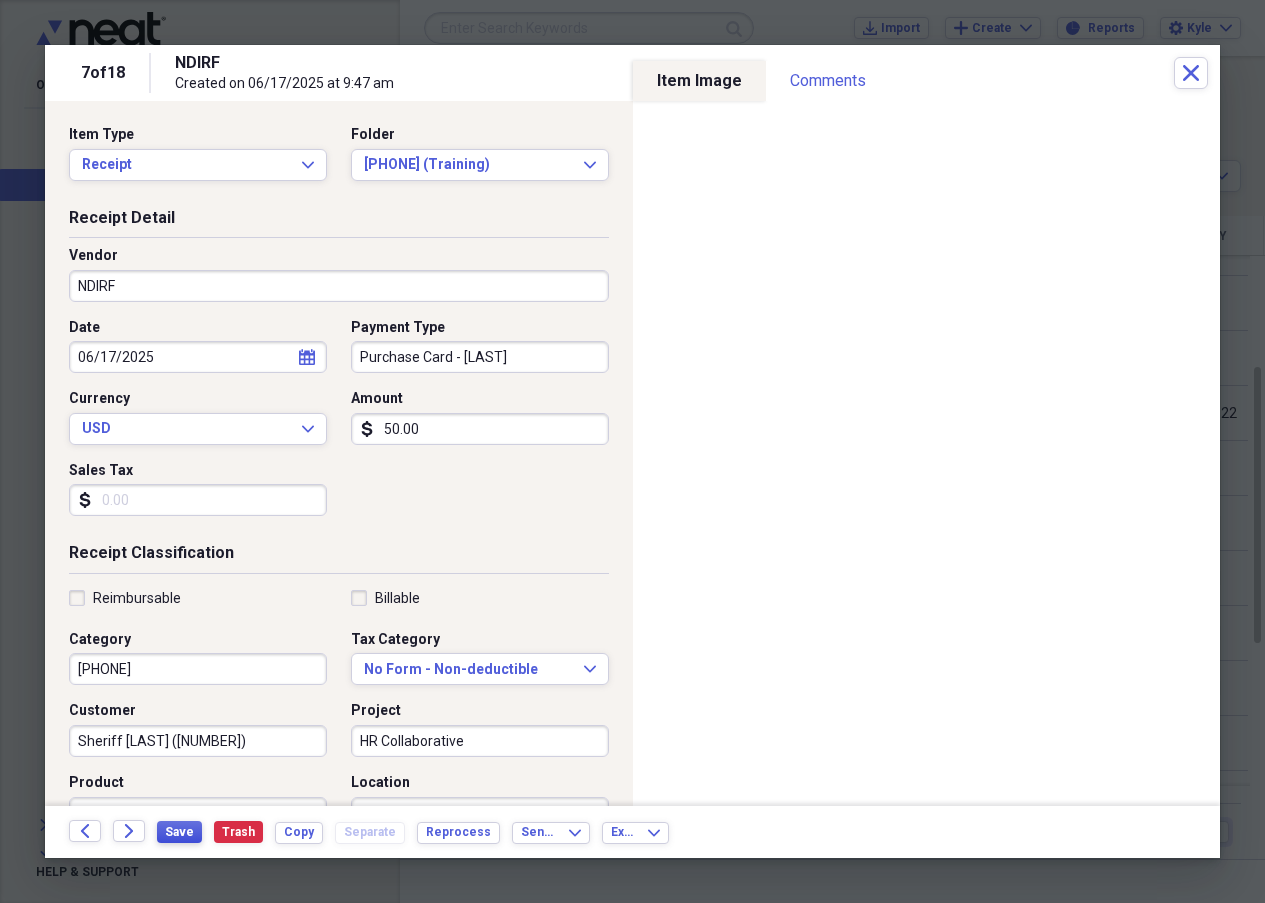 click on "Save" at bounding box center (179, 832) 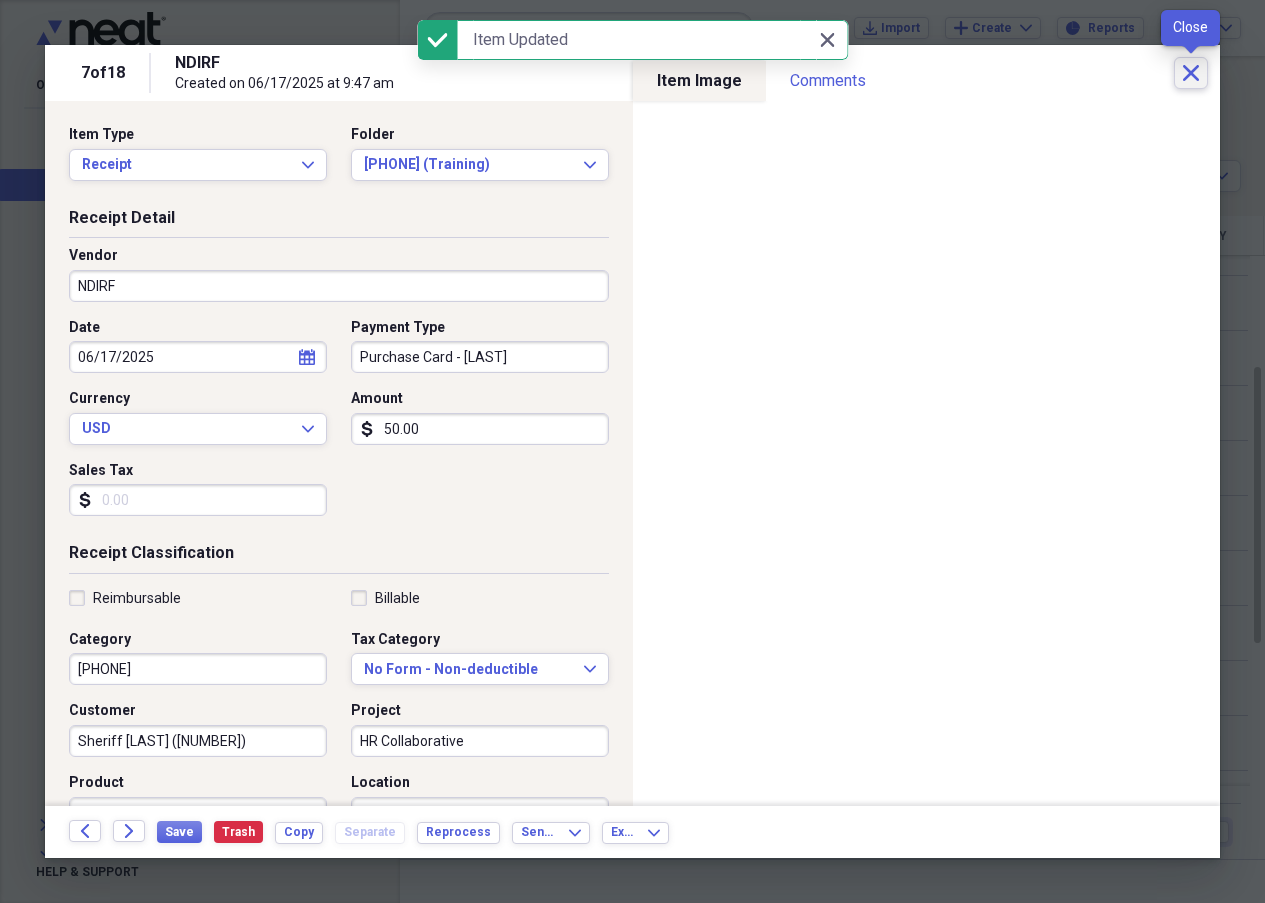 click on "Close" 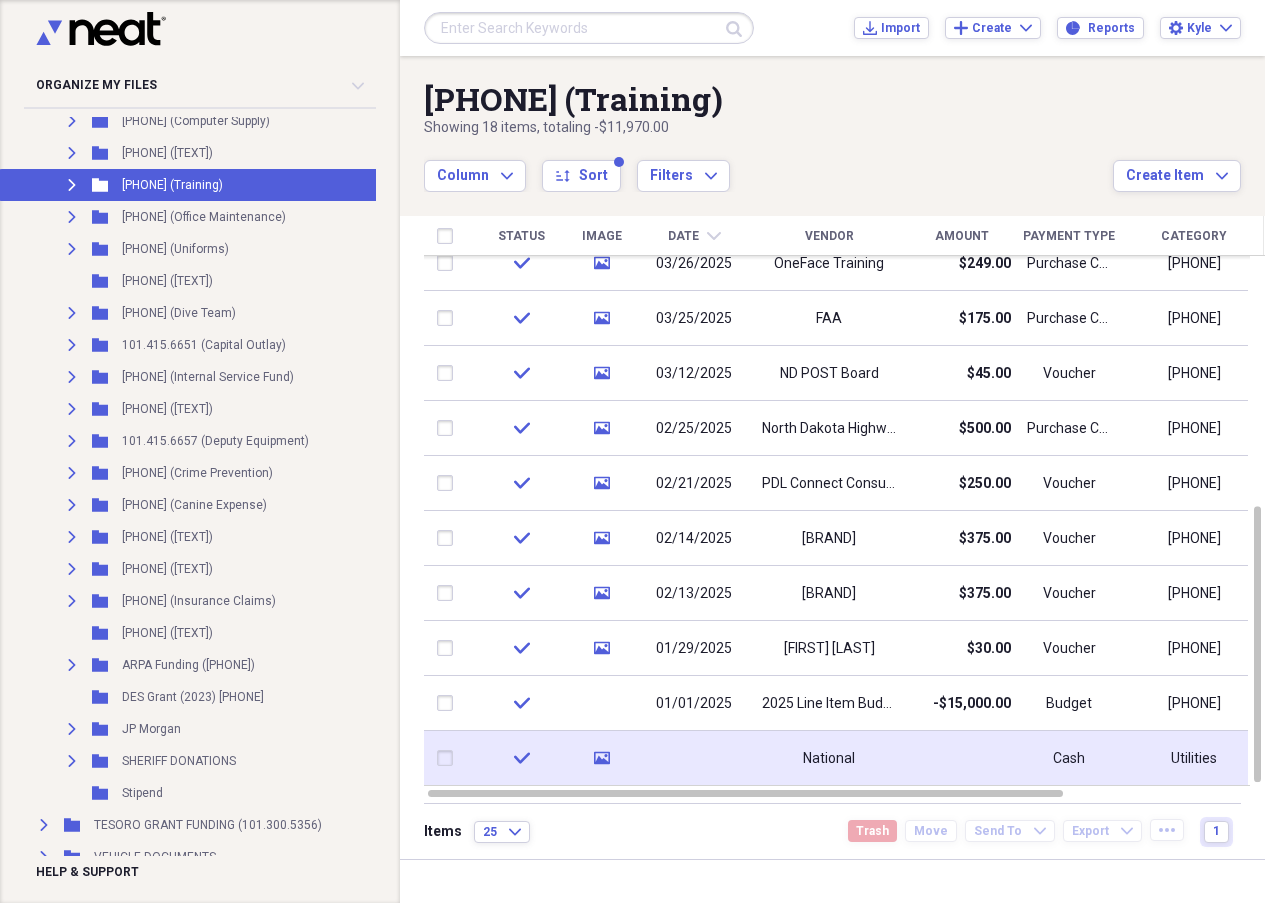 click on "National" at bounding box center (829, 758) 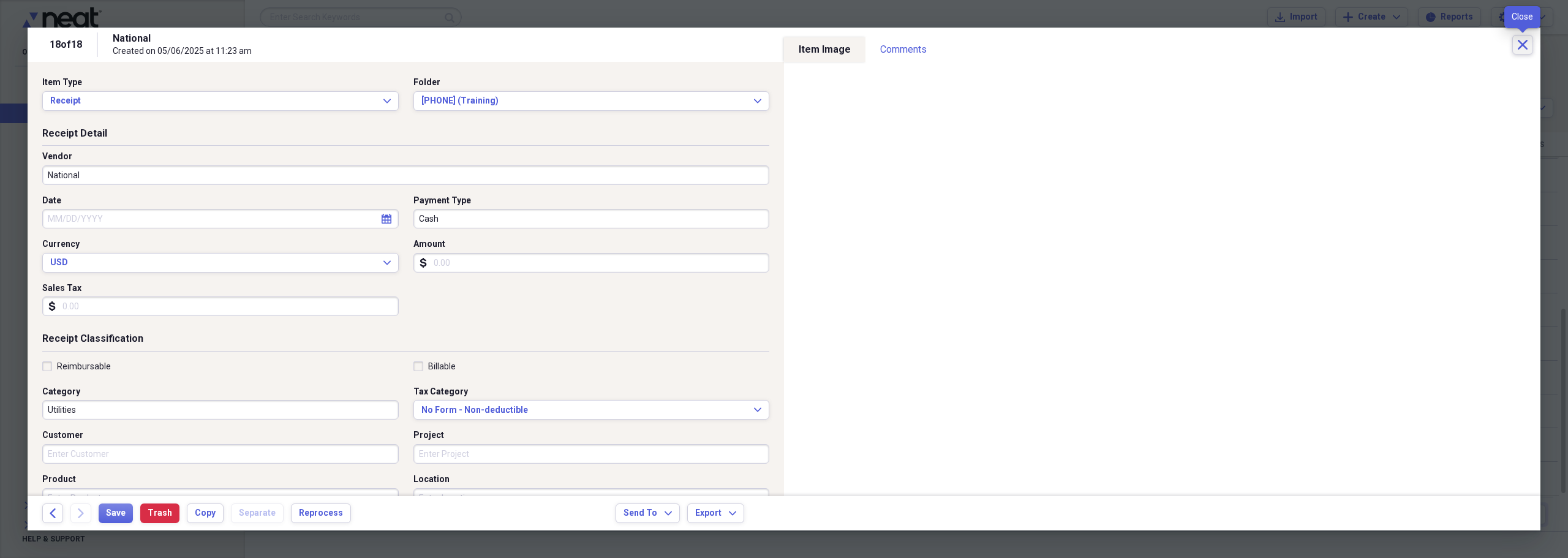 click 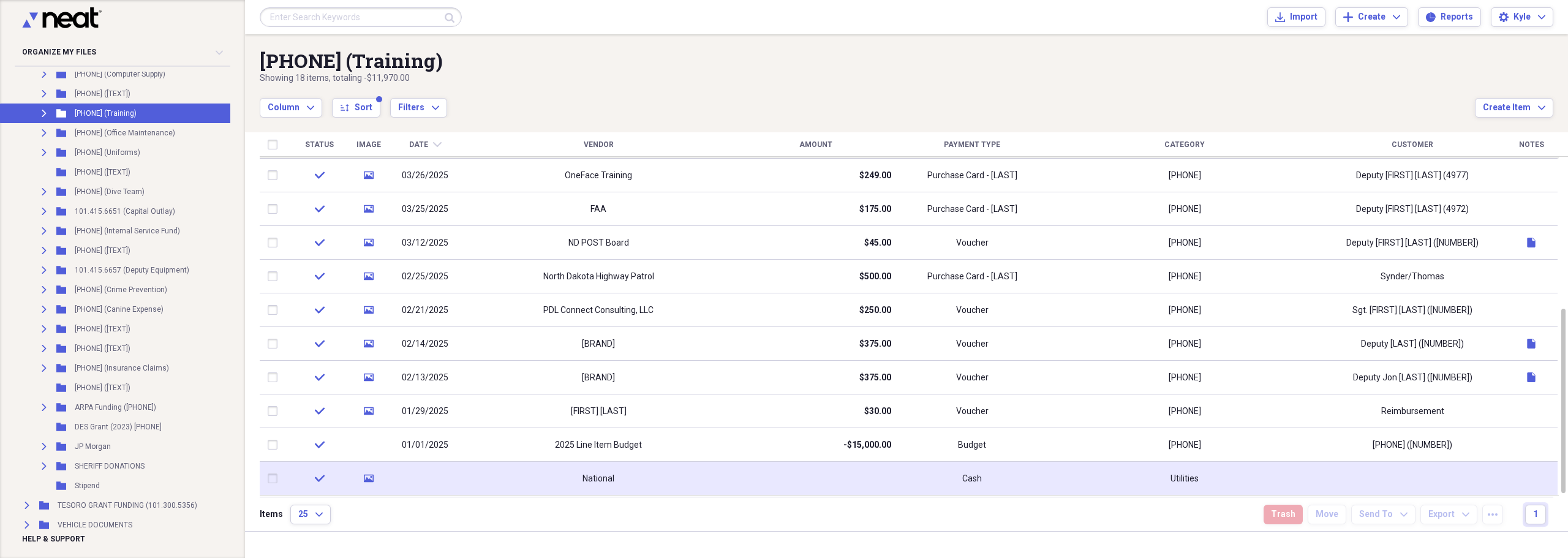 click at bounding box center [275, 478] 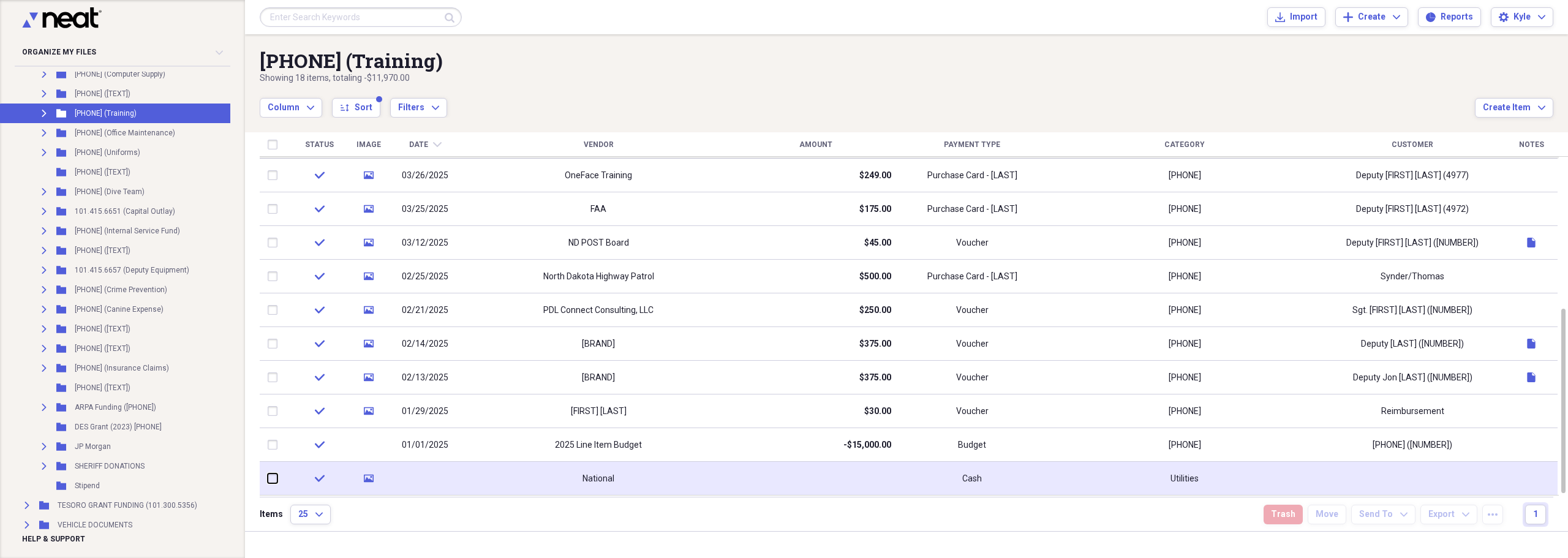 click at bounding box center [268, 478] 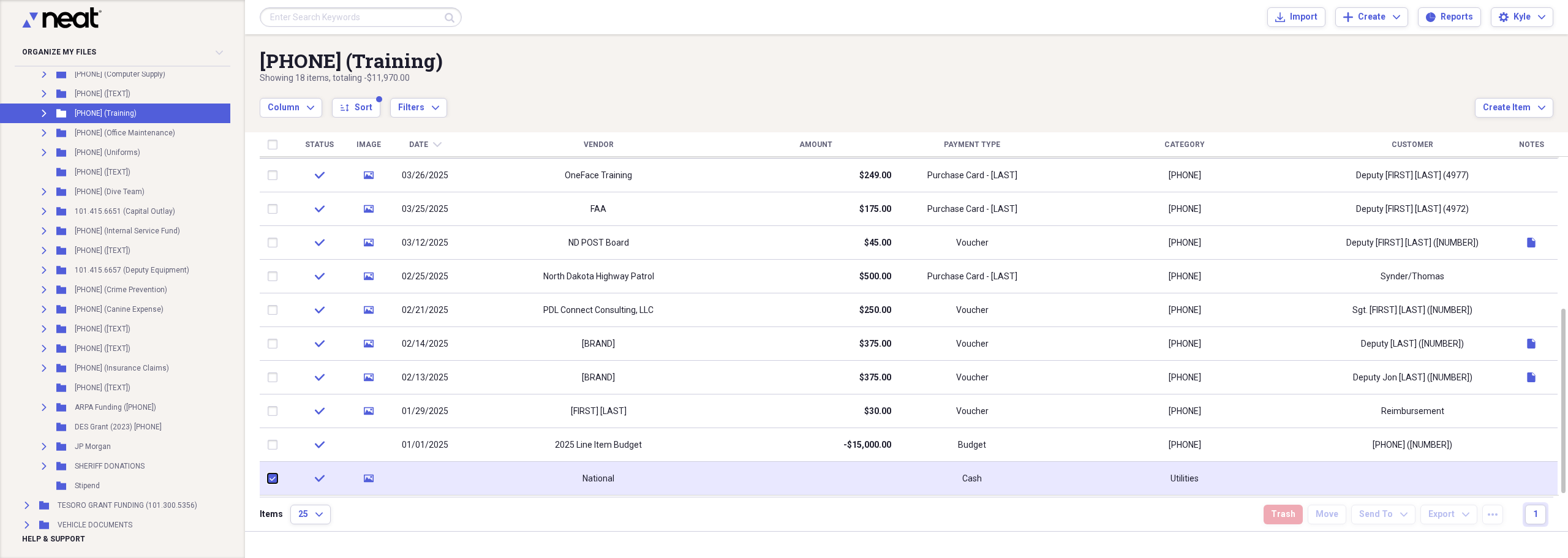 checkbox on "true" 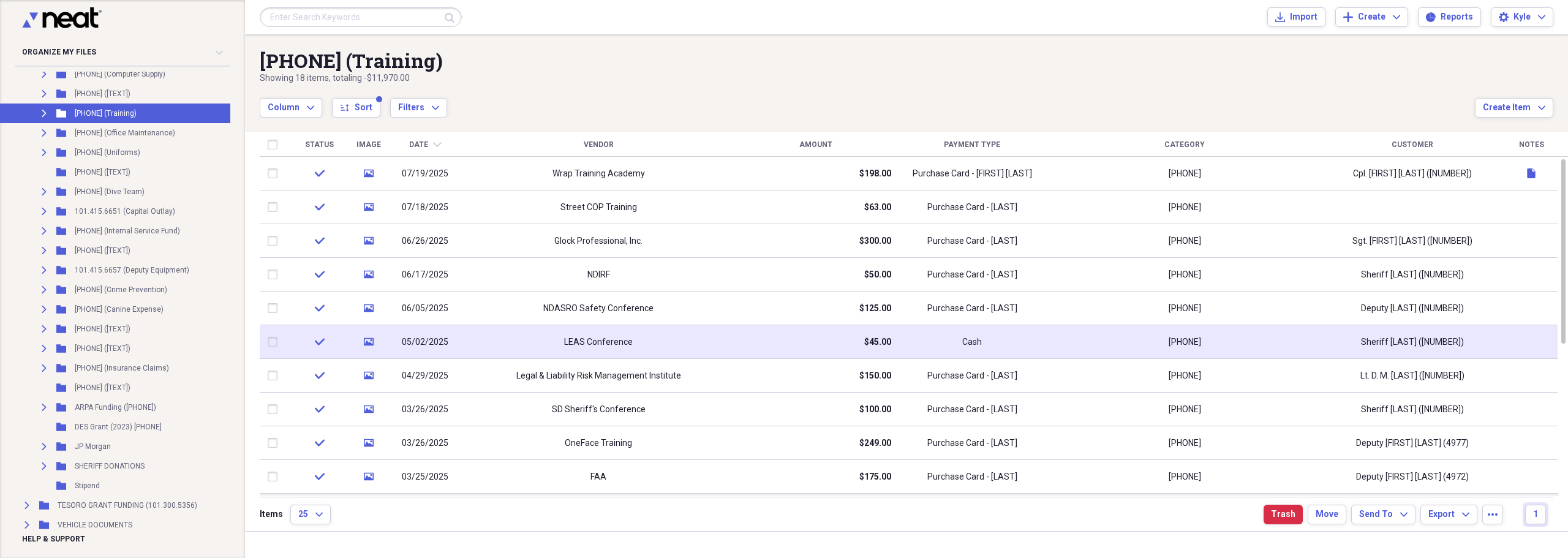 click on "LEAS Conference" at bounding box center [598, 342] 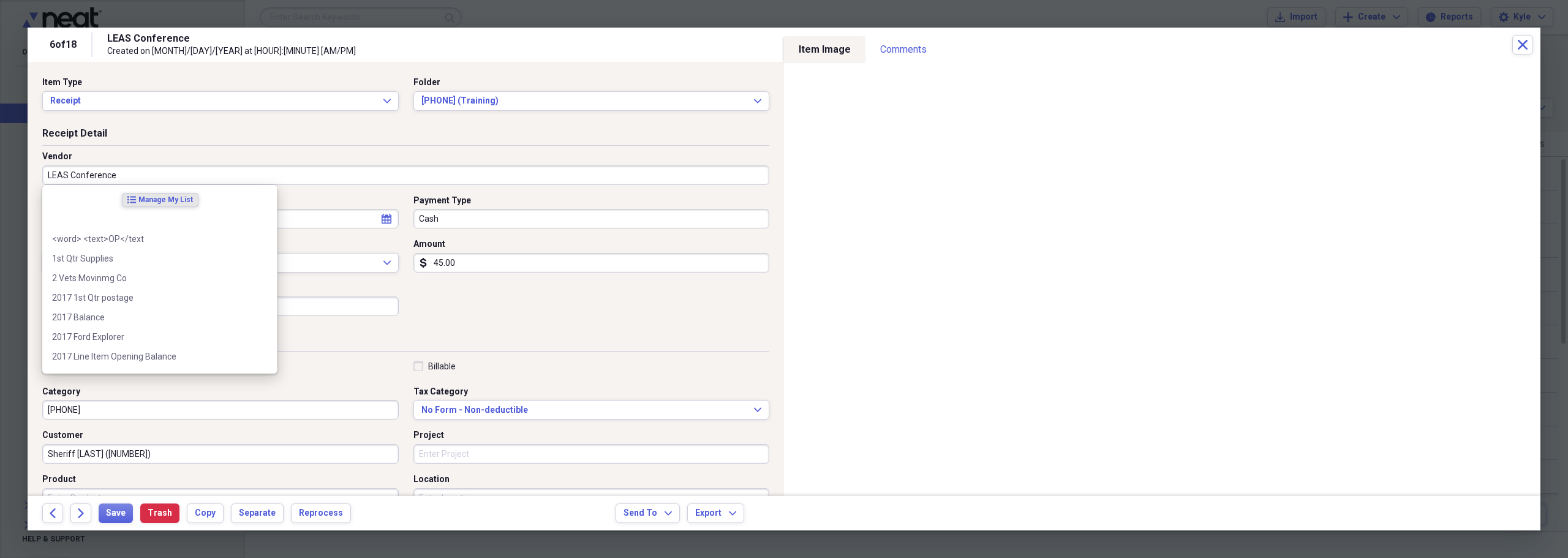 click on "LEAS Conference" at bounding box center (405, 175) 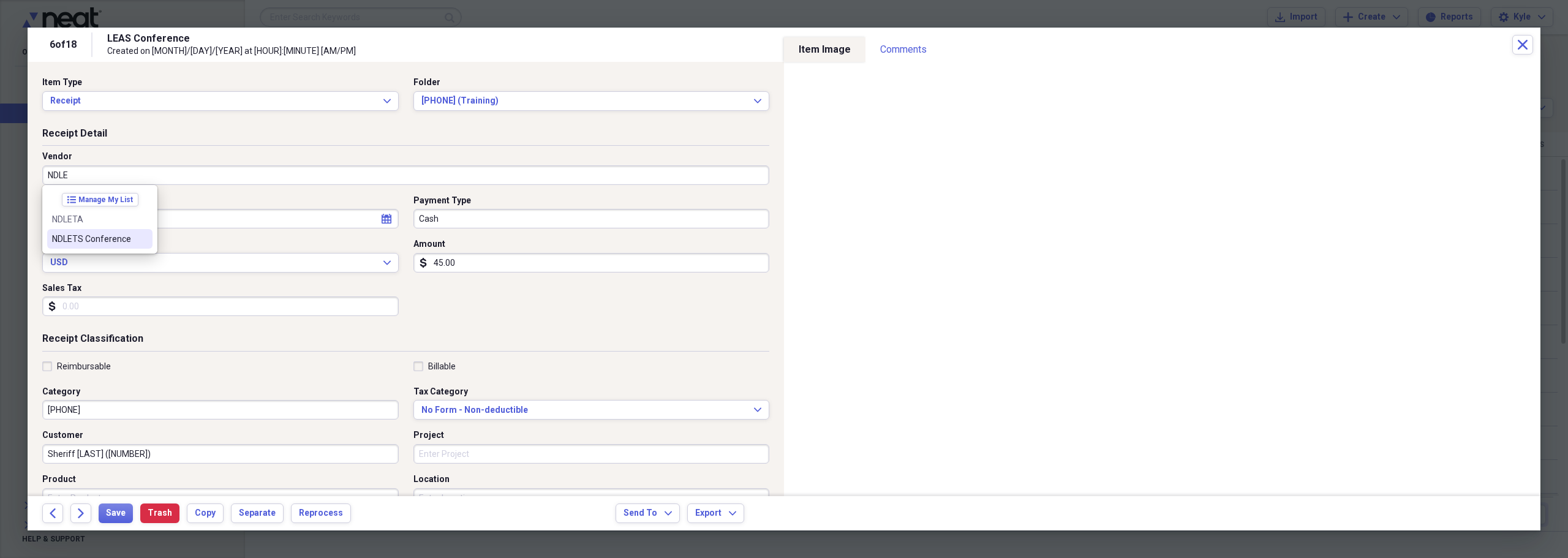 click on "NDLETS Conference" at bounding box center (92, 239) 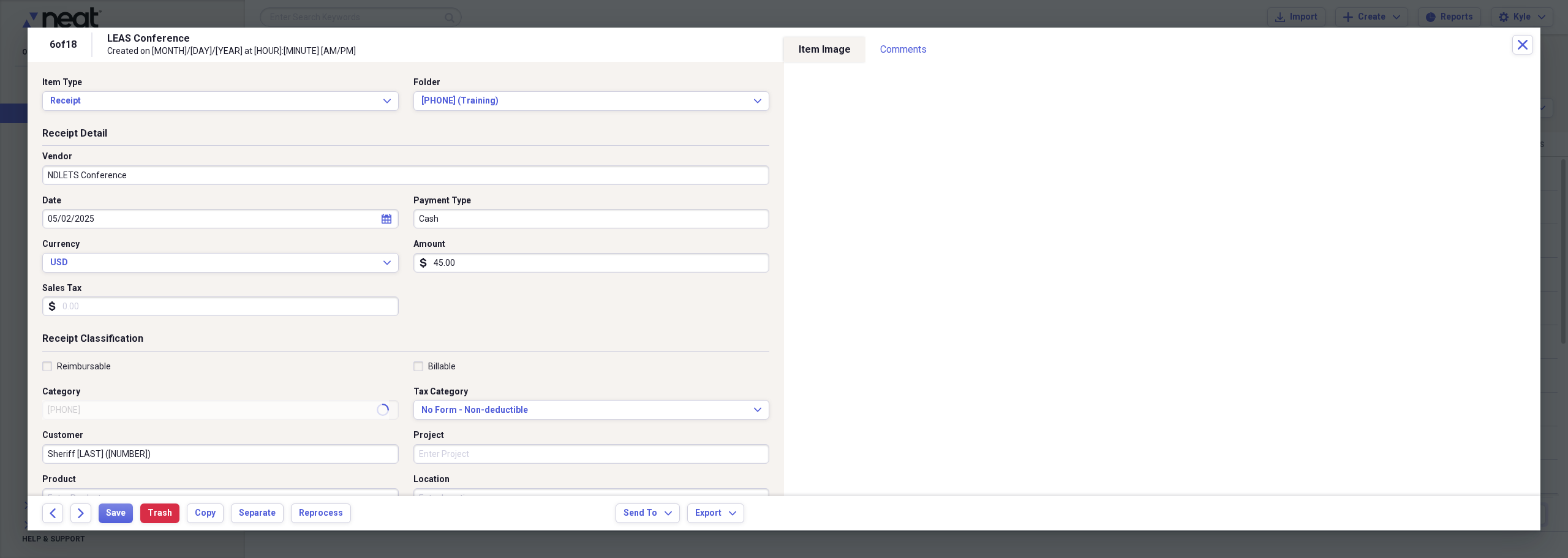 type on "[PHONE]" 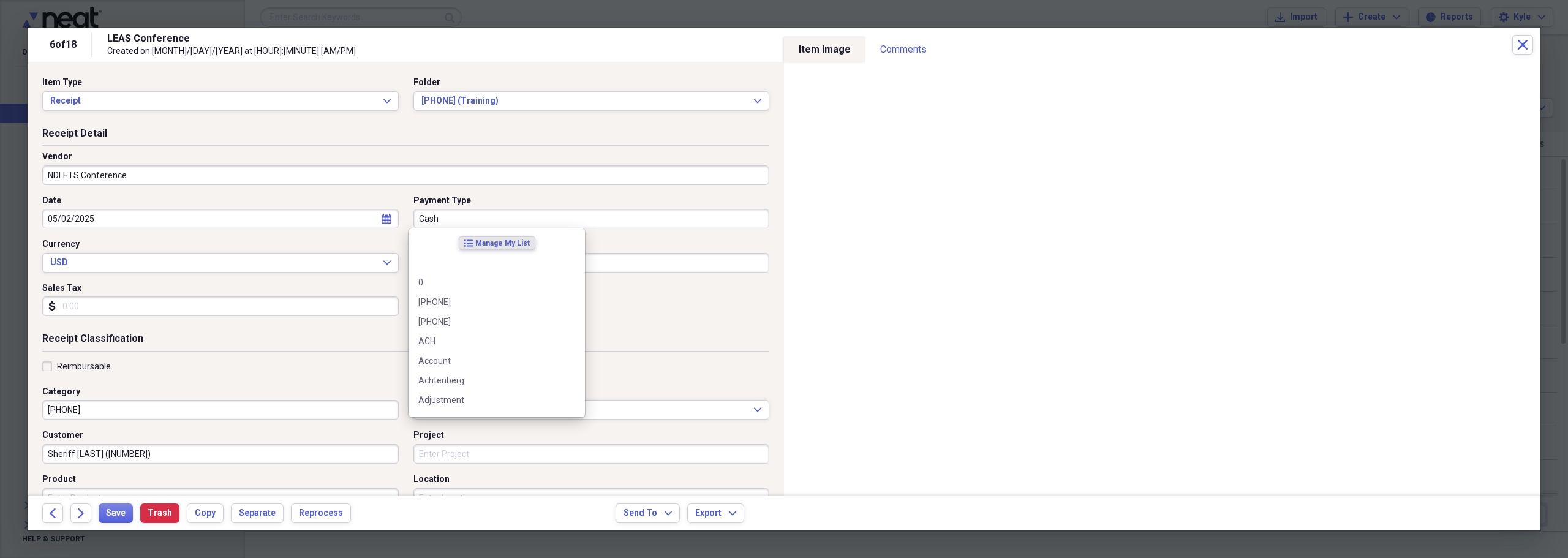 click on "Cash" at bounding box center [592, 219] 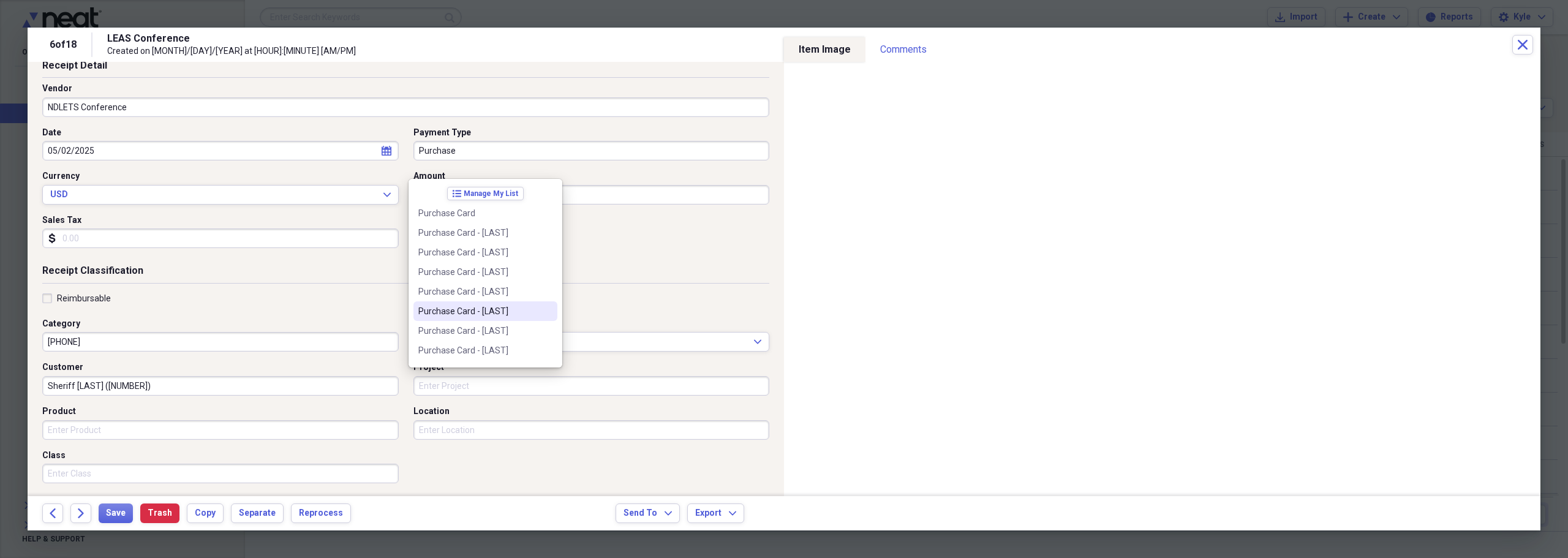 scroll, scrollTop: 123, scrollLeft: 0, axis: vertical 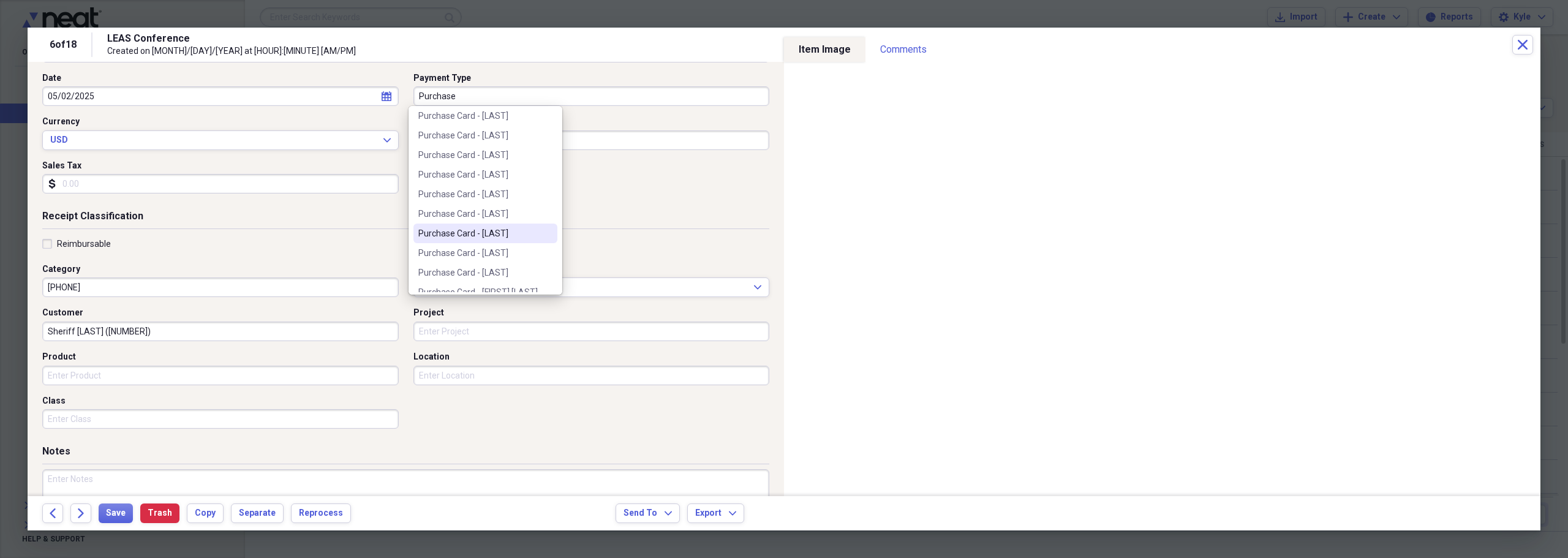 click on "Purchase Card - [LAST]" at bounding box center (478, 233) 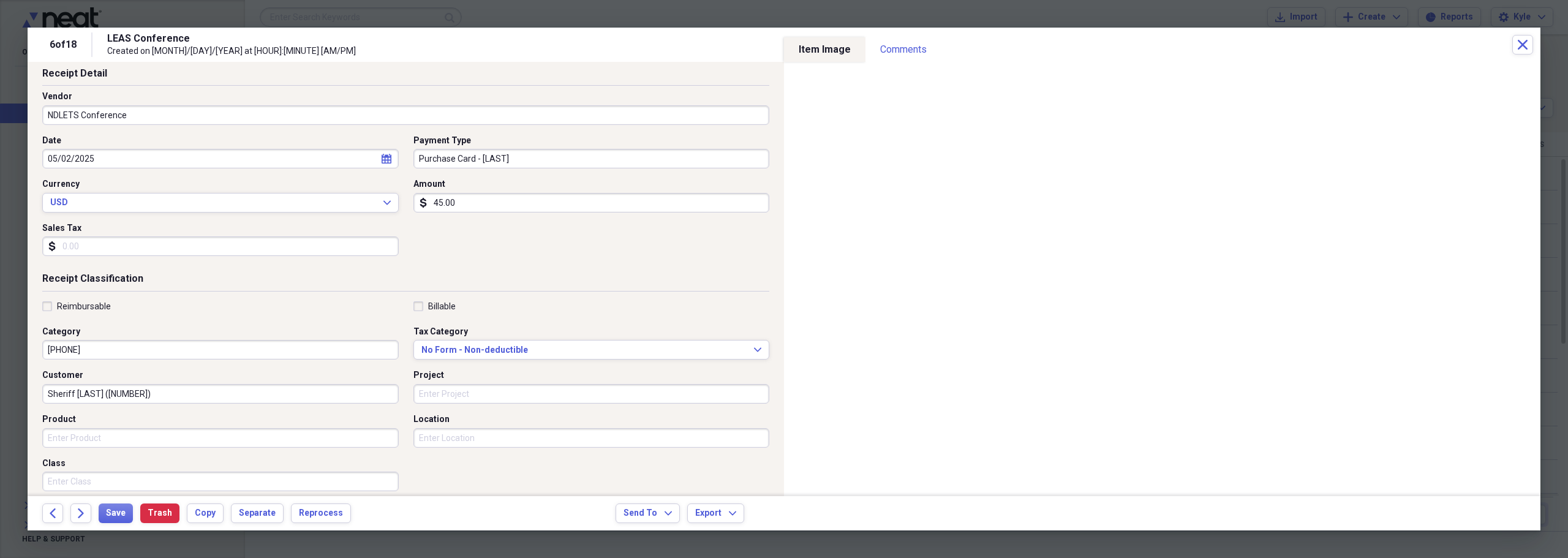 scroll, scrollTop: 0, scrollLeft: 0, axis: both 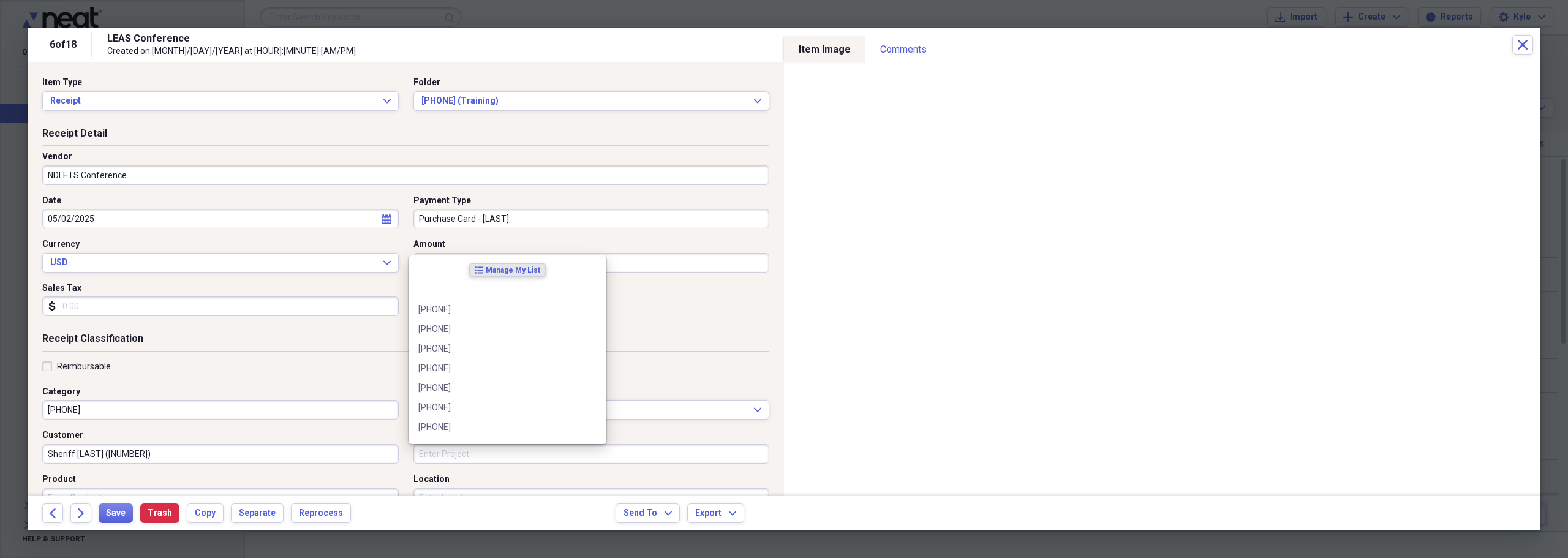 drag, startPoint x: 443, startPoint y: 455, endPoint x: 458, endPoint y: 447, distance: 17 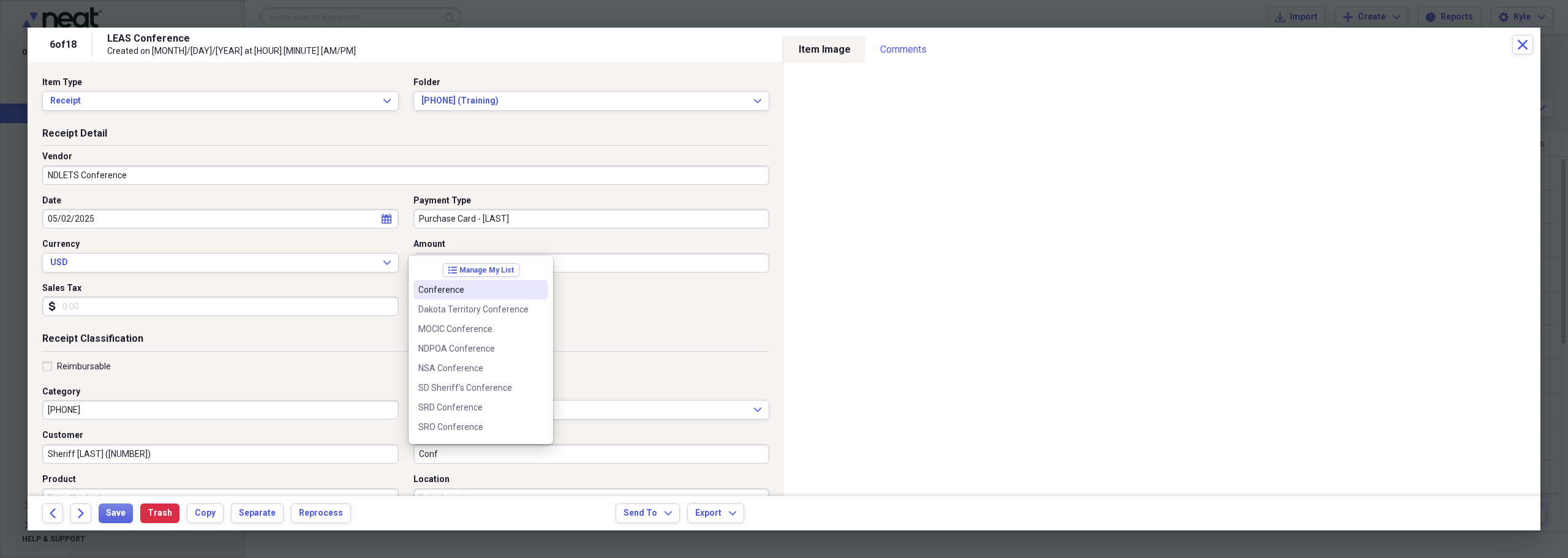click on "Conference" at bounding box center [473, 290] 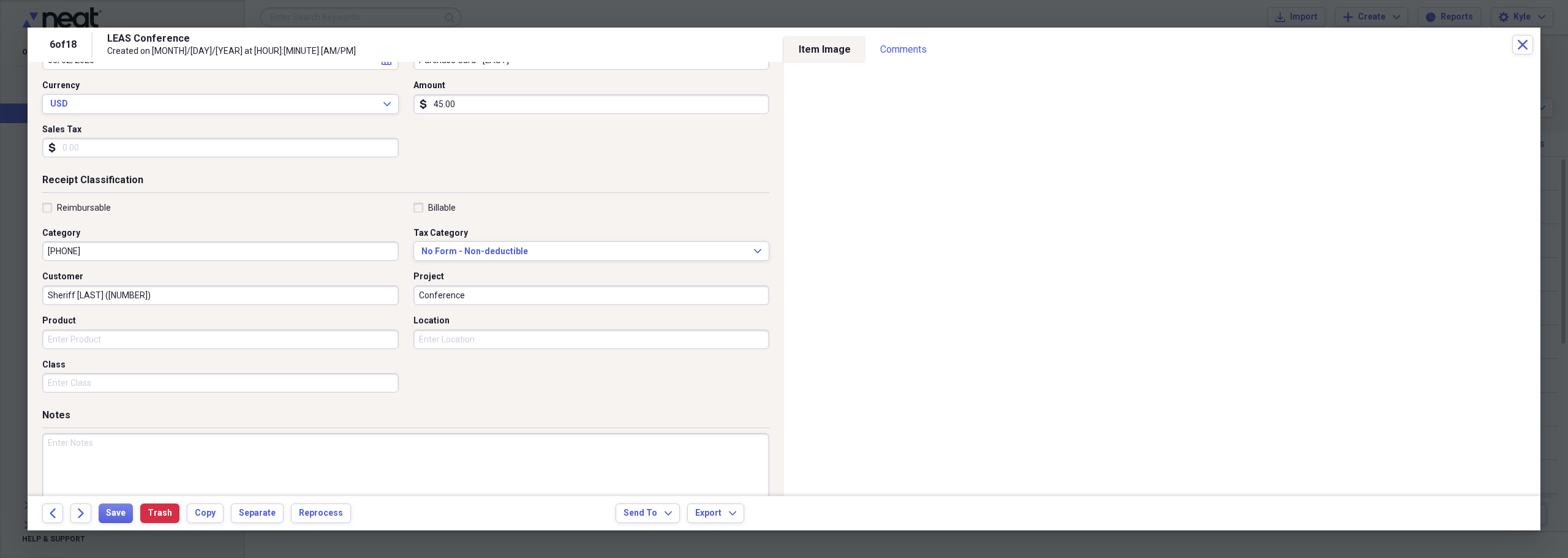 scroll, scrollTop: 184, scrollLeft: 0, axis: vertical 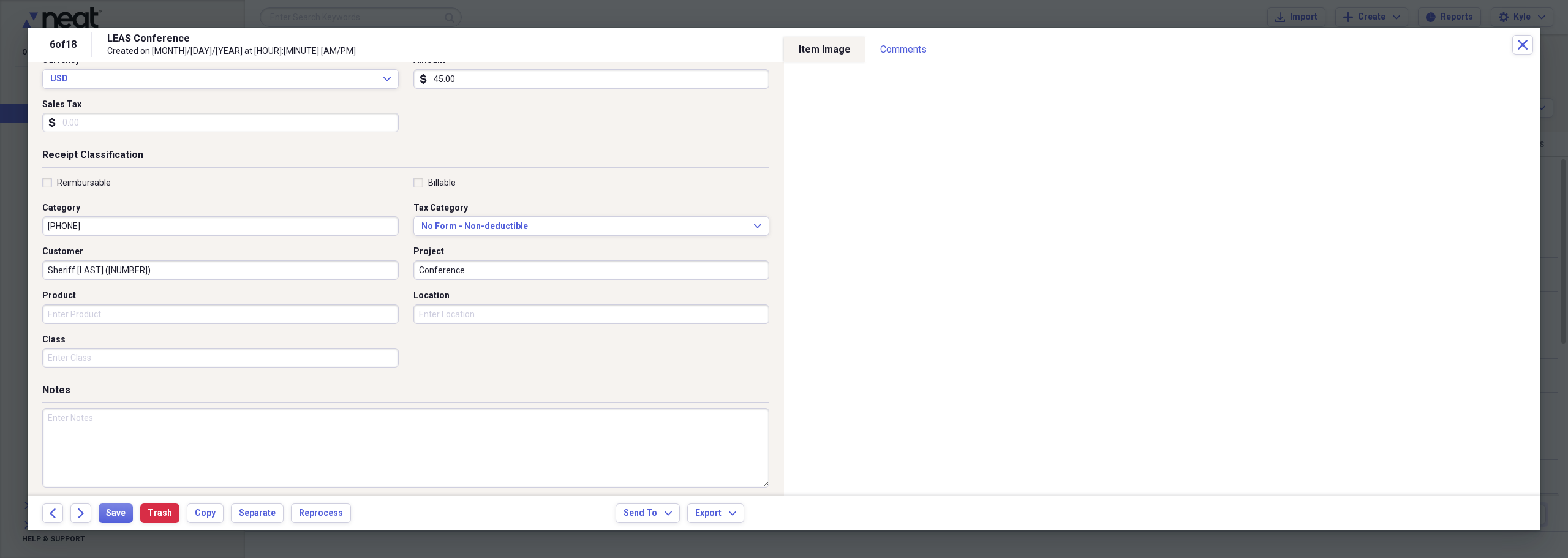 click on "Location" at bounding box center (592, 314) 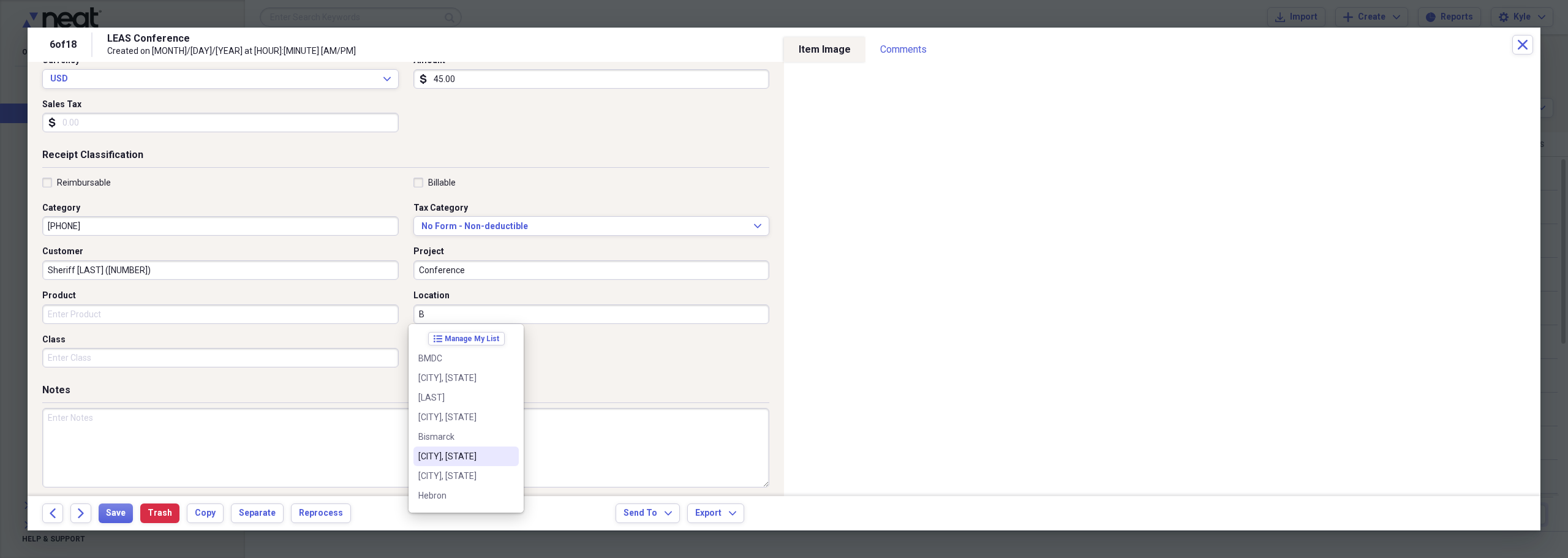 click on "[CITY], [STATE]" at bounding box center [459, 456] 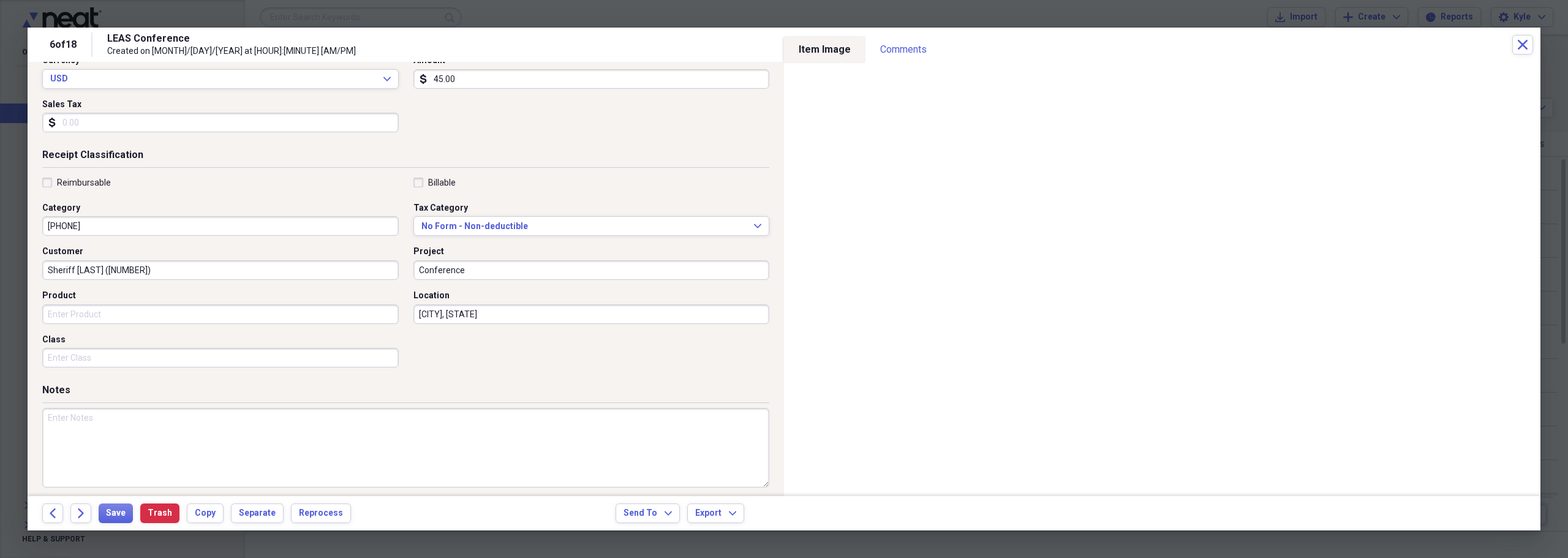 click at bounding box center (405, 448) 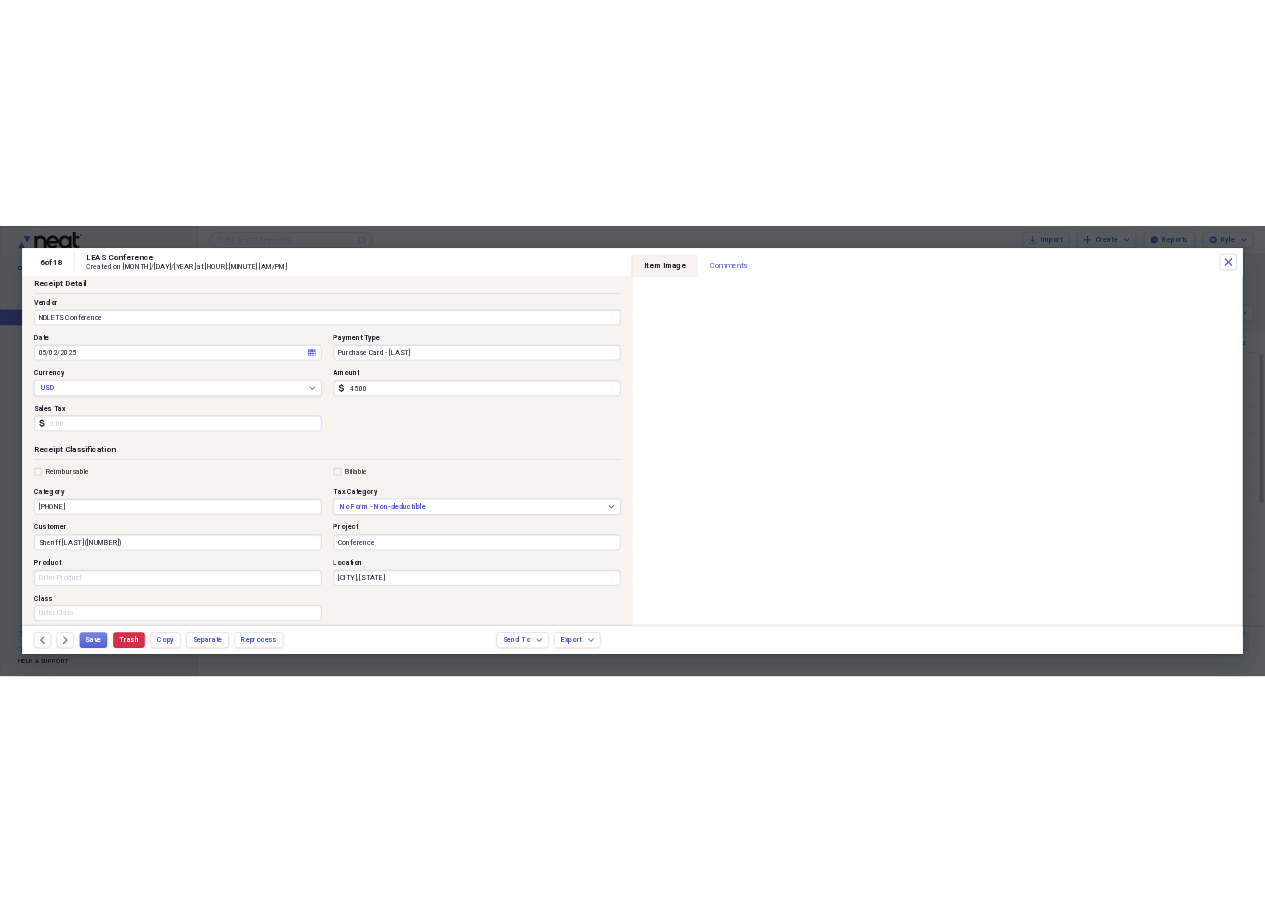 scroll, scrollTop: 100, scrollLeft: 0, axis: vertical 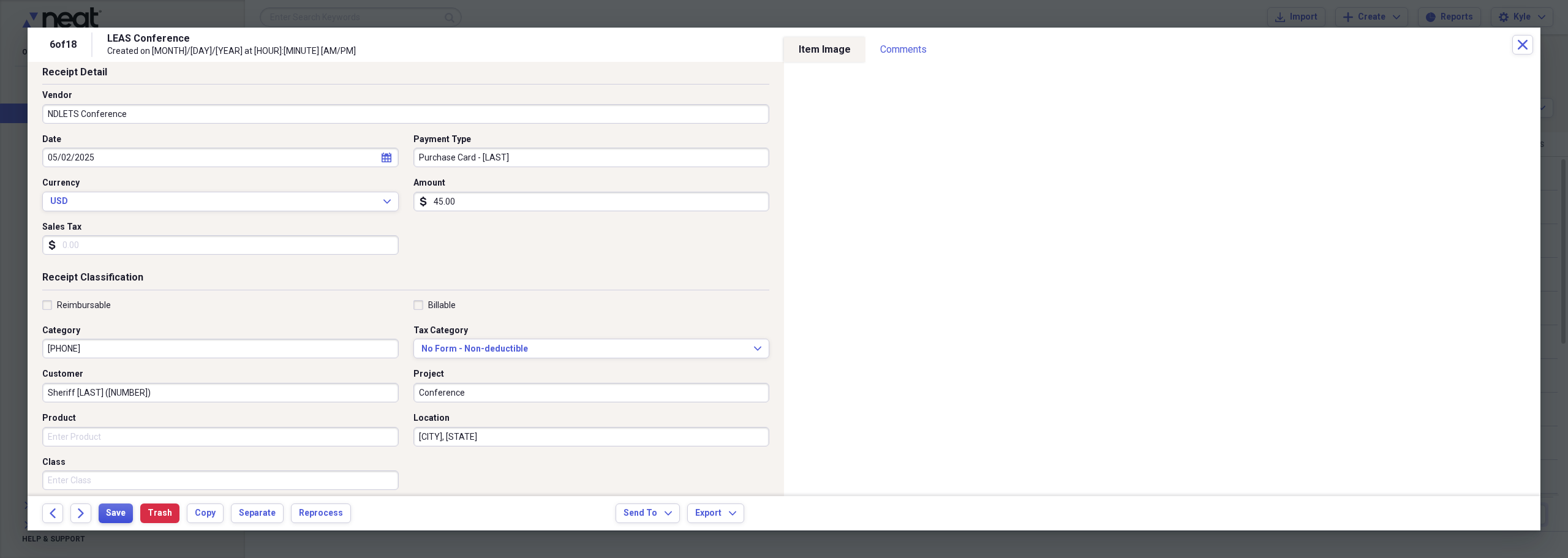 type on "July 2025" 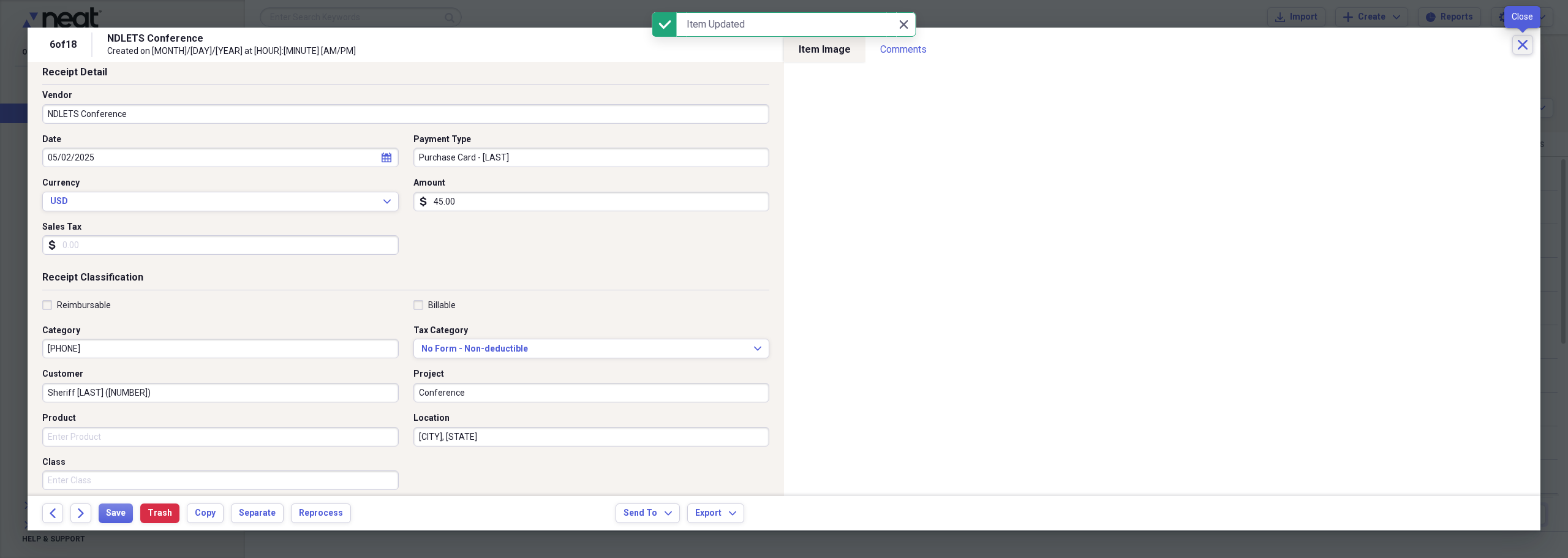 click on "Close" at bounding box center (1523, 45) 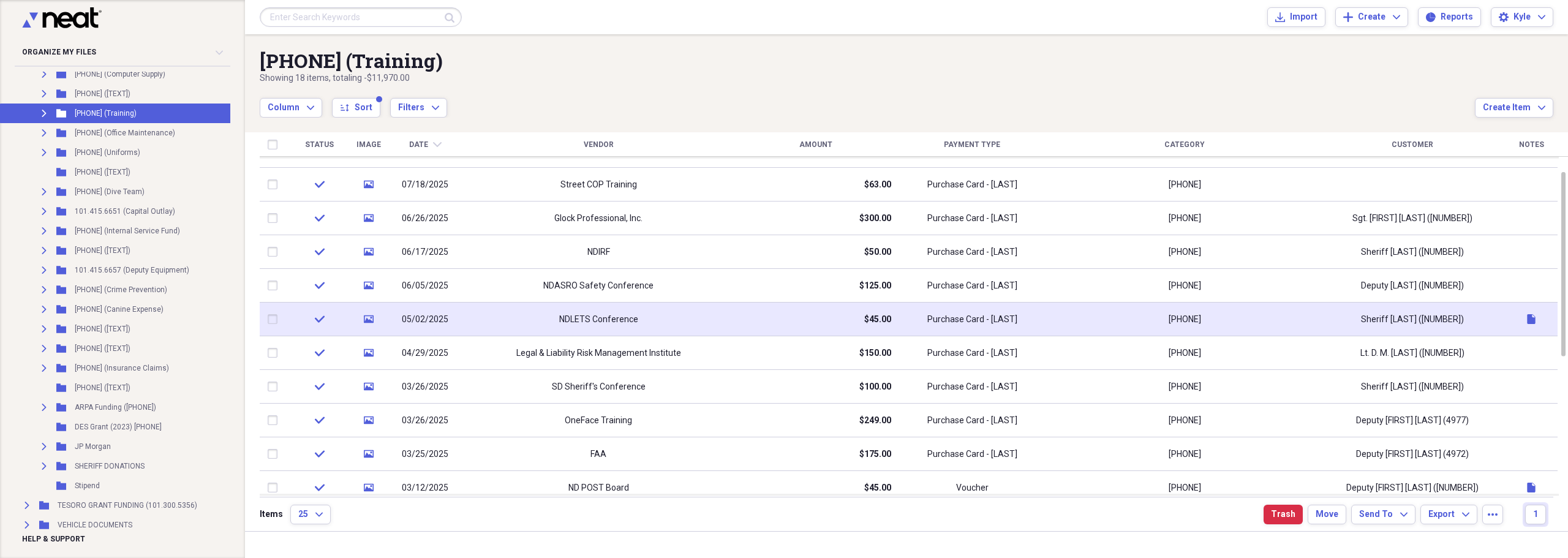 click at bounding box center (275, 319) 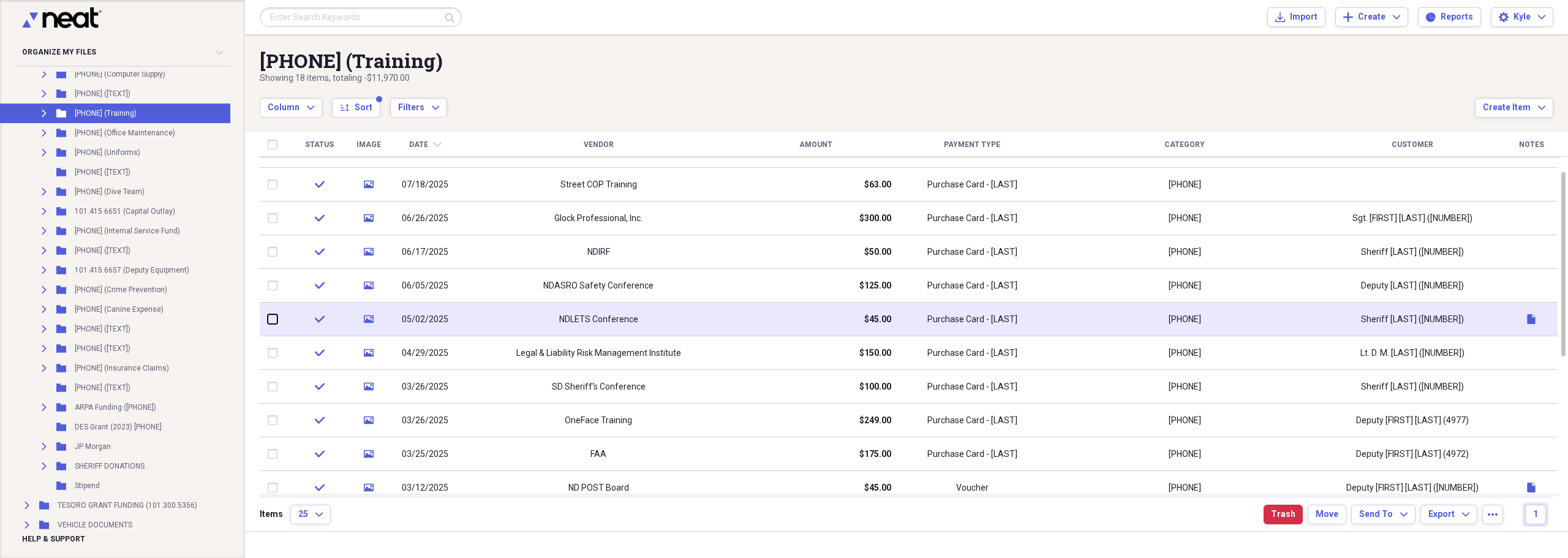 click at bounding box center [268, 319] 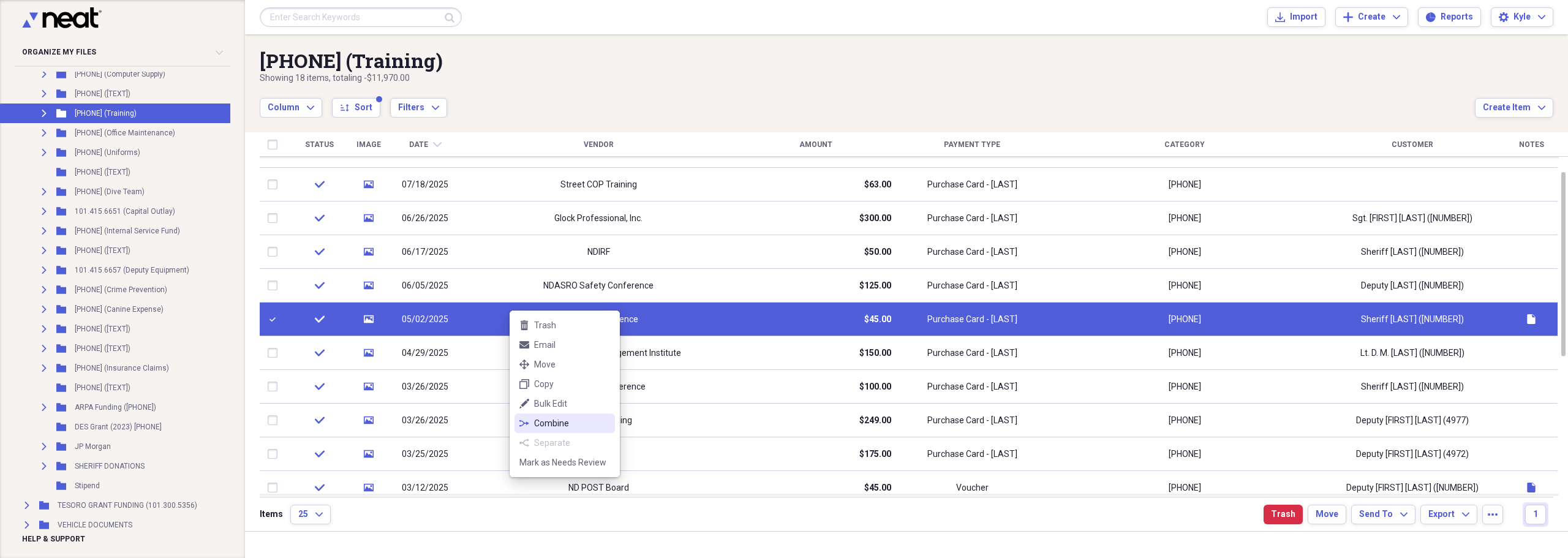click on "Combine" at bounding box center (572, 423) 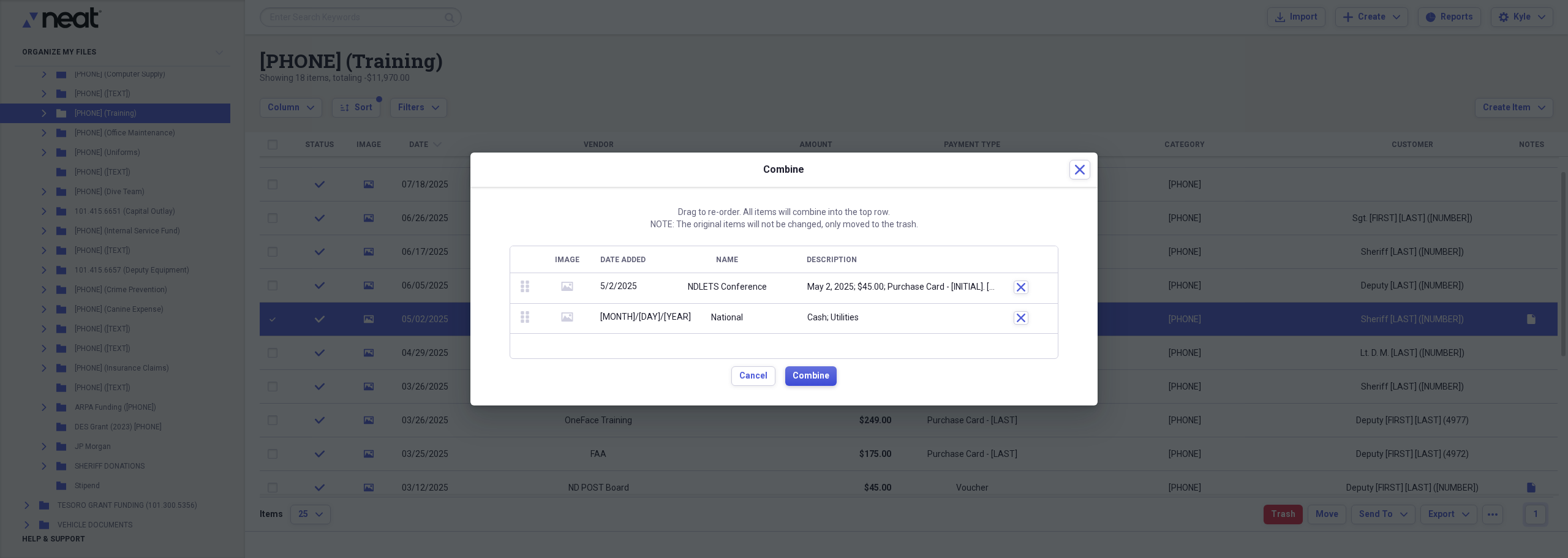 click on "Combine" at bounding box center (811, 376) 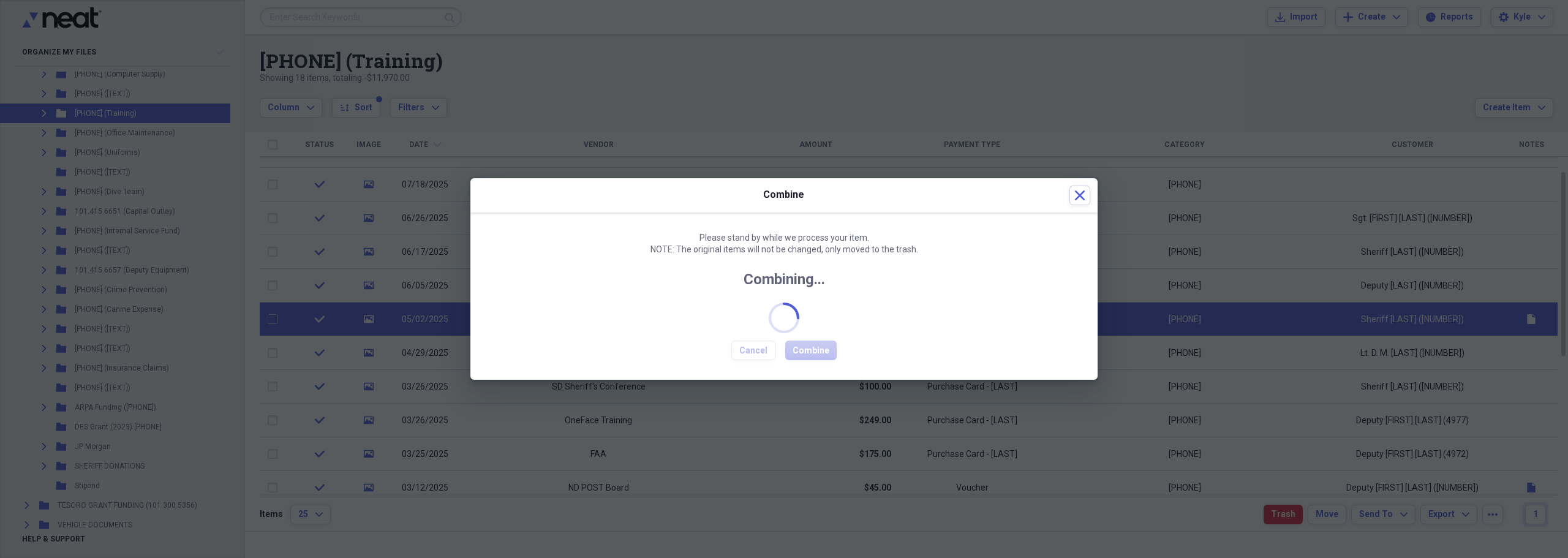 checkbox on "false" 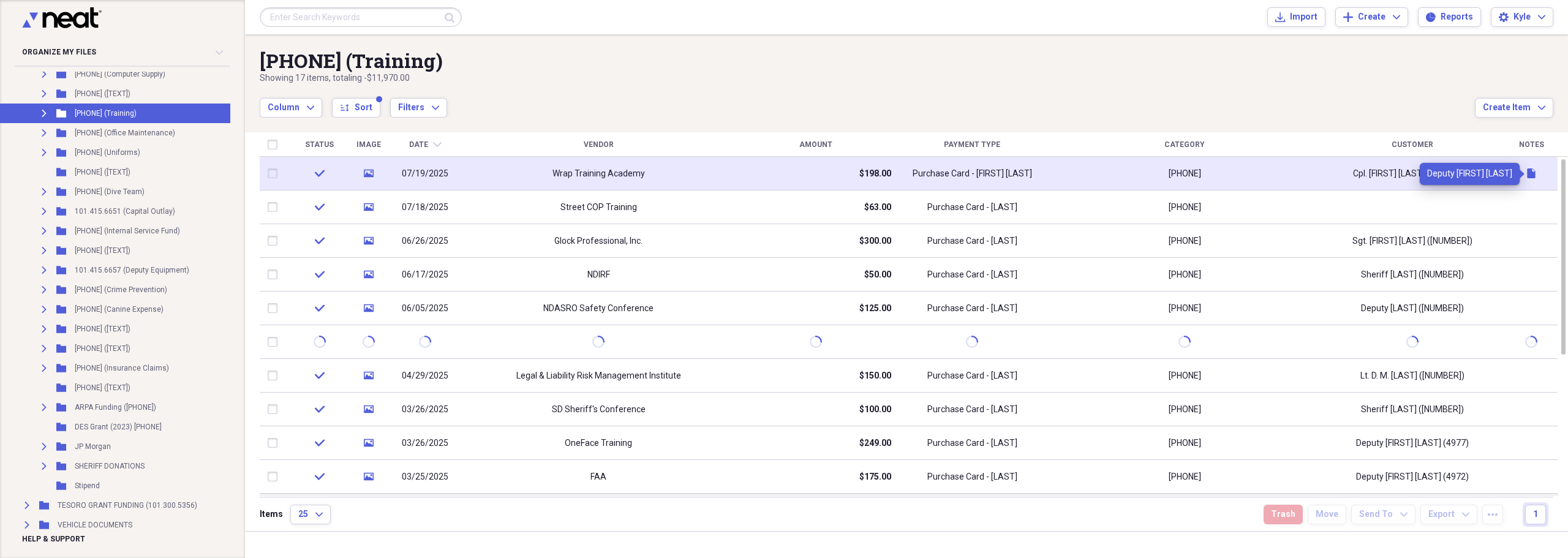 click 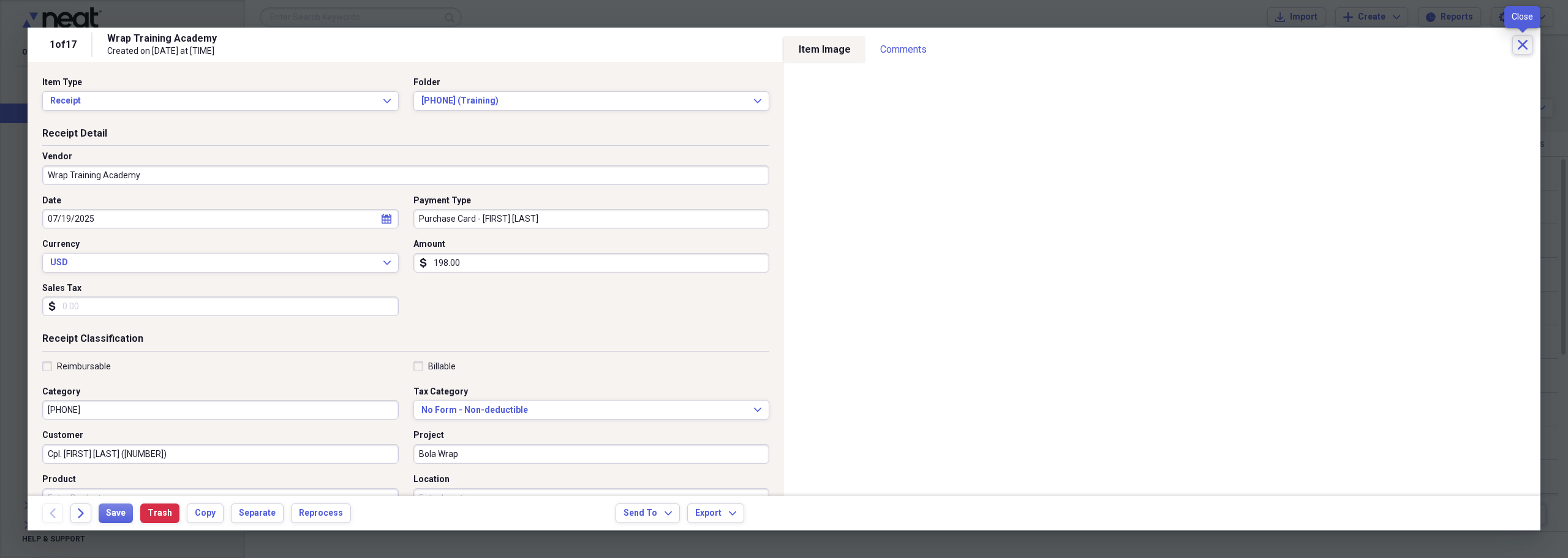 click on "Close" 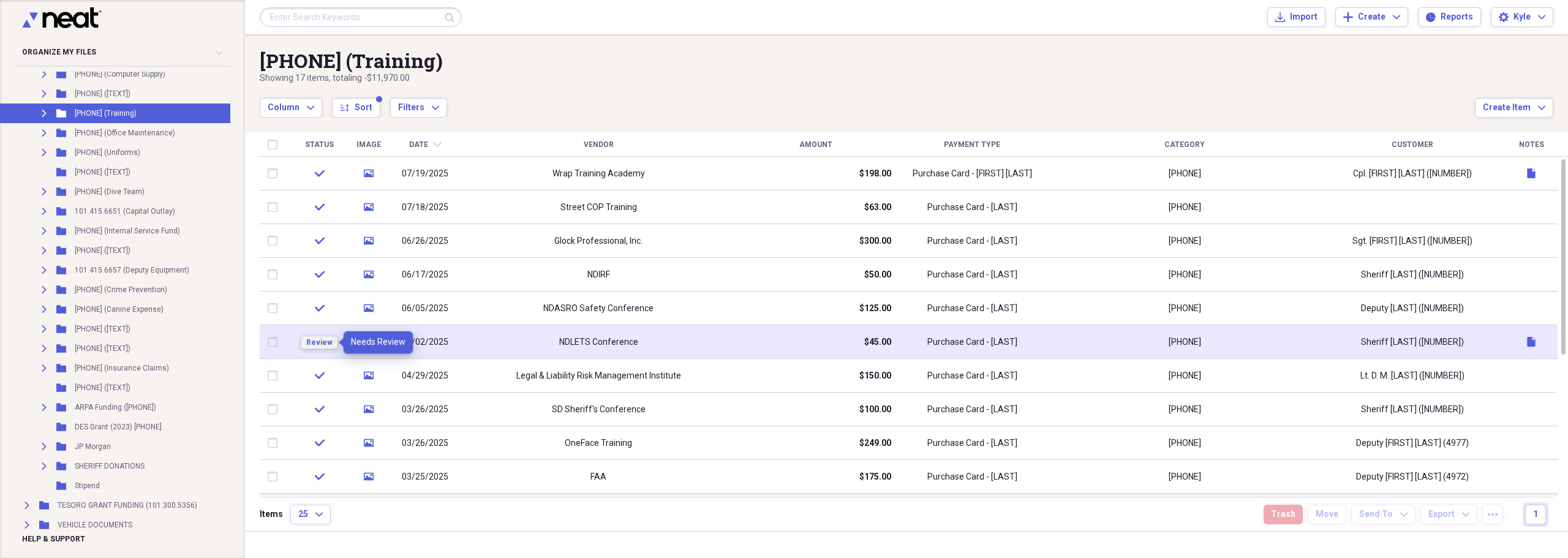 click on "Review" at bounding box center [319, 342] 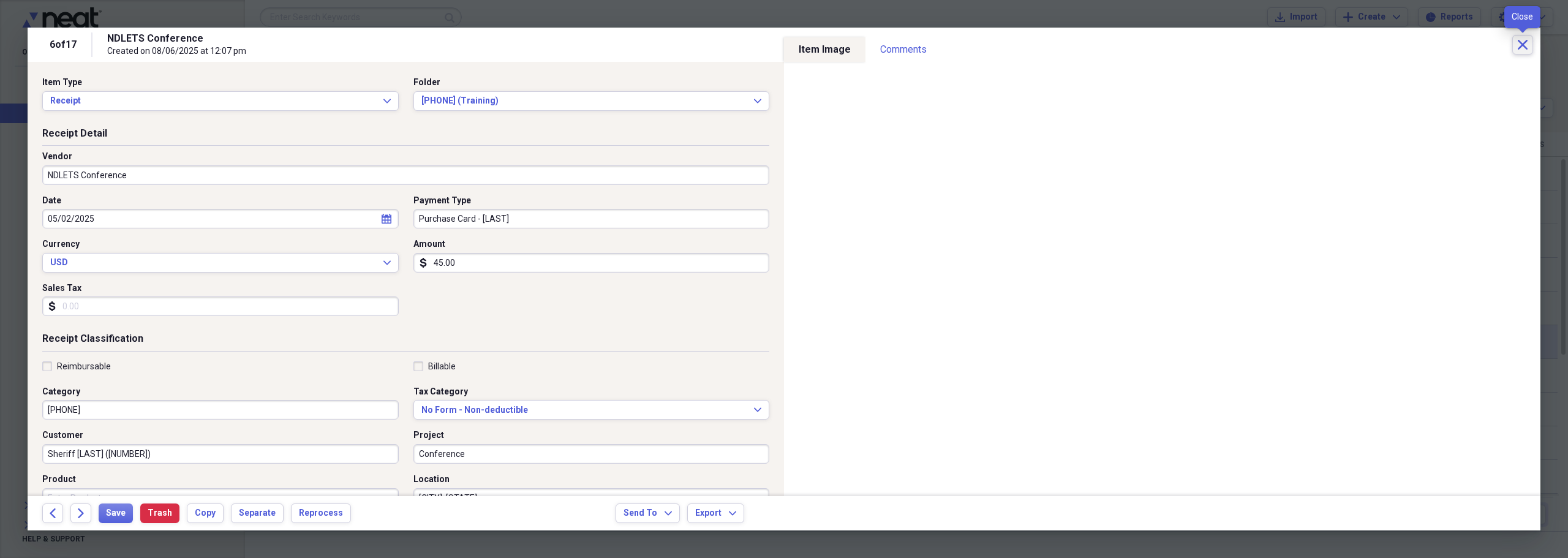 click 